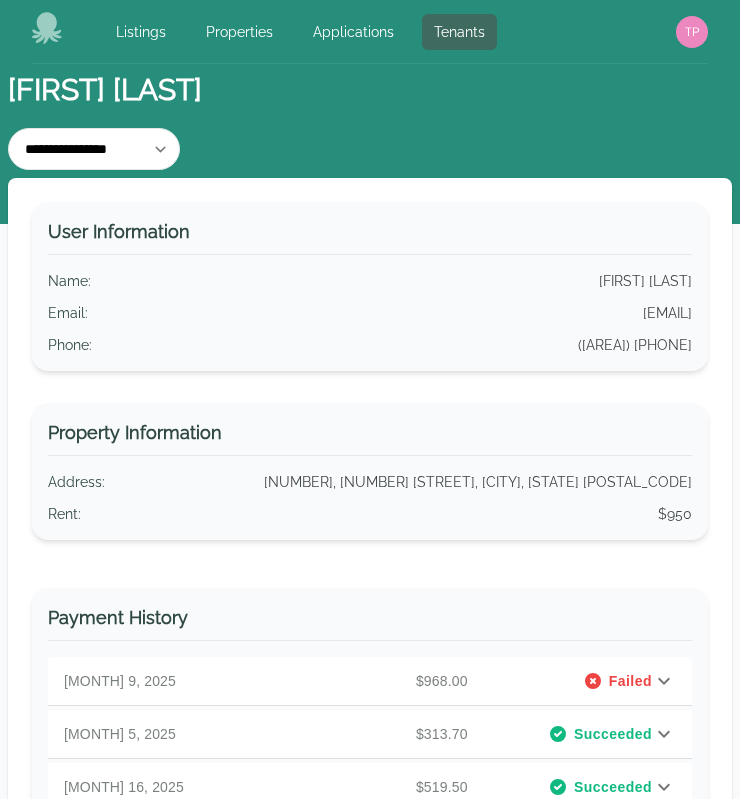 select on "*" 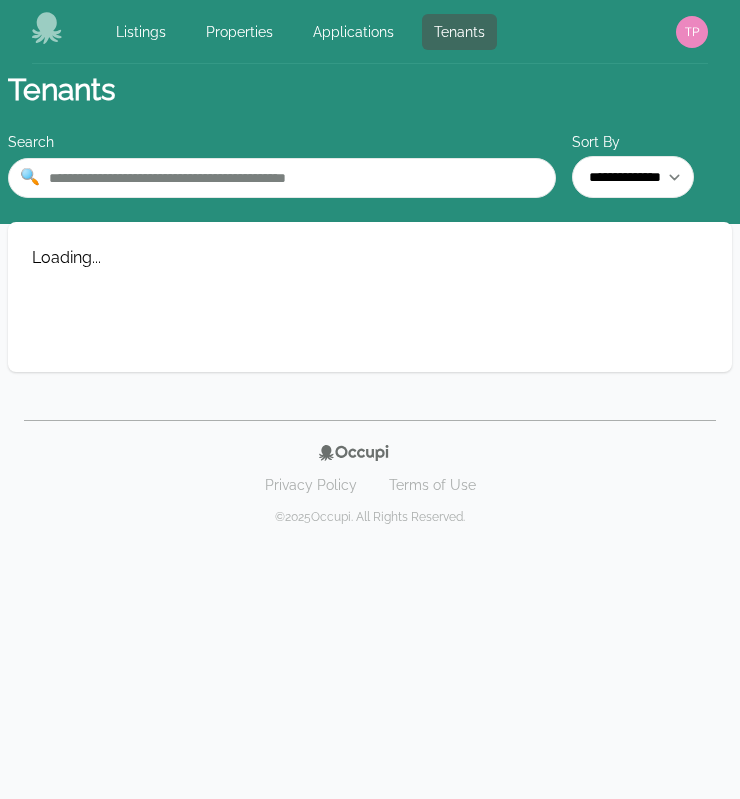 scroll, scrollTop: 0, scrollLeft: 0, axis: both 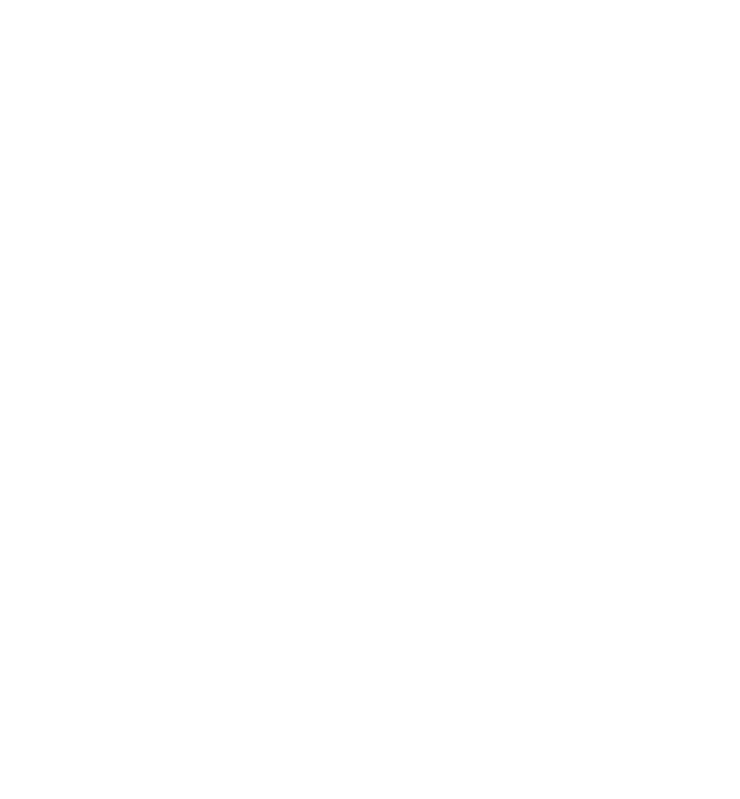 click at bounding box center [370, 4] 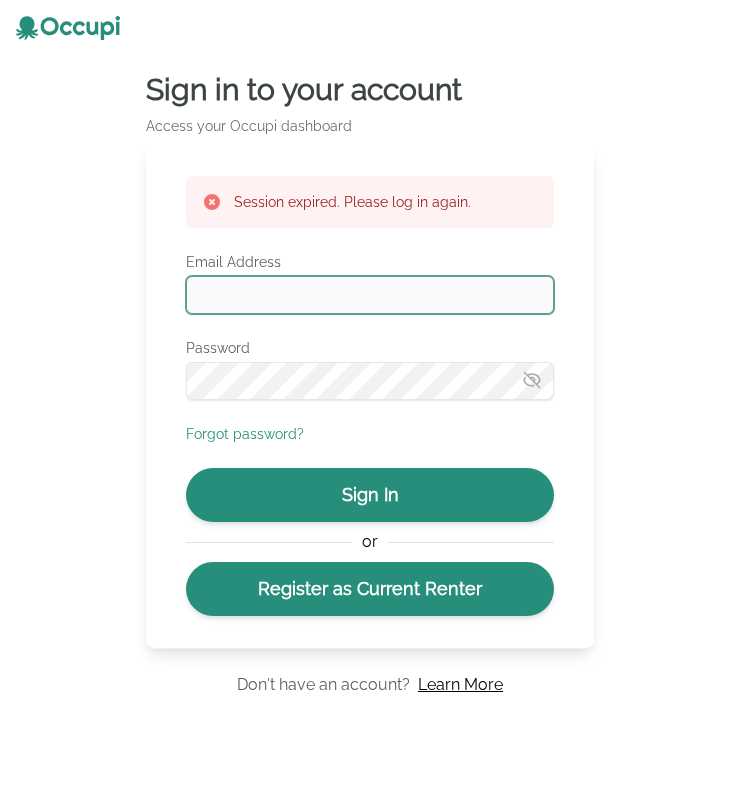 click on "Email Address" at bounding box center (370, 295) 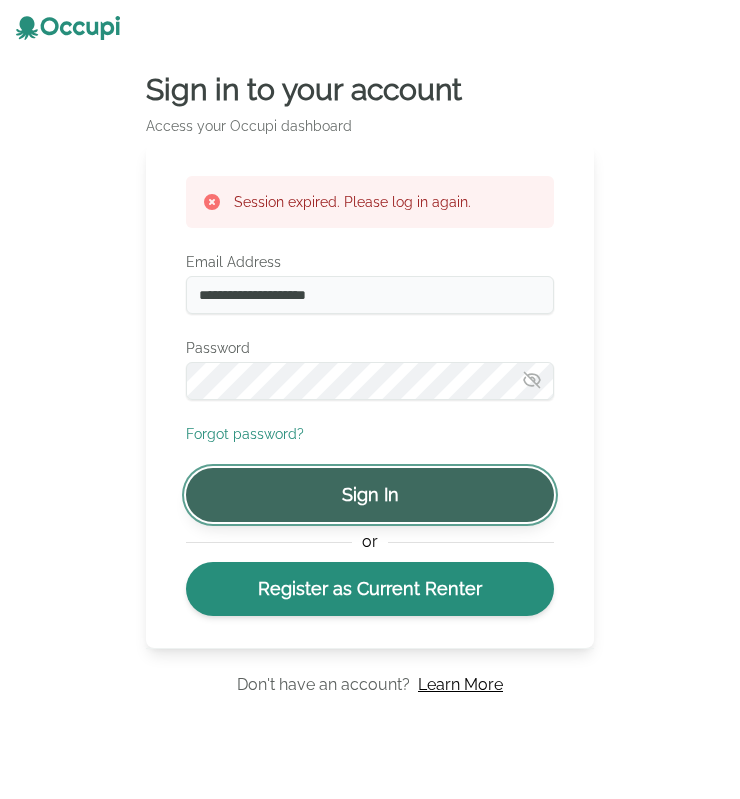 click on "Sign In" at bounding box center (370, 495) 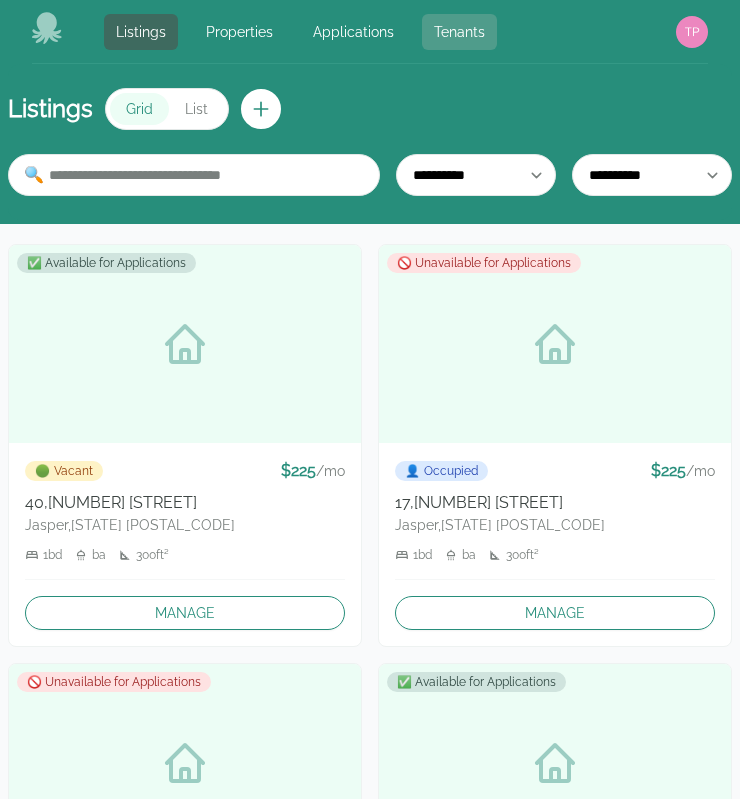 click on "Tenants" at bounding box center [459, 32] 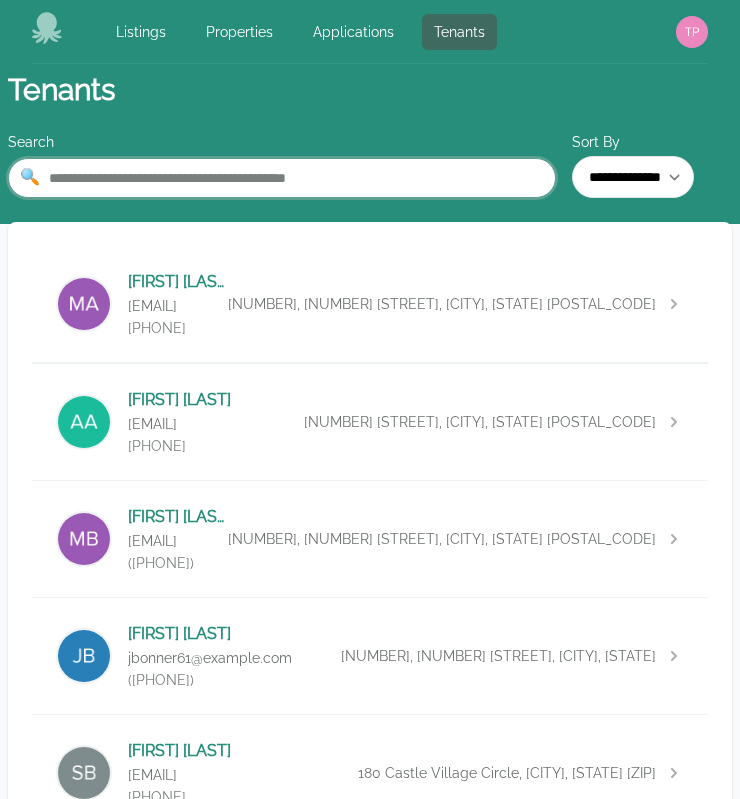 click at bounding box center (282, 178) 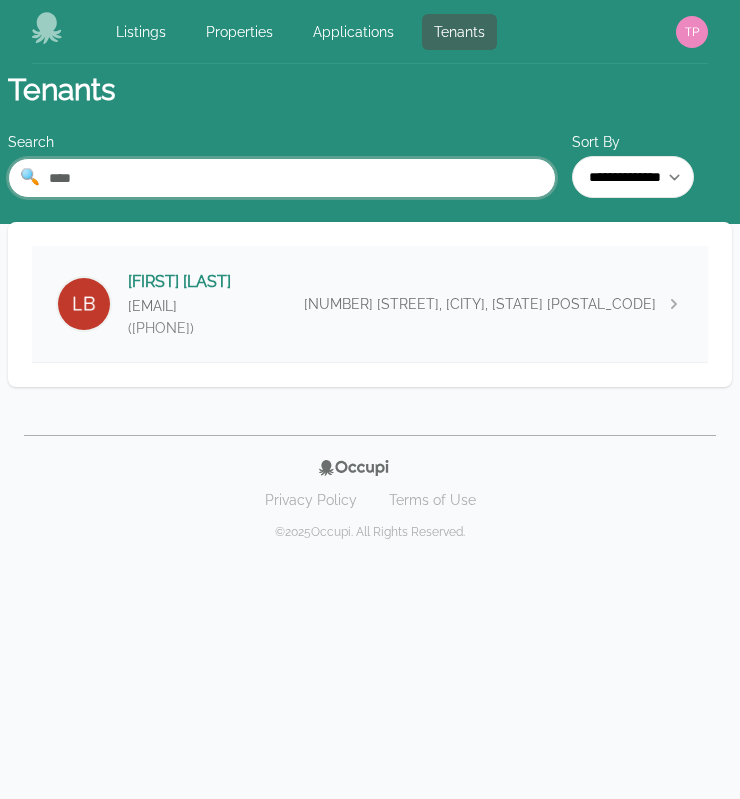 type on "****" 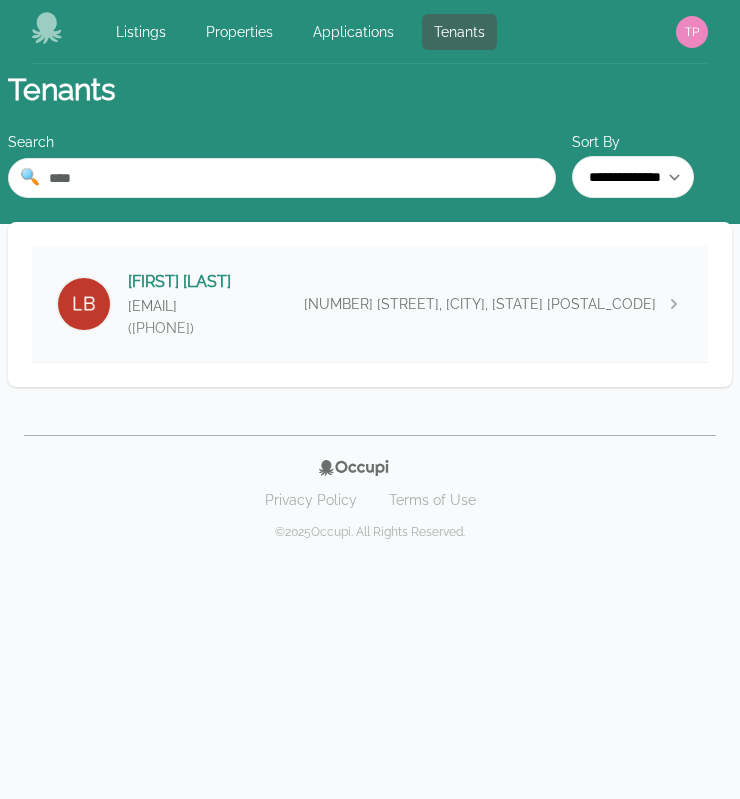click on "[FIRST] [LAST] [EMAIL] ([PHONE]) [NUMBER] [STREET], [CITY], [STATE] [POSTAL_CODE]" at bounding box center [370, 304] 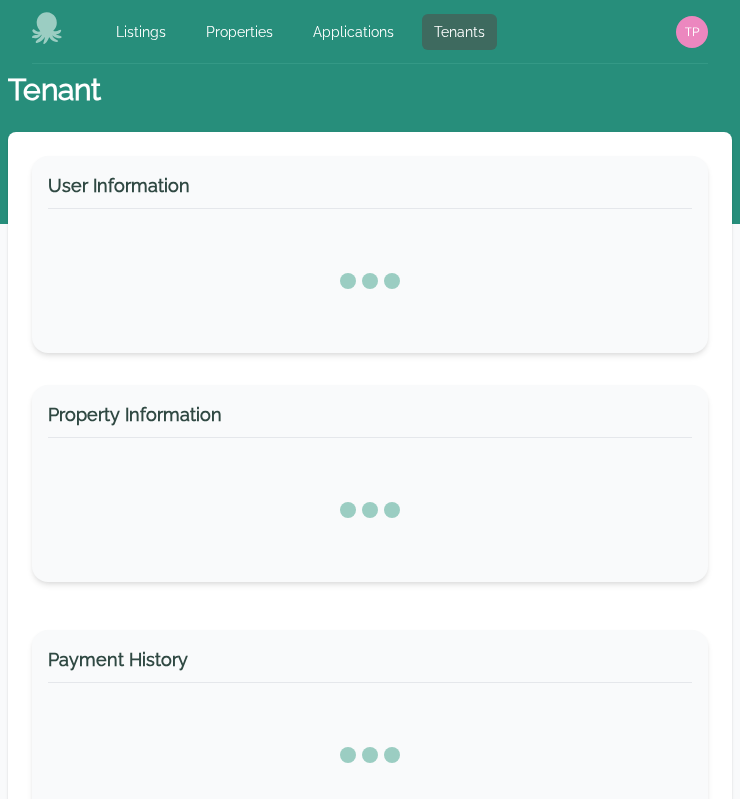 select on "*" 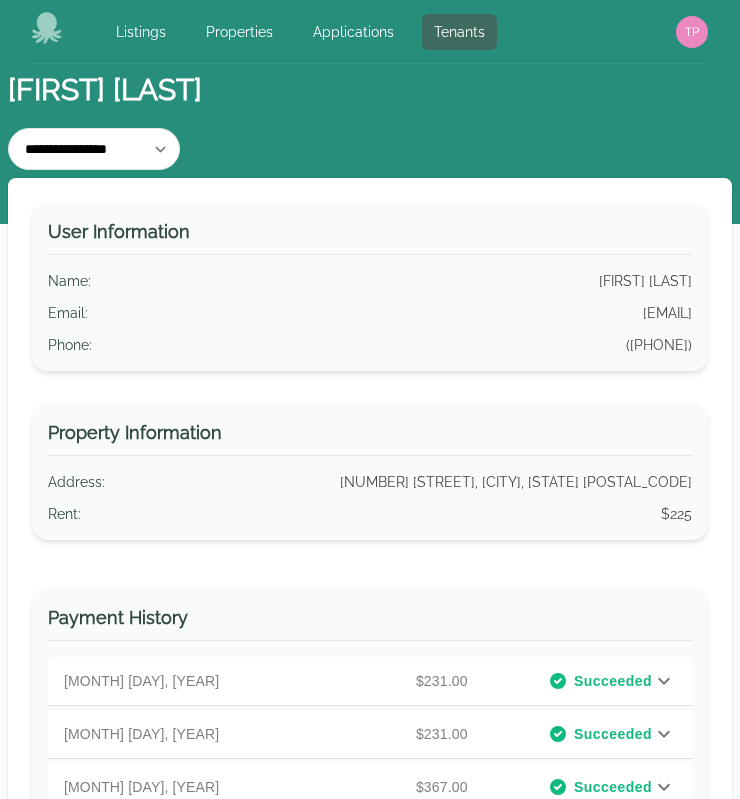 click on "**********" at bounding box center [370, 147] 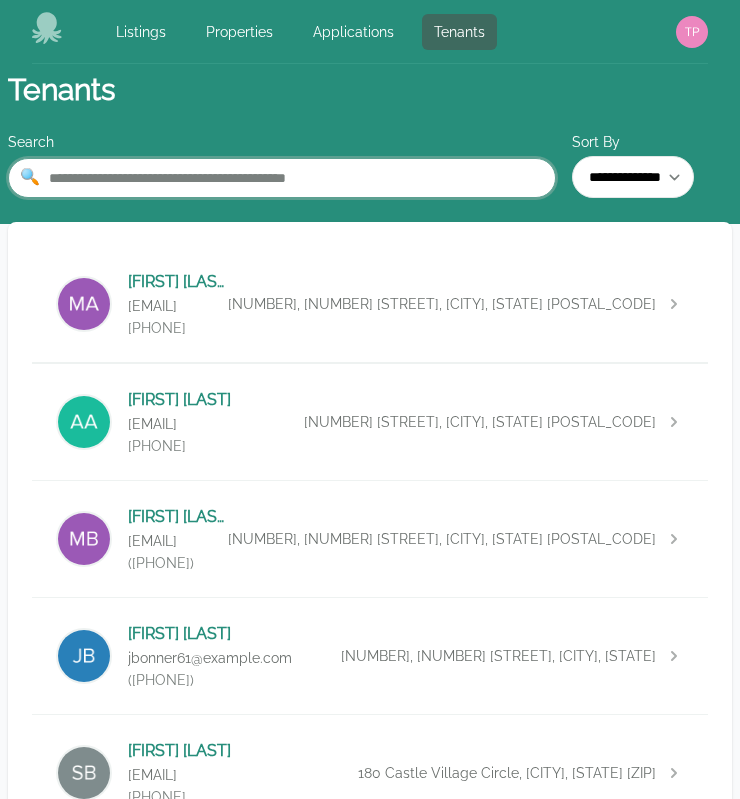 click at bounding box center (282, 178) 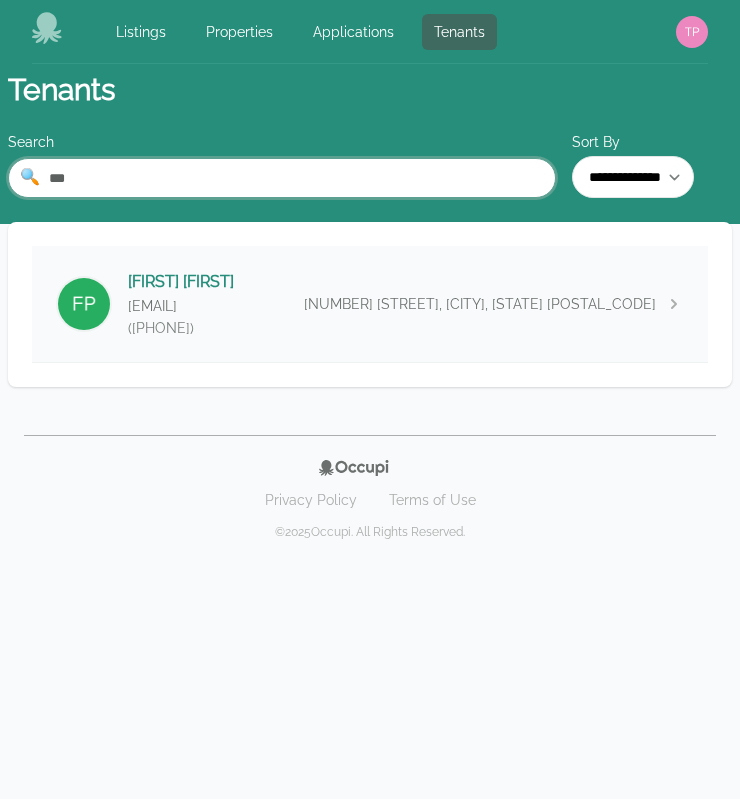 type on "***" 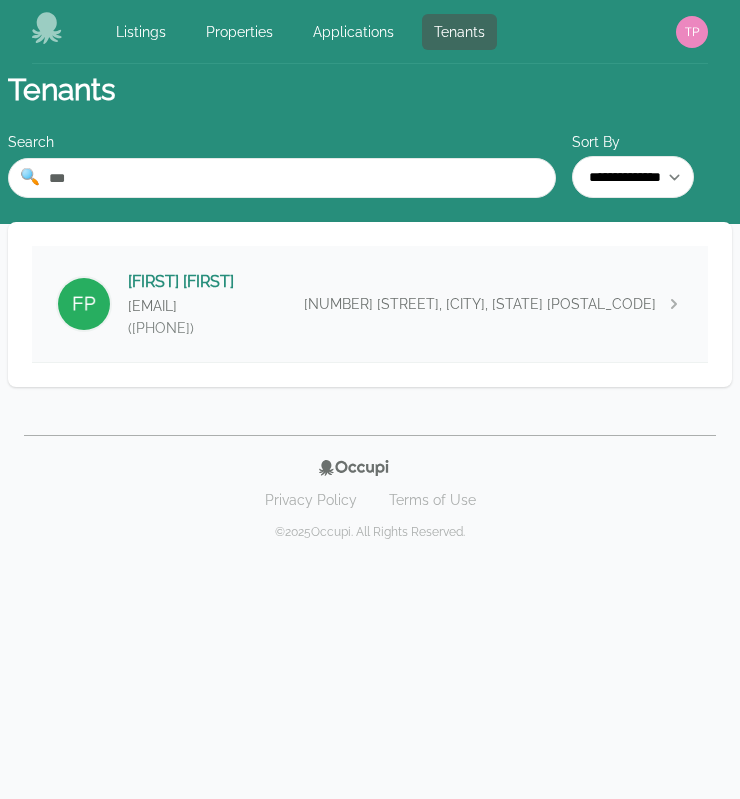 click on "[FIRST] [LAST] [EMAIL] ([PHONE]) [NUMBER] [STREET], [CITY], [STATE] [POSTAL_CODE]" at bounding box center (370, 304) 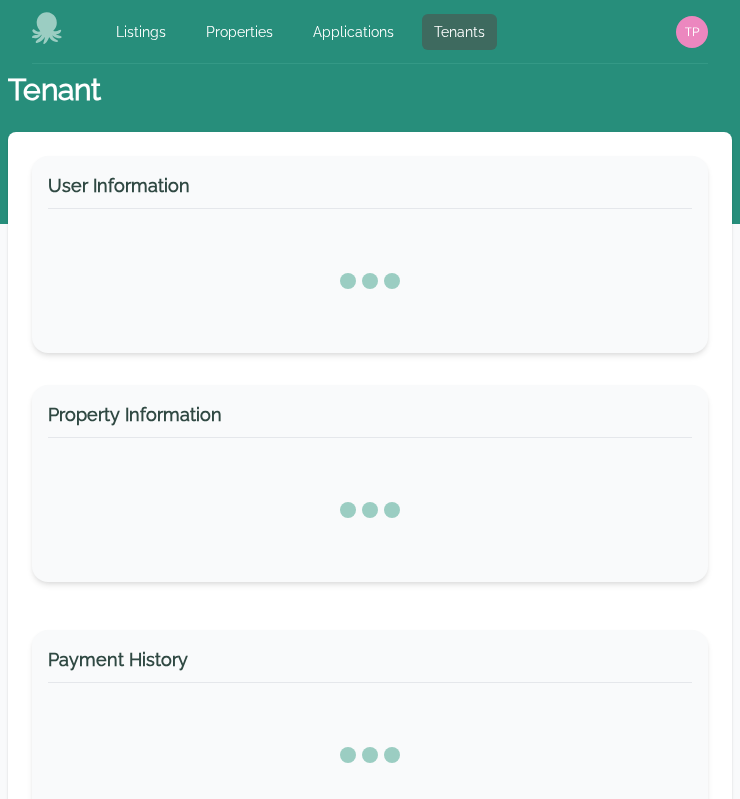 select on "*" 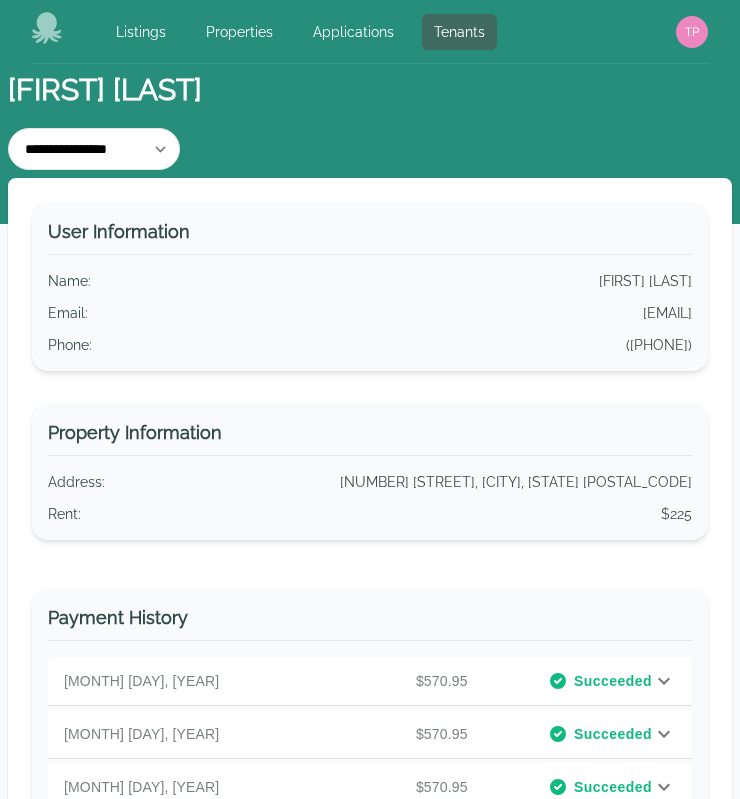 click 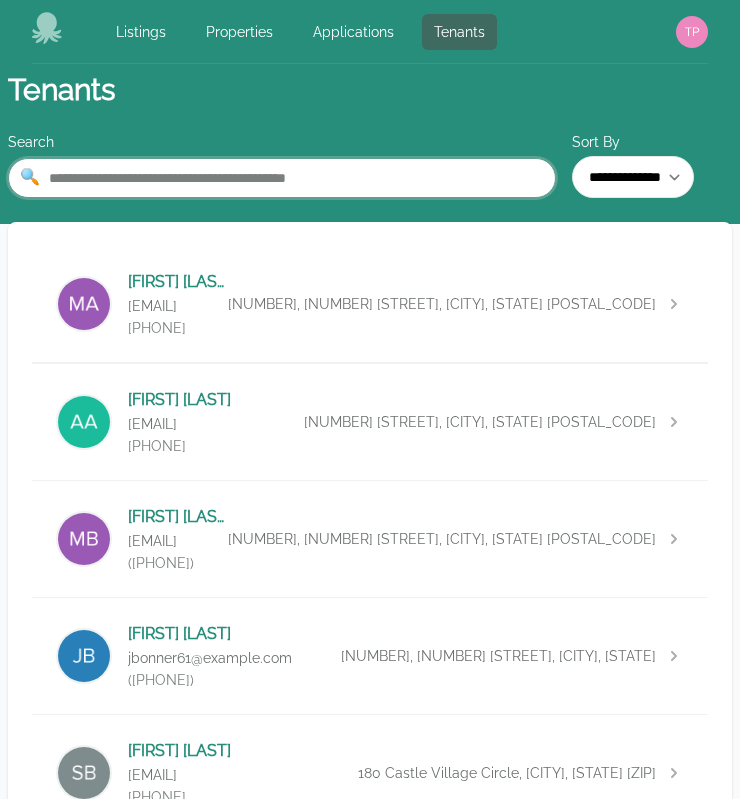 click at bounding box center [282, 178] 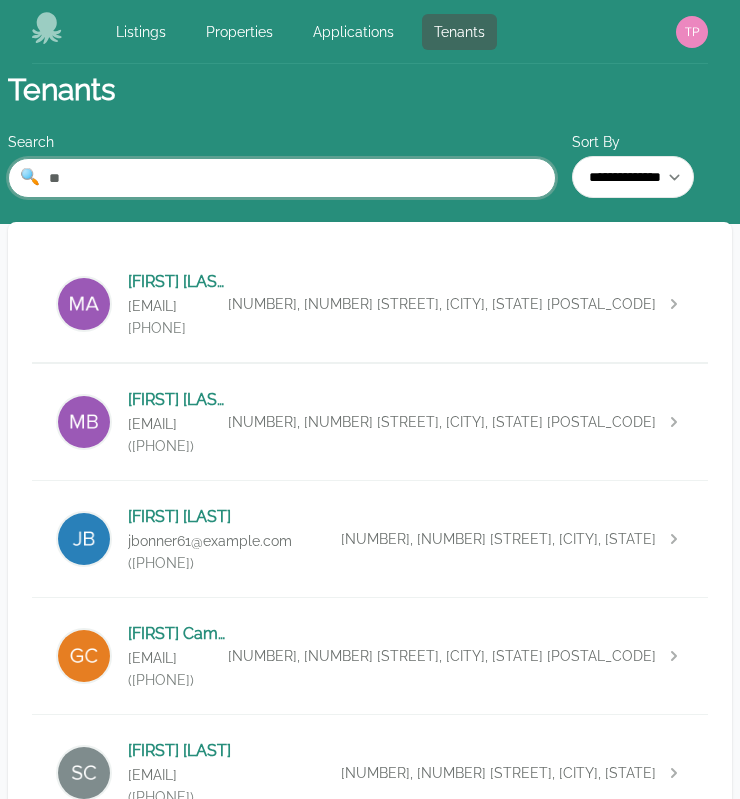 type on "*" 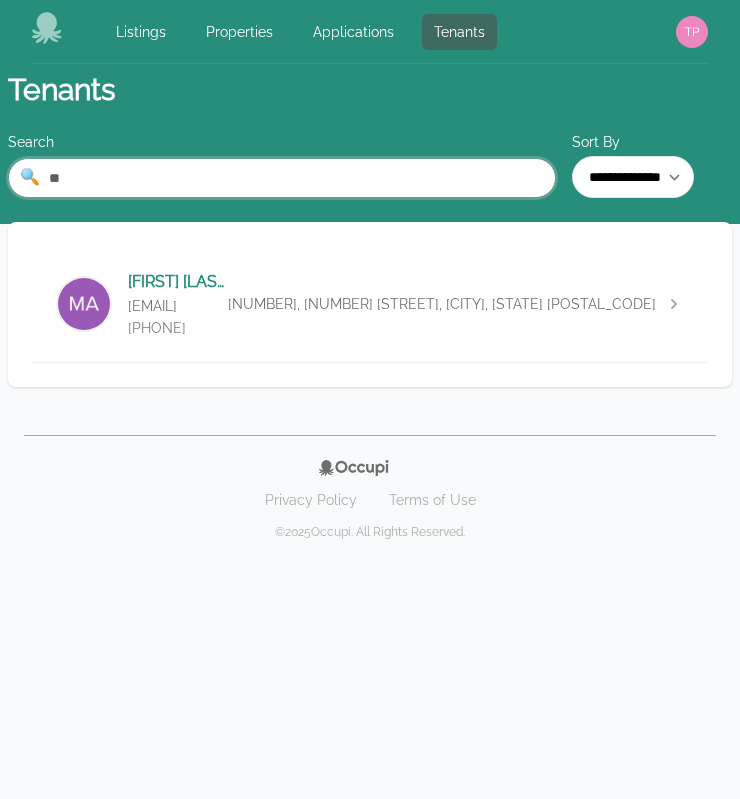 type on "*" 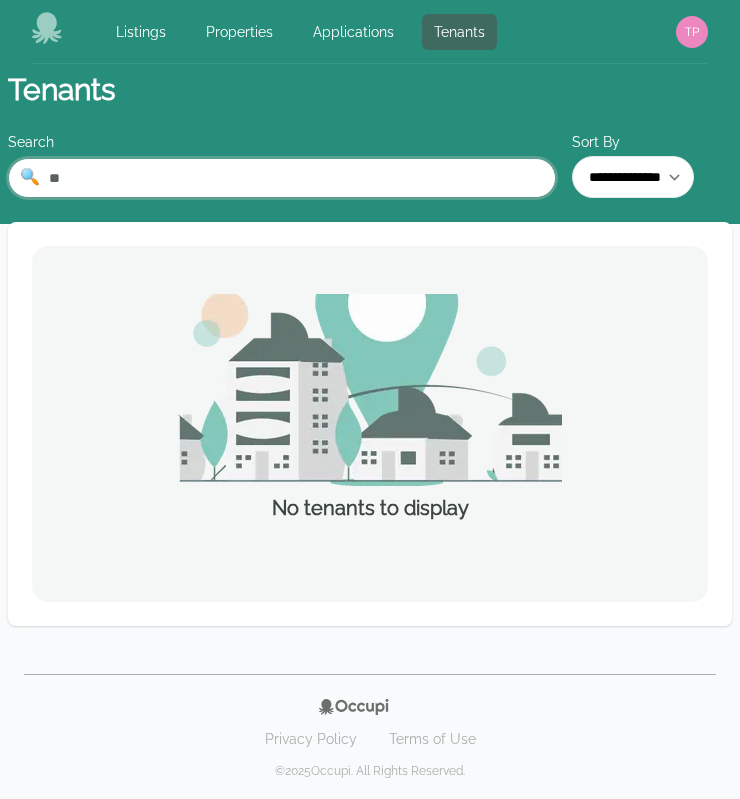 type on "*" 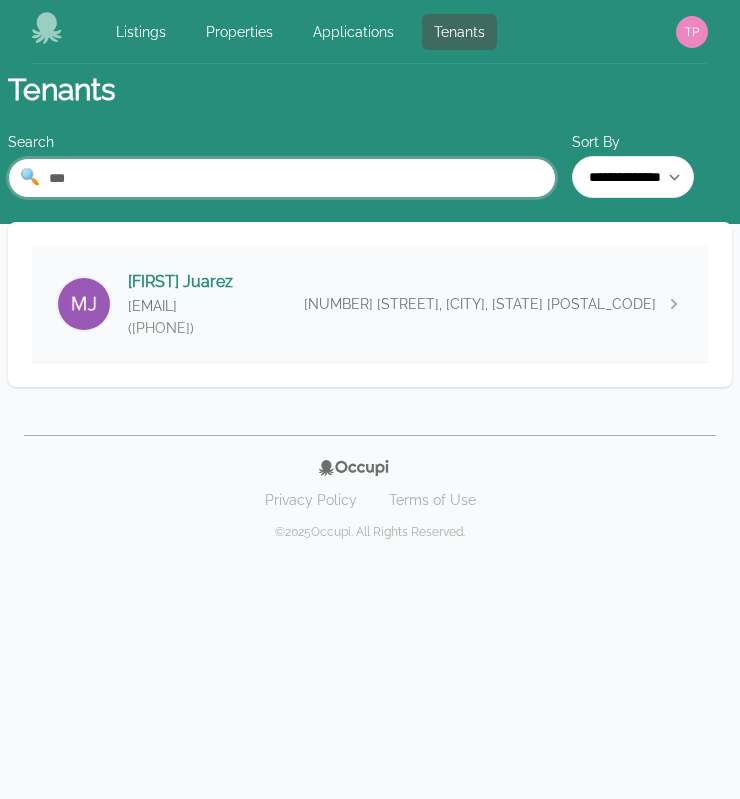 type on "***" 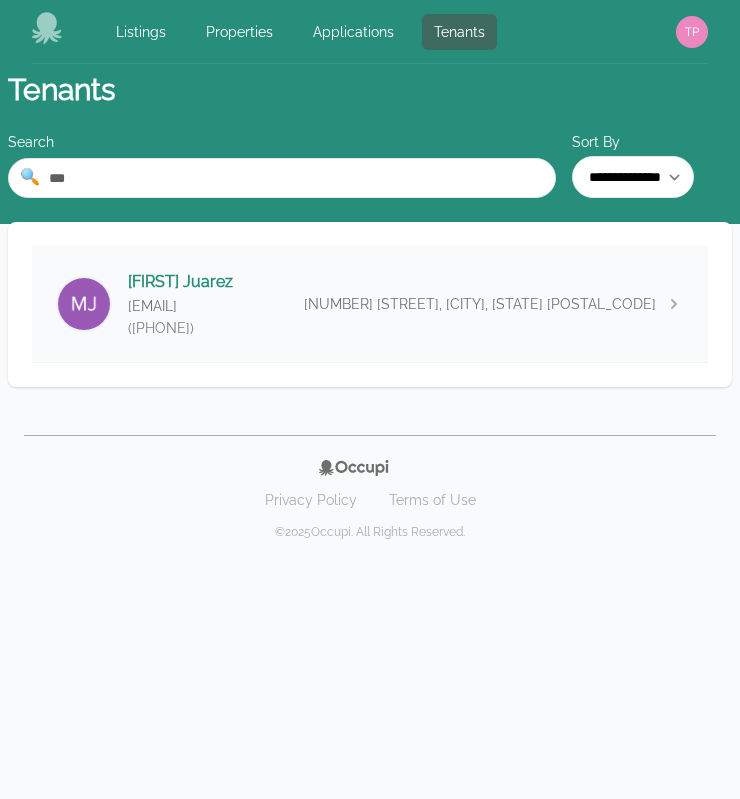 click on "[FIRST]   [LAST] [EMAIL] ([PHONE]) [NUMBER] [STREET], [CITY], [STATE] [POSTAL_CODE]" at bounding box center (370, 304) 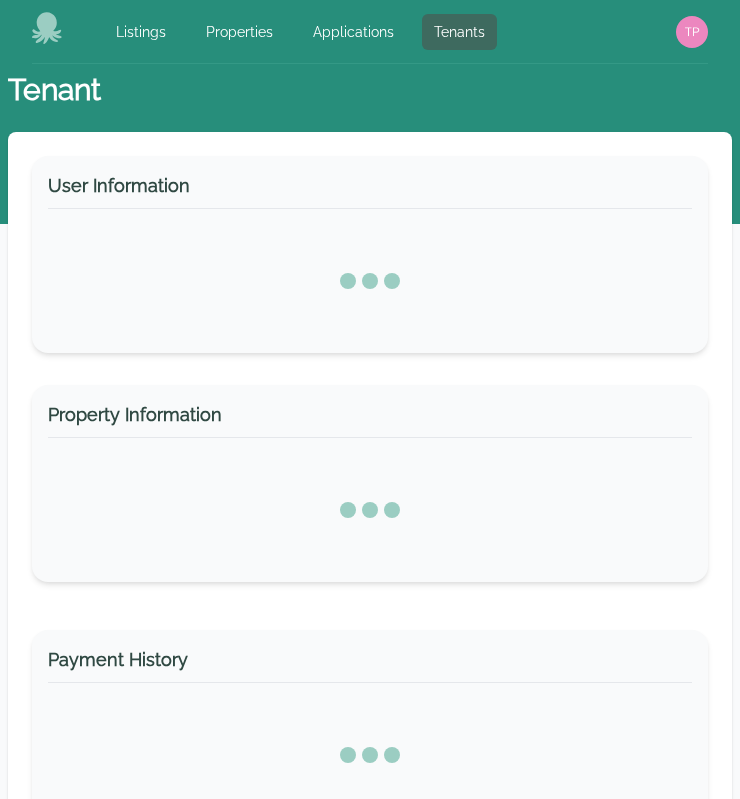 select on "*" 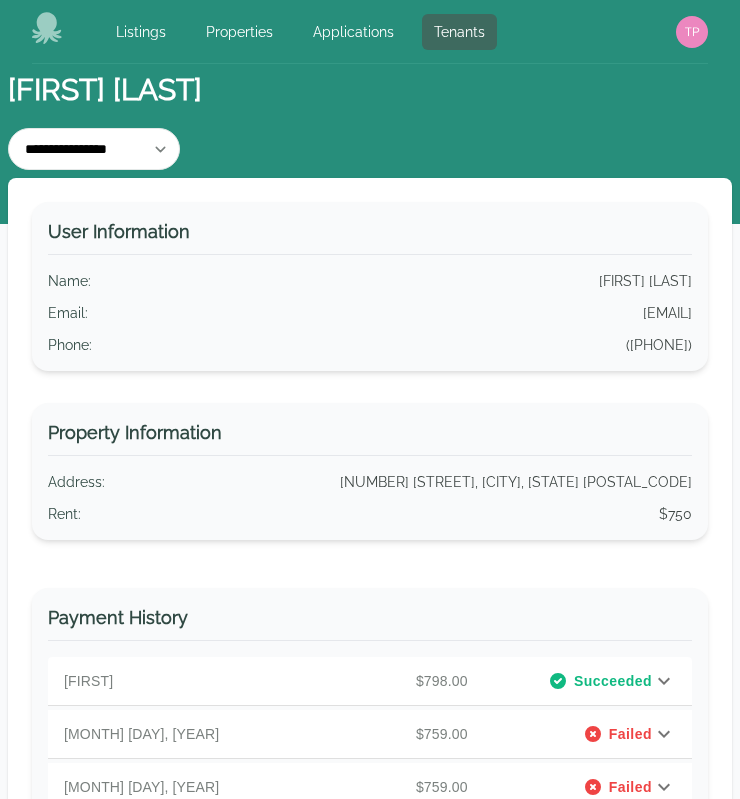 click 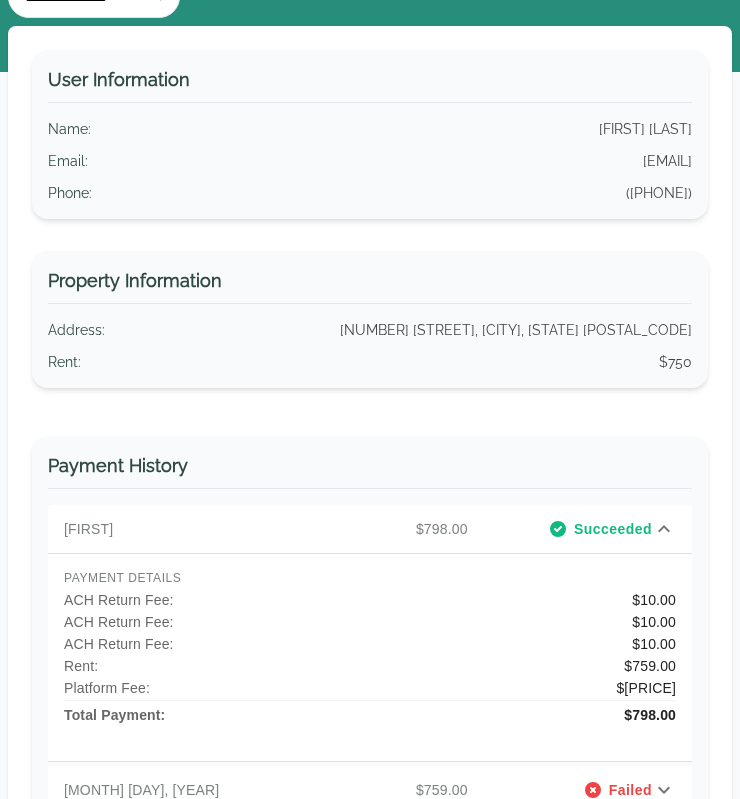 scroll, scrollTop: 159, scrollLeft: 0, axis: vertical 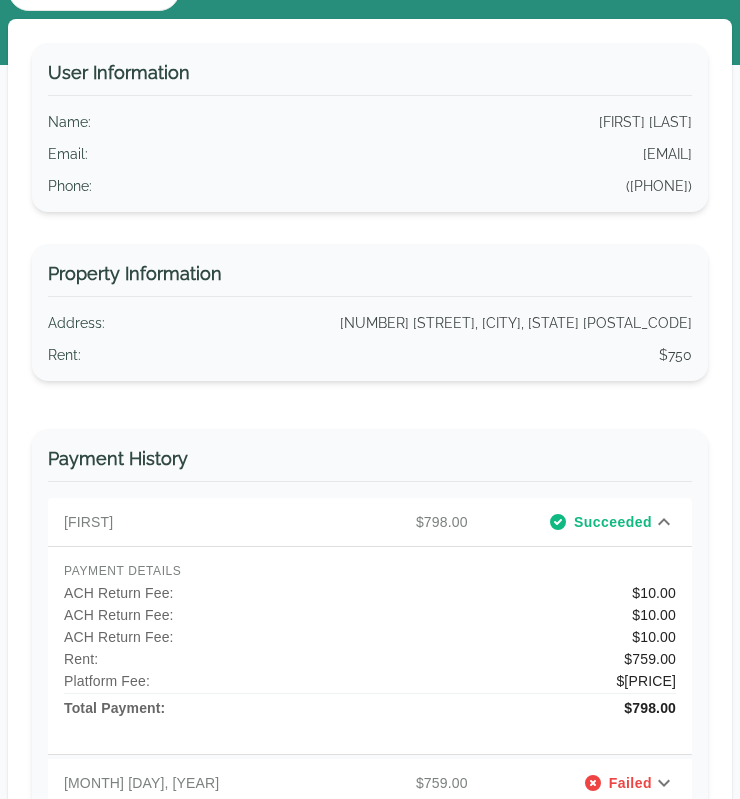 click on "User Information Name : [FIRST] [LAST] Email : [EMAIL] Phone : [PHONE]" at bounding box center [370, 154] 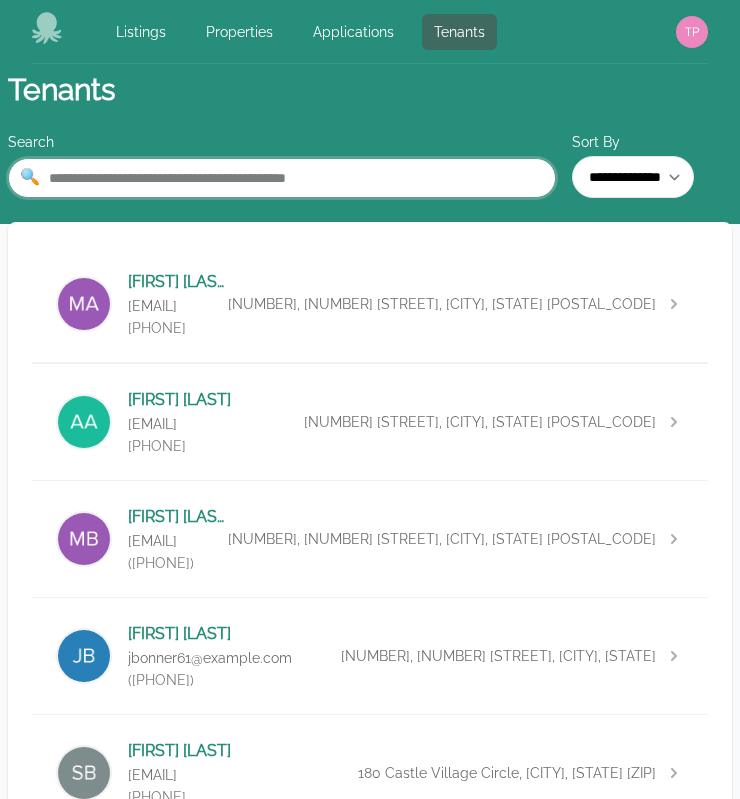 click at bounding box center (282, 178) 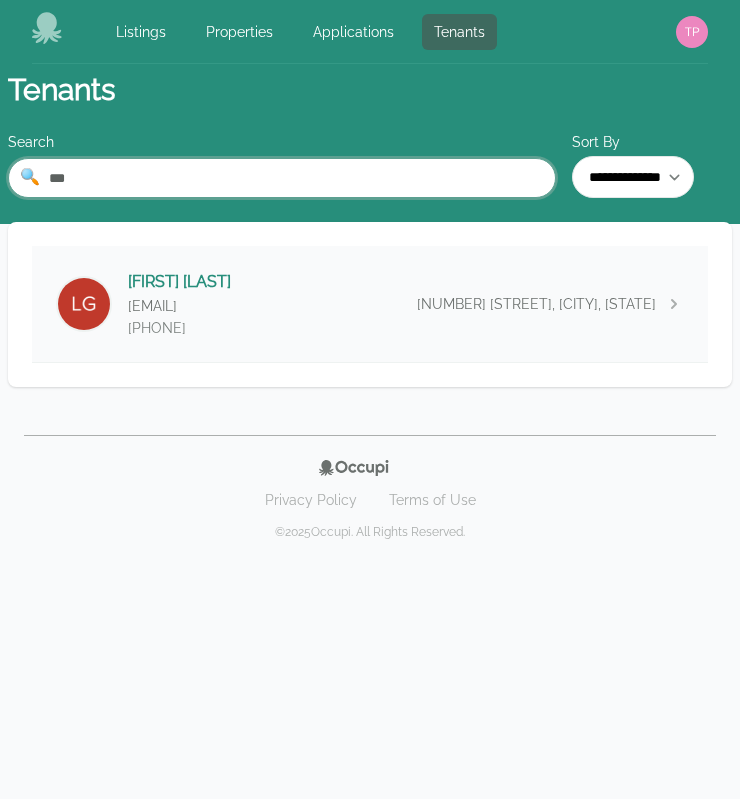 type on "***" 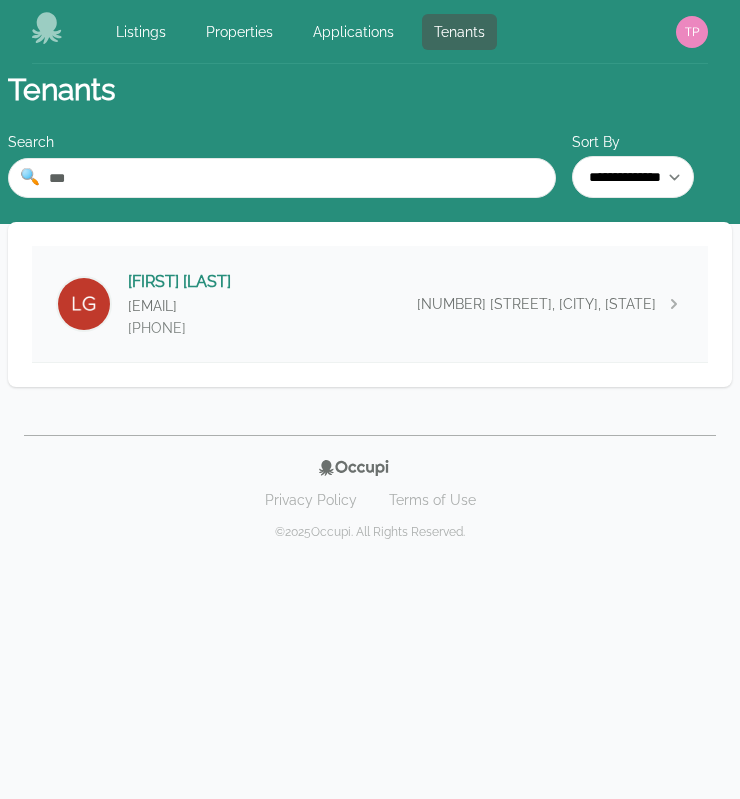 click on "[FIRST]   [LAST] [EMAIL] ([PHONE]) [NUMBER] [STREET], [CITY], [STATE] [POSTAL_CODE]" at bounding box center (370, 304) 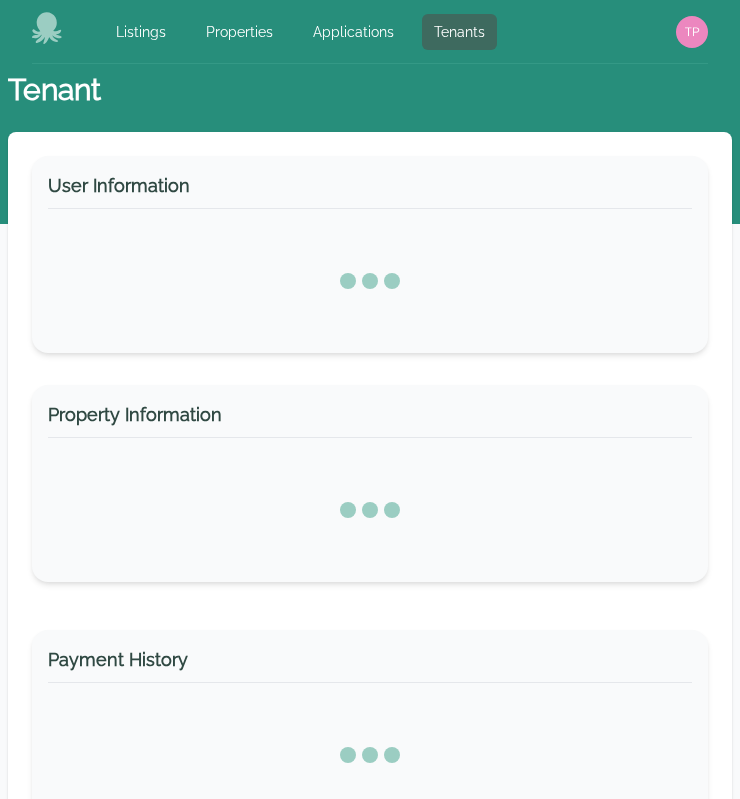 select on "*" 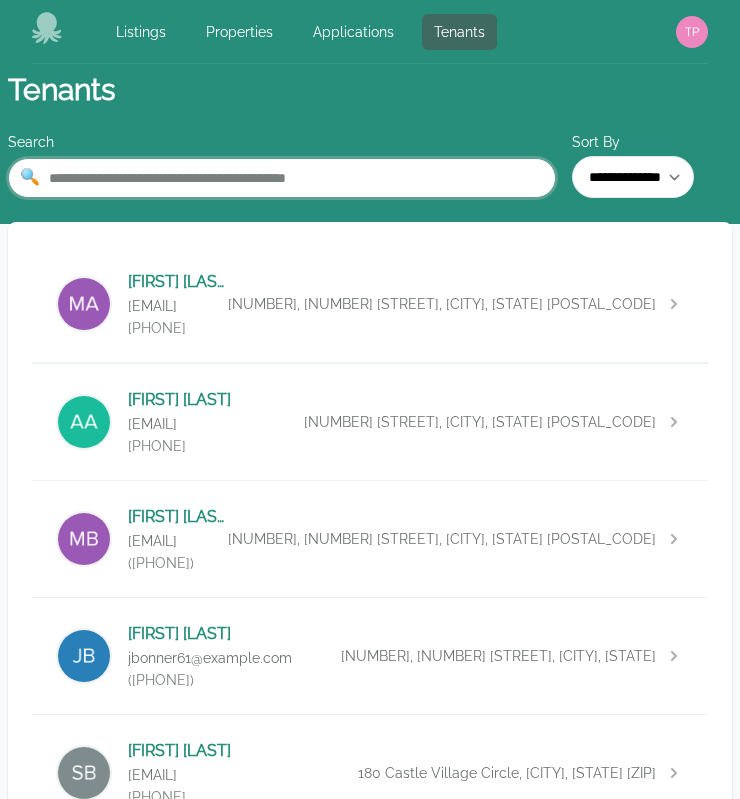 click at bounding box center [282, 178] 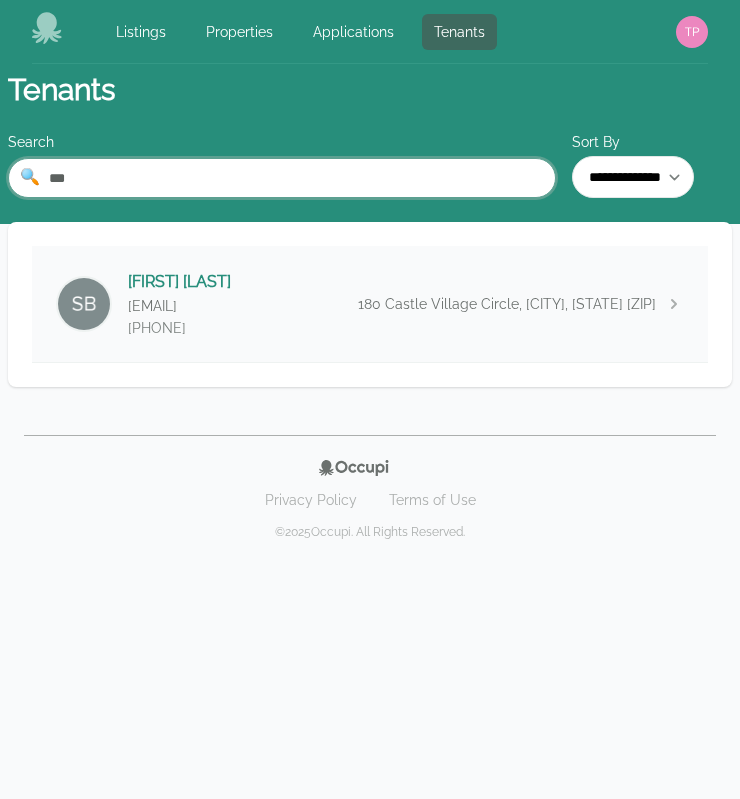 type on "***" 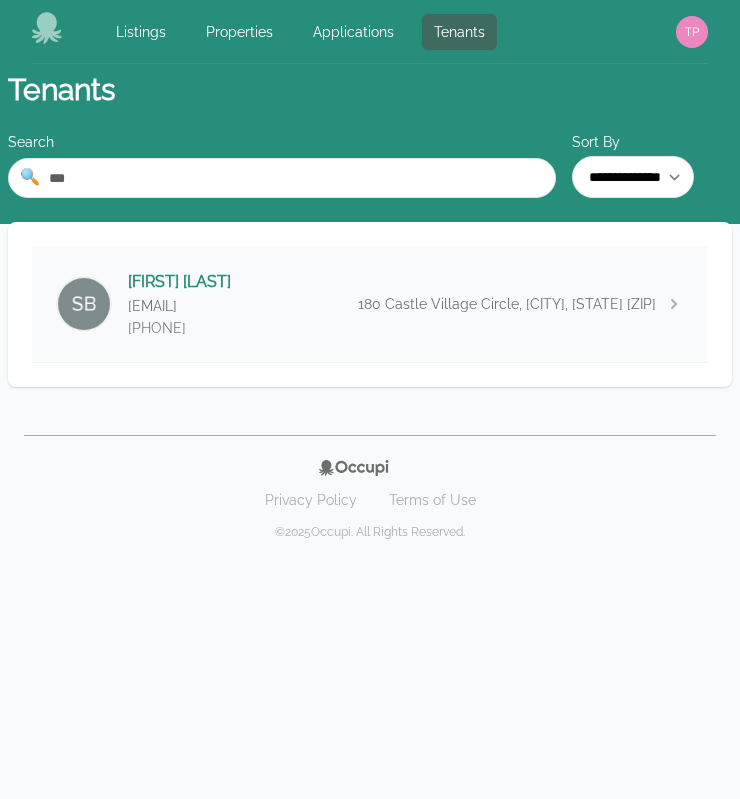 click on "[EMAIL]" at bounding box center [179, 306] 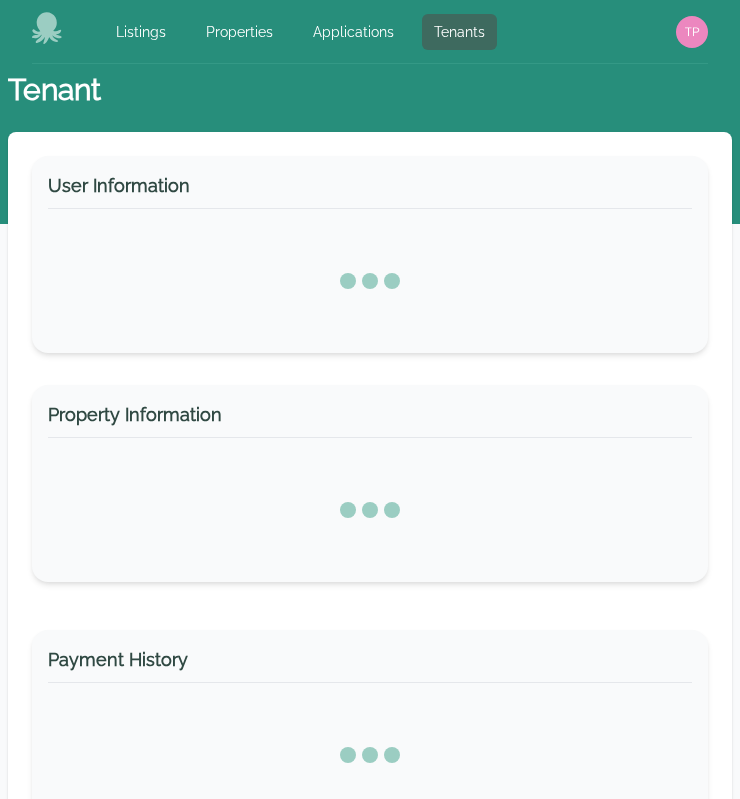 select on "*" 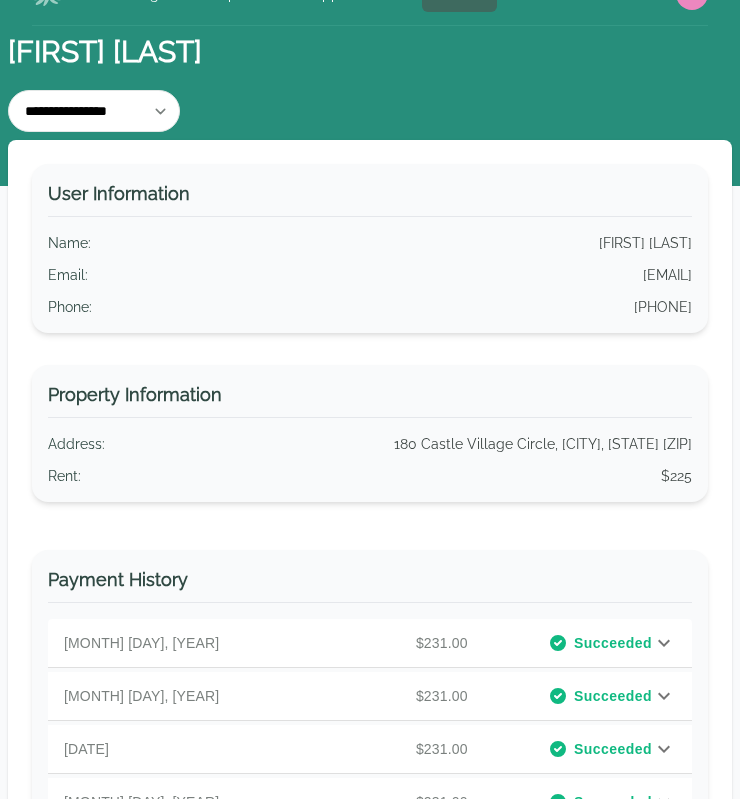 scroll, scrollTop: 61, scrollLeft: 0, axis: vertical 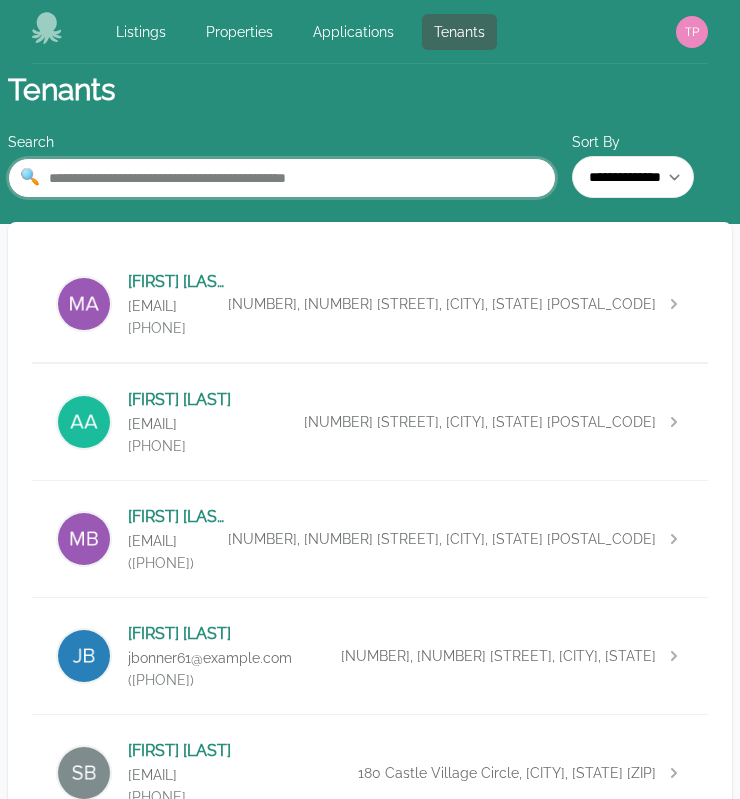 click at bounding box center (282, 178) 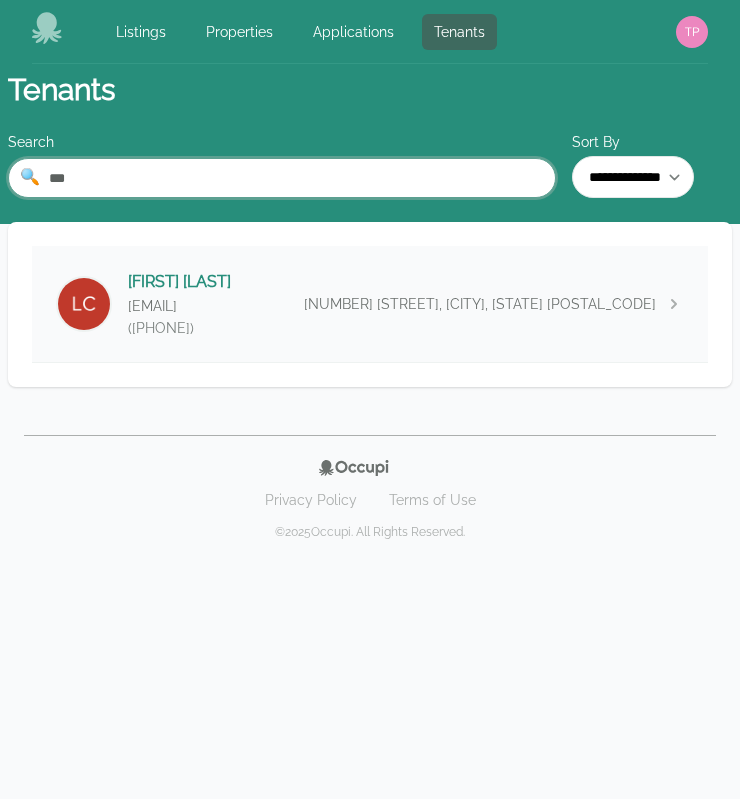 type on "***" 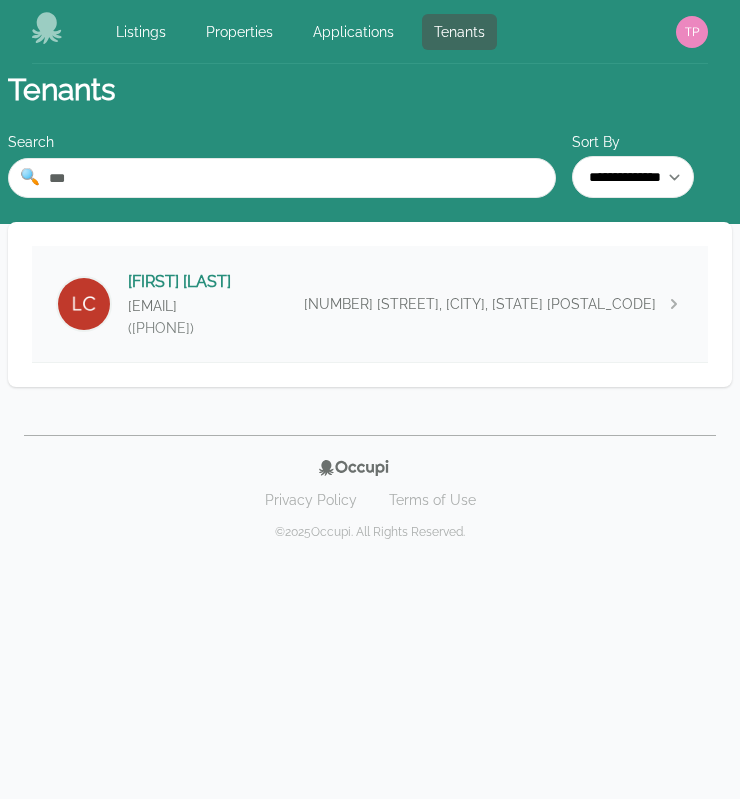 click on "[EMAIL]" at bounding box center (179, 306) 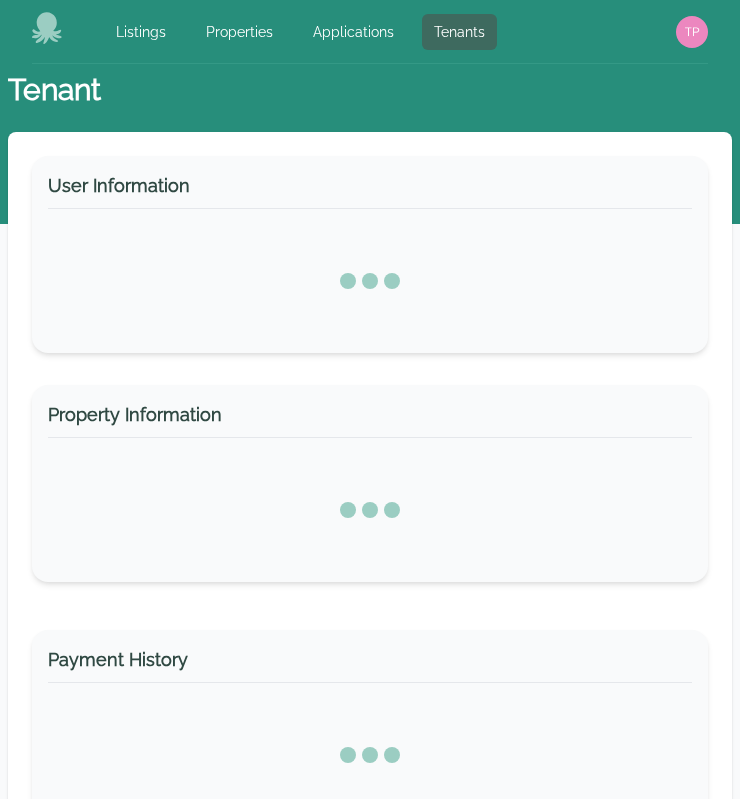 select on "*" 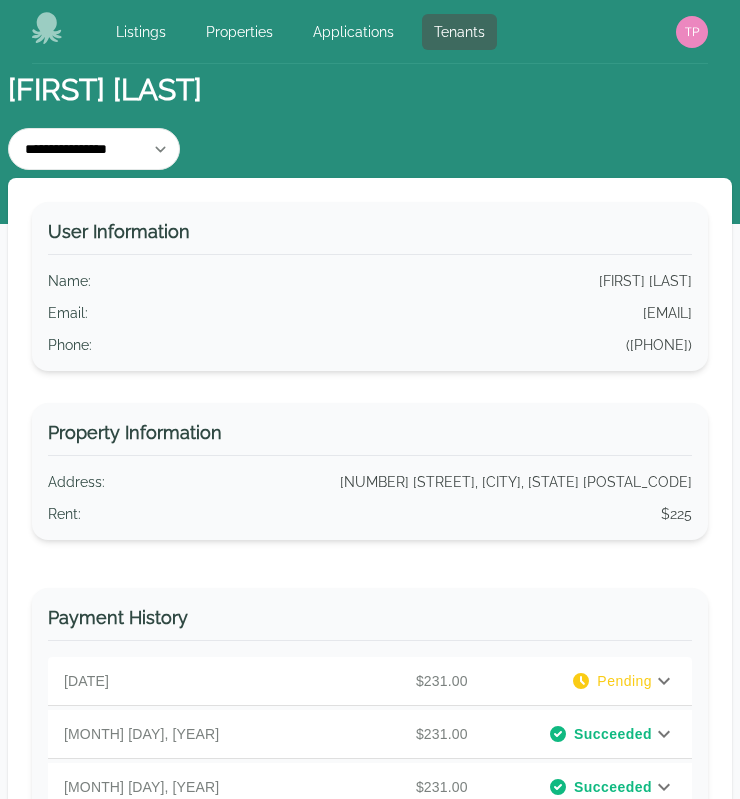 click on "**********" at bounding box center [370, 147] 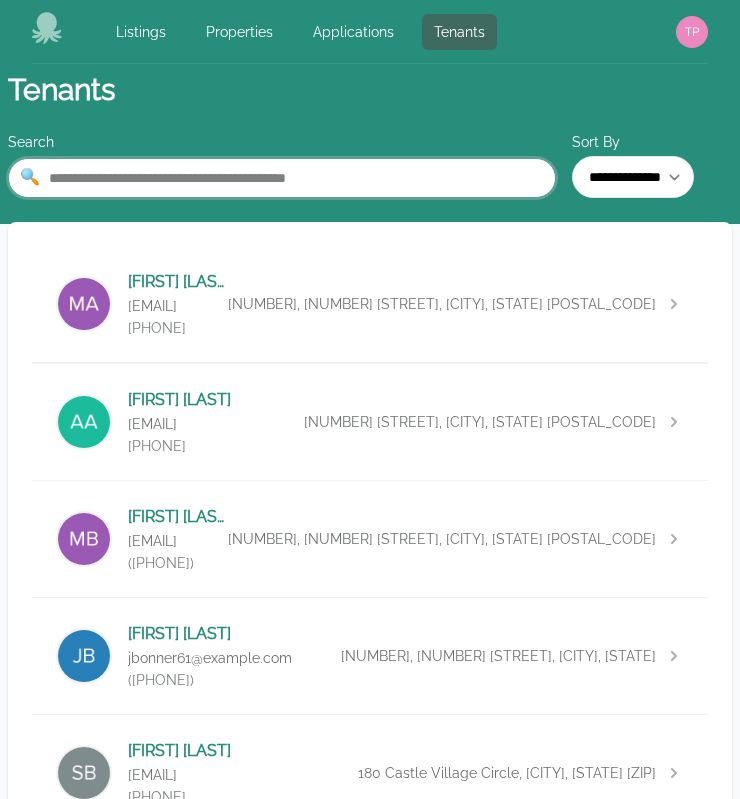 click at bounding box center (282, 178) 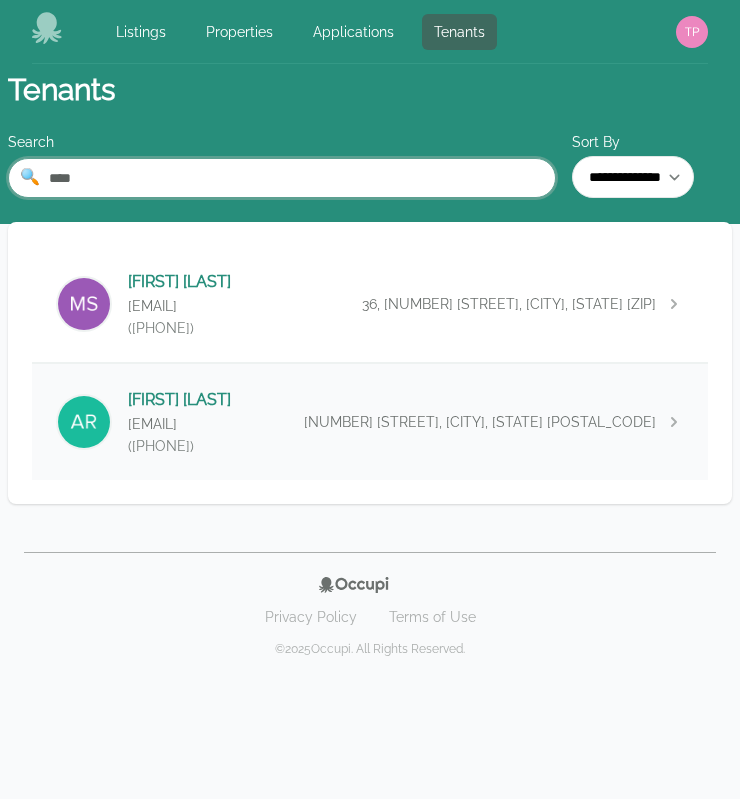 type on "****" 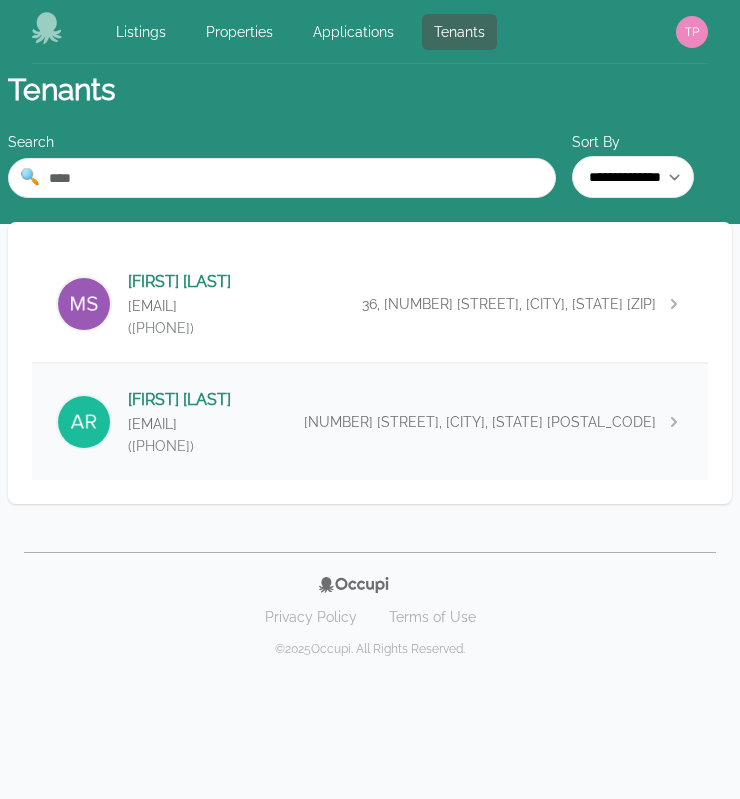 click on "[FIRST] [LAST] [EMAIL] [PHONE] [NUMBER] [STREET], [CITY], [STATE] [POSTAL_CODE]" at bounding box center [370, 422] 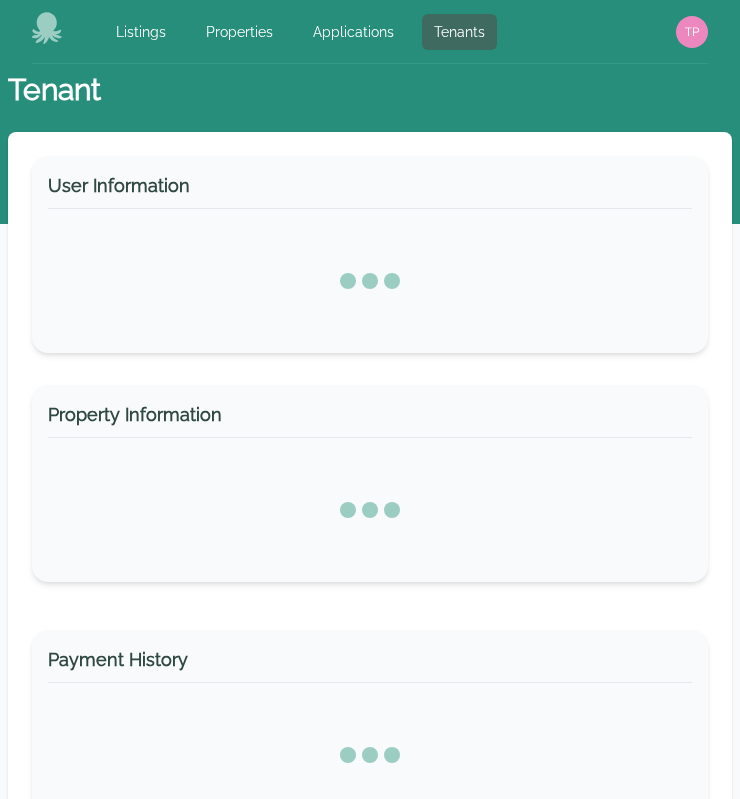 select on "*" 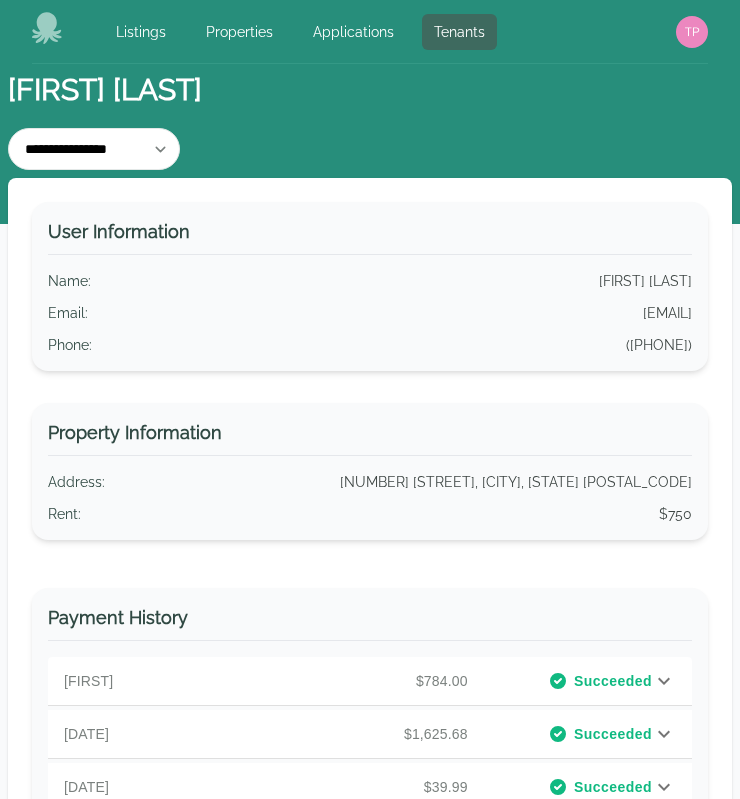 click 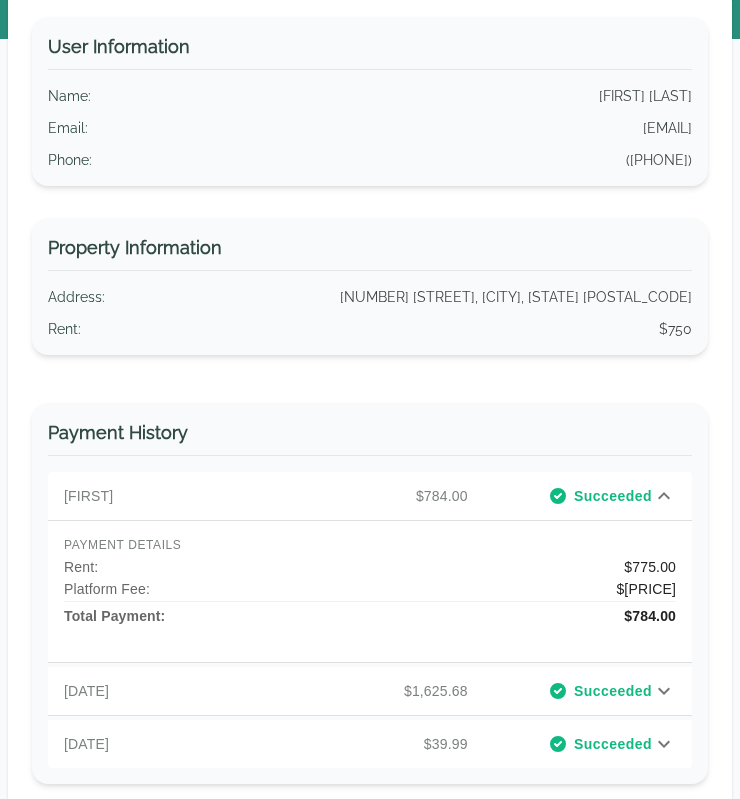 scroll, scrollTop: 186, scrollLeft: 0, axis: vertical 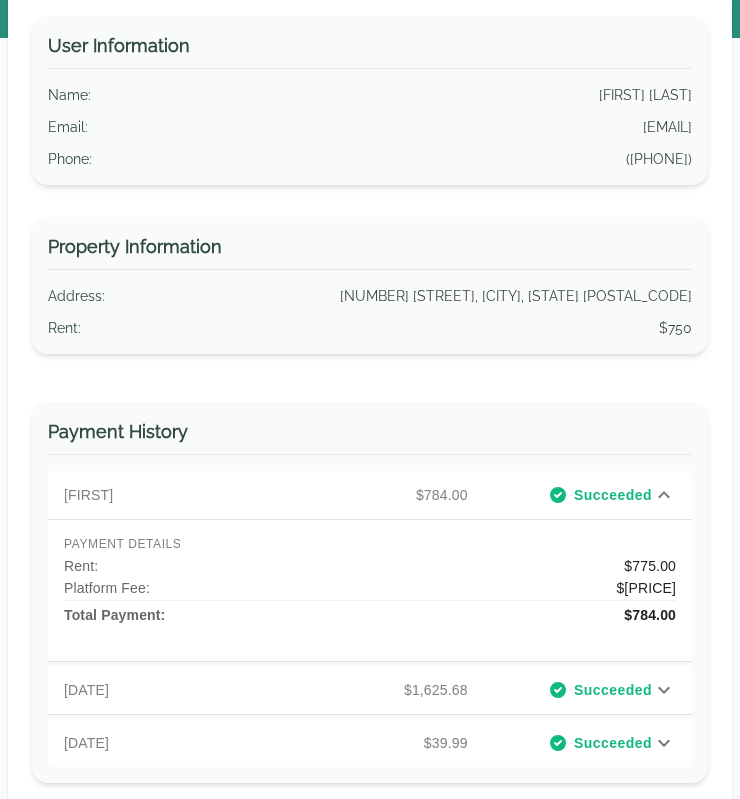 click 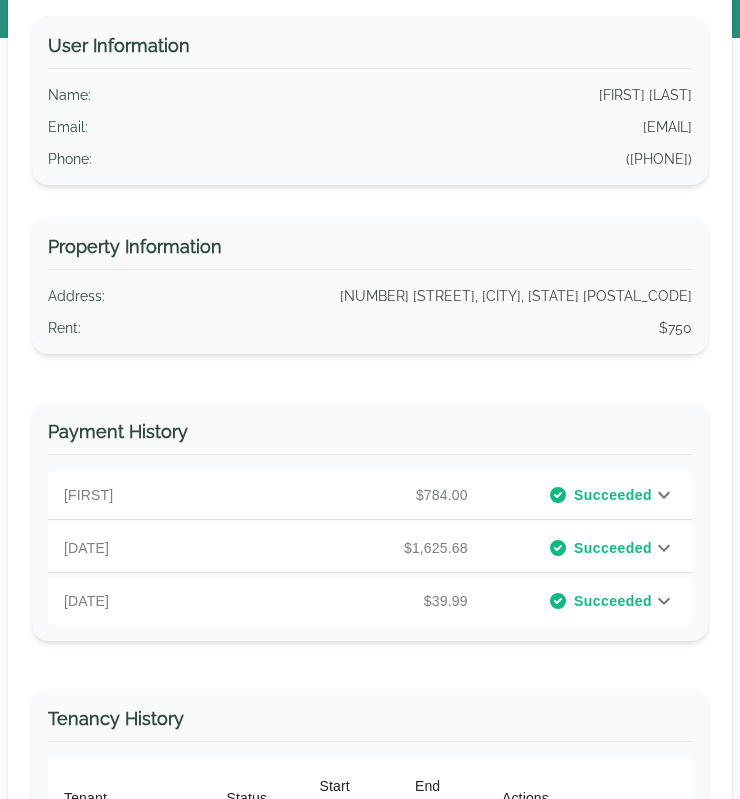 click on "User Information Name : [FIRST] [LAST] Email : [EMAIL] Phone : ([PHONE]) Property Information Address : [NUMBER] [STREET], [CITY], [STATE] [POSTAL_CODE] Rent : $[PRICE] Payment History [MONTH] [DAY], [YEAR] $[PRICE] Succeeded PAYMENT DETAILS Rent : $[PRICE] Platform Fee: $[PRICE] Total Payment: $[PRICE] [MONTH] [DAY], [YEAR] $[PRICE] Succeeded PAYMENT DETAILS Rent : $[PRICE] Platform Fee: $[PRICE] Total Payment: $[PRICE] [MONTH] [DAY], [YEAR] $[PRICE] Succeeded PAYMENT DETAILS Application Fee : $[PRICE] Total Payment: $[PRICE] Tenancy History Tenant Status Start Date End Date Actions [FIRST] [LAST] Current [MONTH] [DAY], [YEAR] N/A End Transfer Rows per page: * * ** ** *** 1–1 of 1" at bounding box center [370, 524] 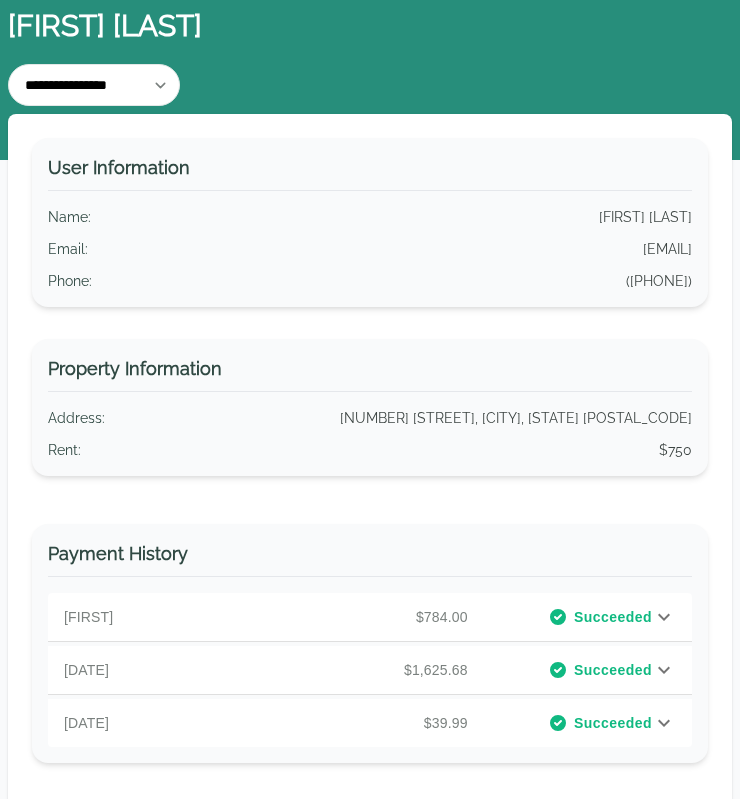 scroll, scrollTop: 0, scrollLeft: 0, axis: both 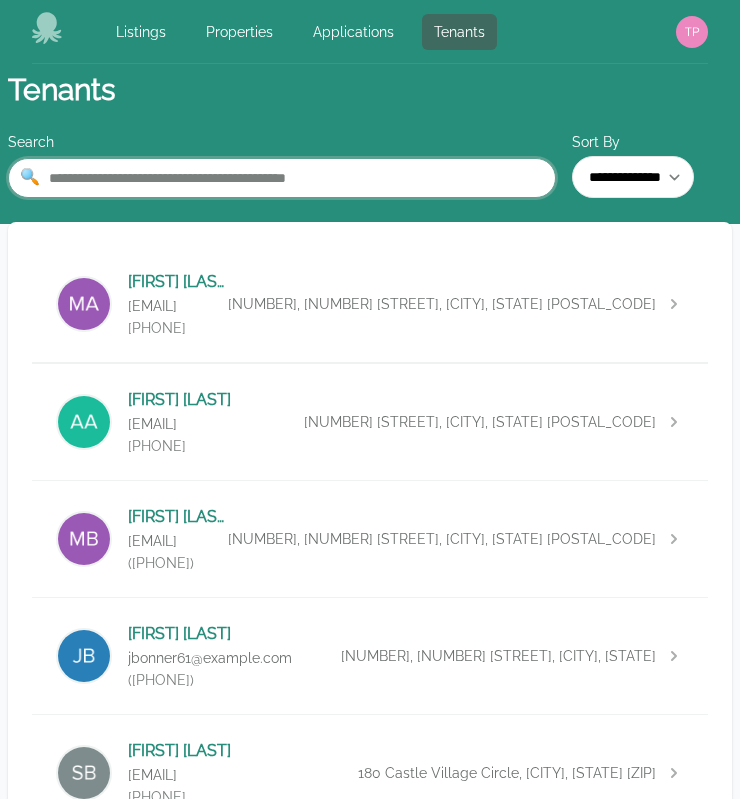 click at bounding box center [282, 178] 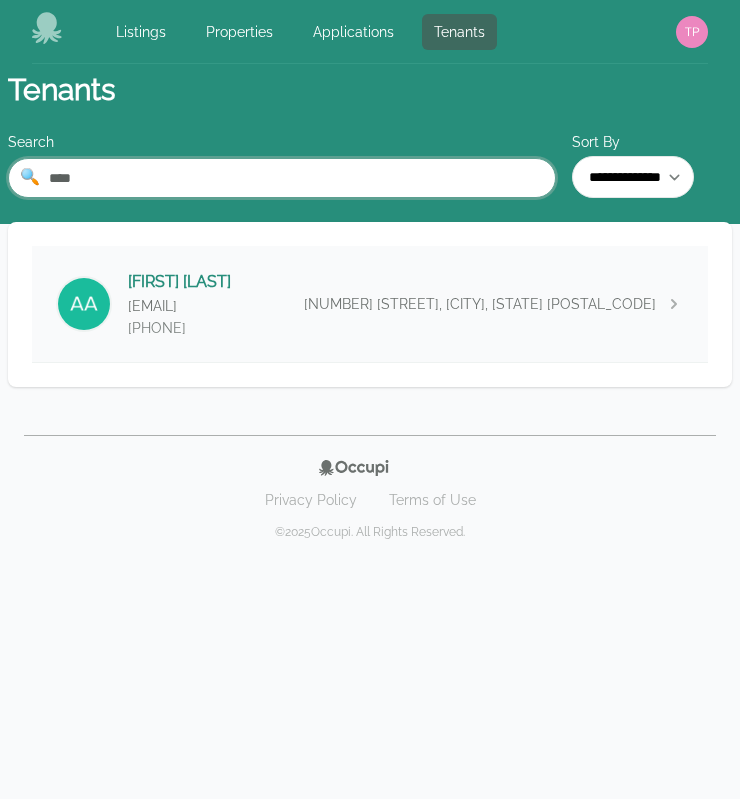 type on "****" 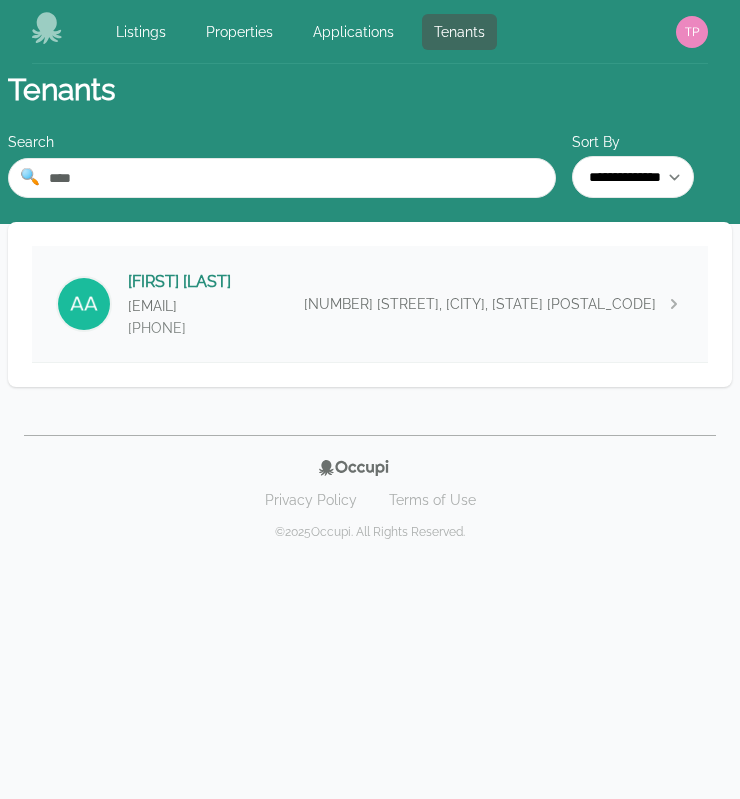 click on "[FIRST]    [LAST] [EMAIL] ([PHONE]) [NUMBER] [STREET], [CITY], [STATE] [POSTAL_CODE]" at bounding box center [370, 304] 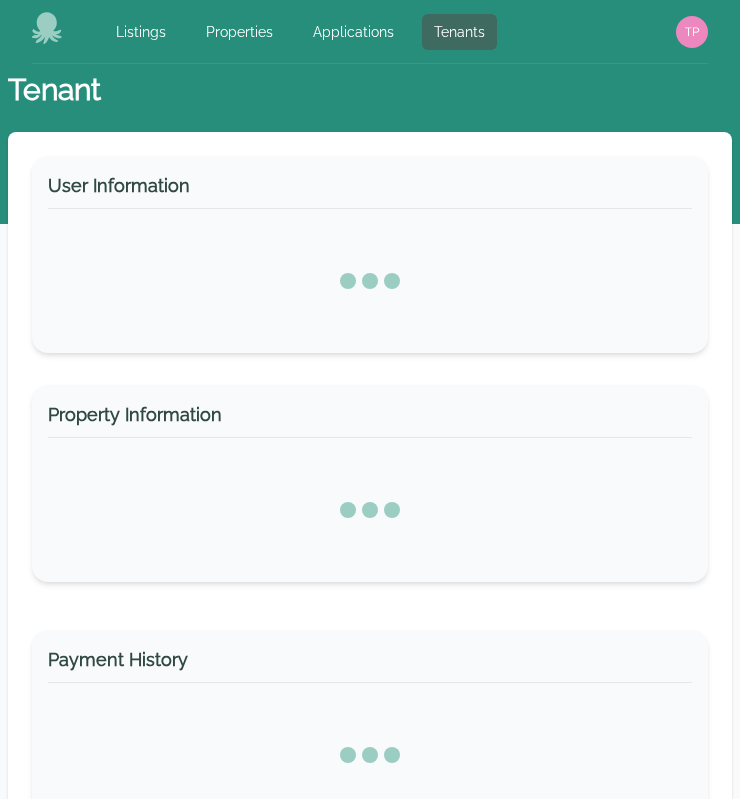 select on "*" 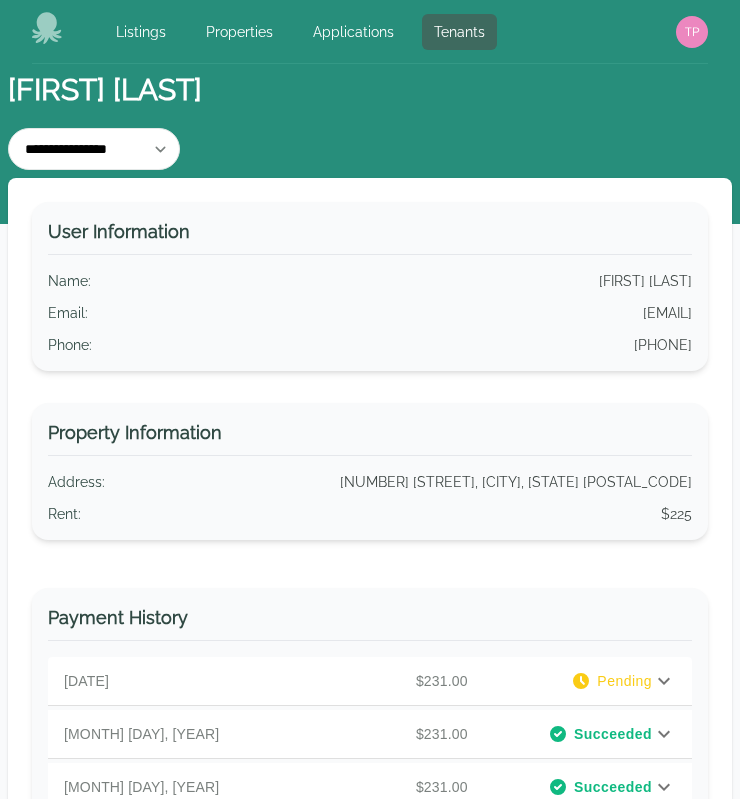 click 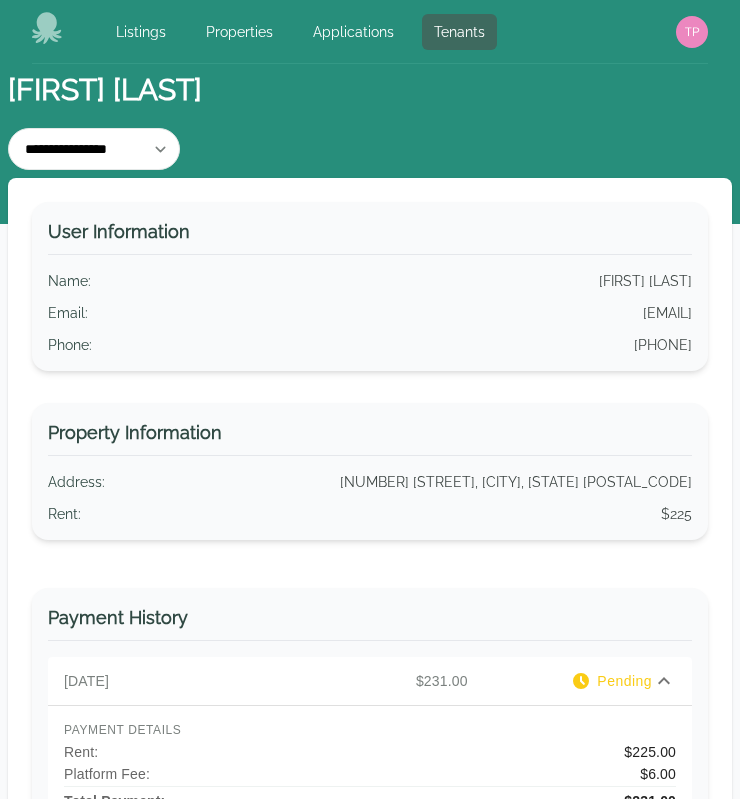 click on "**********" at bounding box center [370, 147] 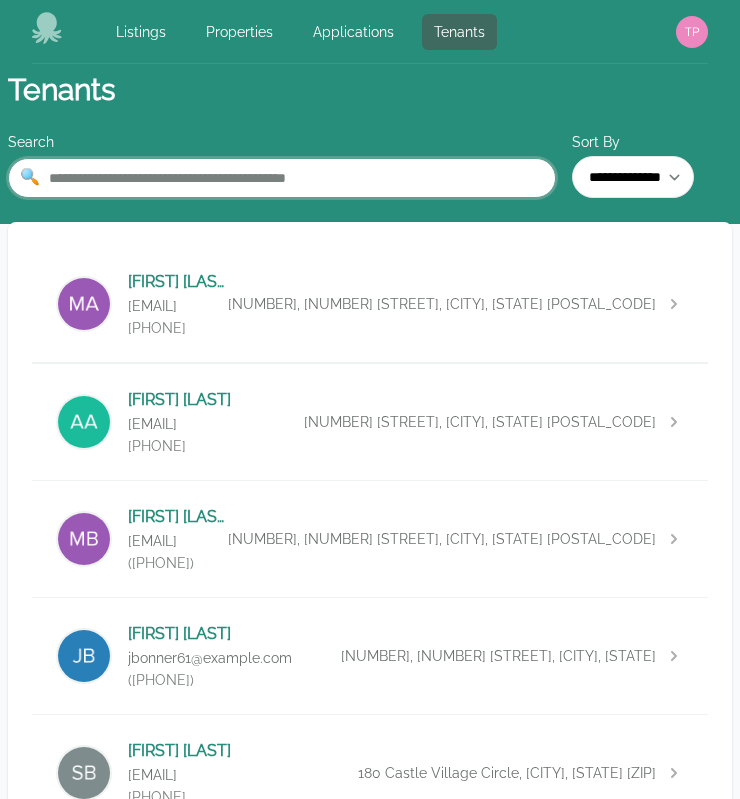 click at bounding box center (282, 178) 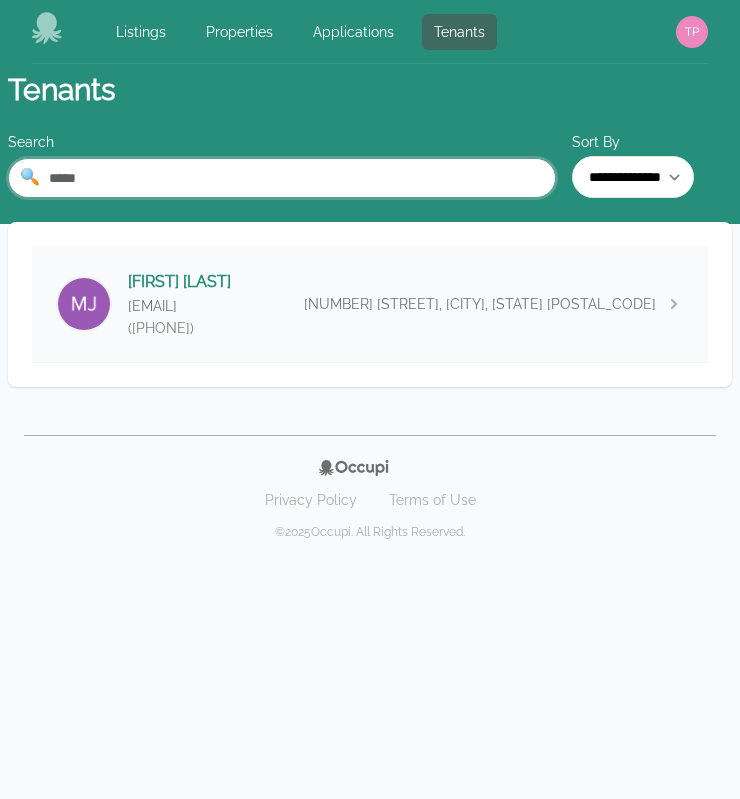 type on "*****" 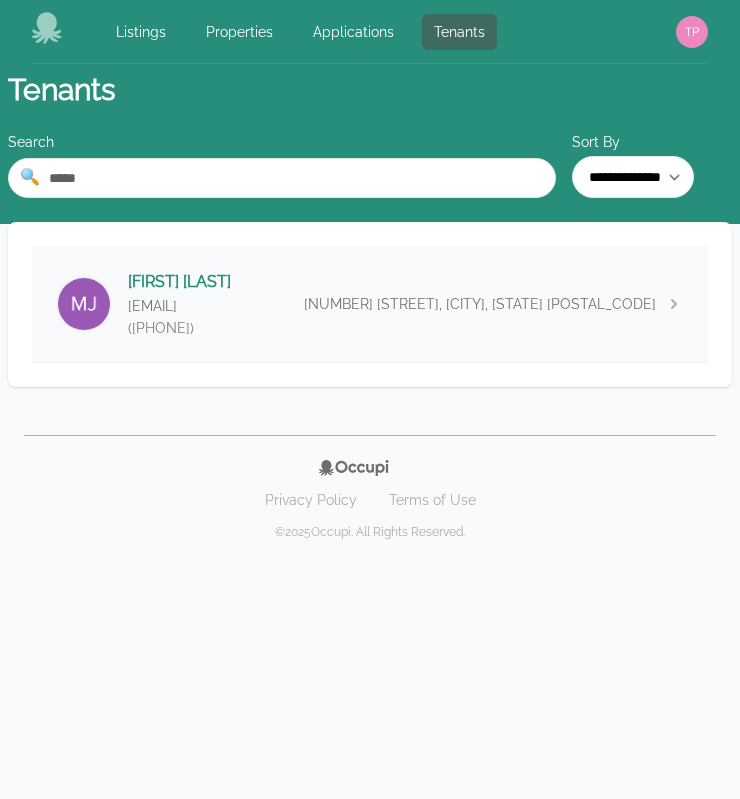 click on "[FIRST] [LAST] [EMAIL] [PHONE] [NUMBER] [STREET], [CITY], [STATE] [POSTAL_CODE]" at bounding box center [370, 304] 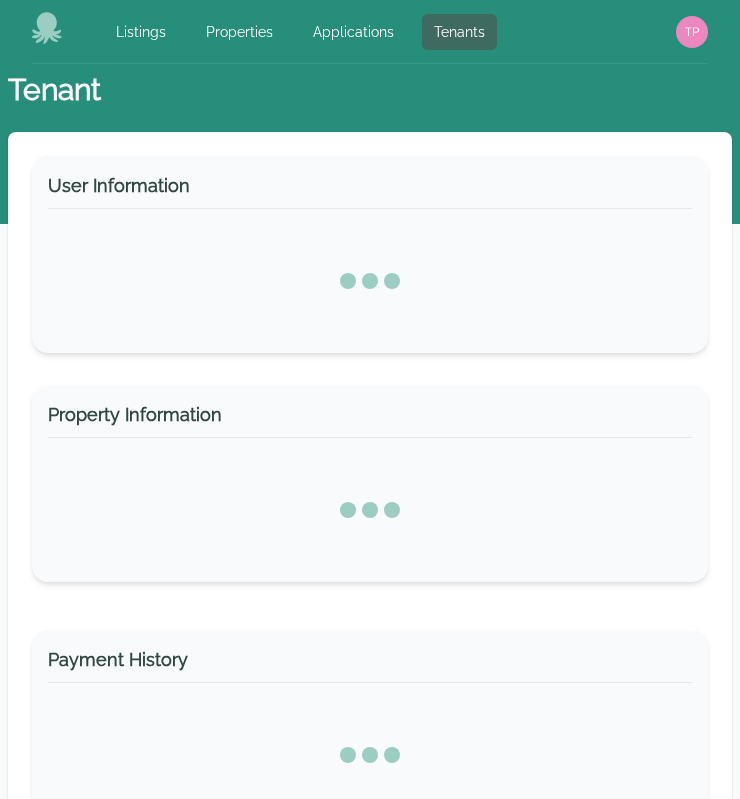 select on "*" 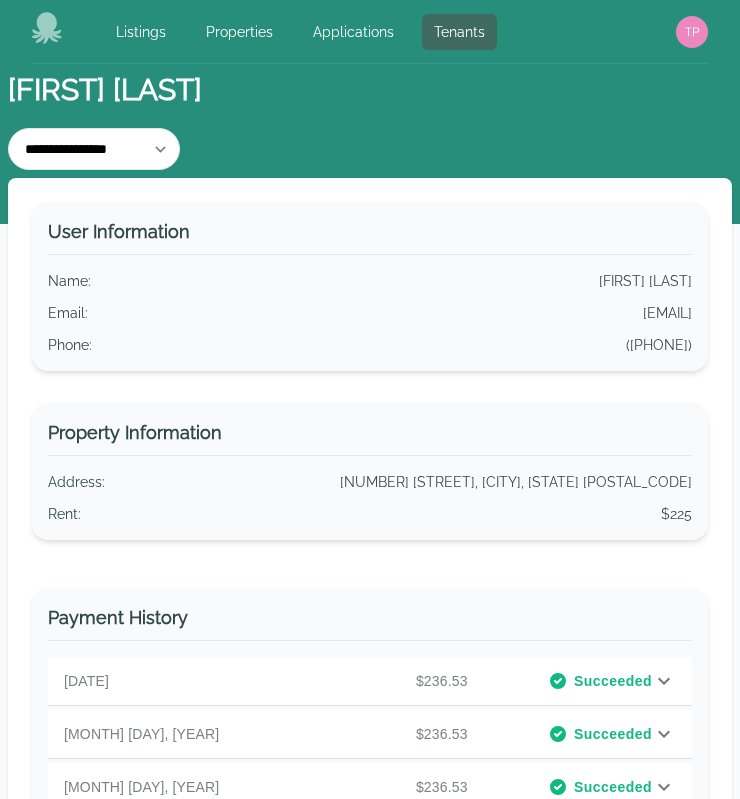 scroll, scrollTop: 56, scrollLeft: 0, axis: vertical 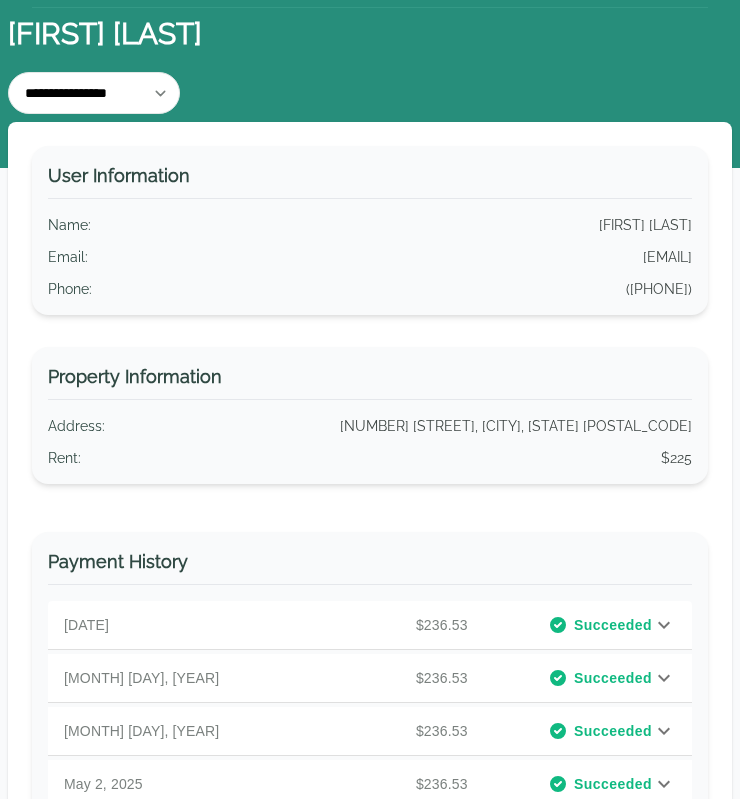 click 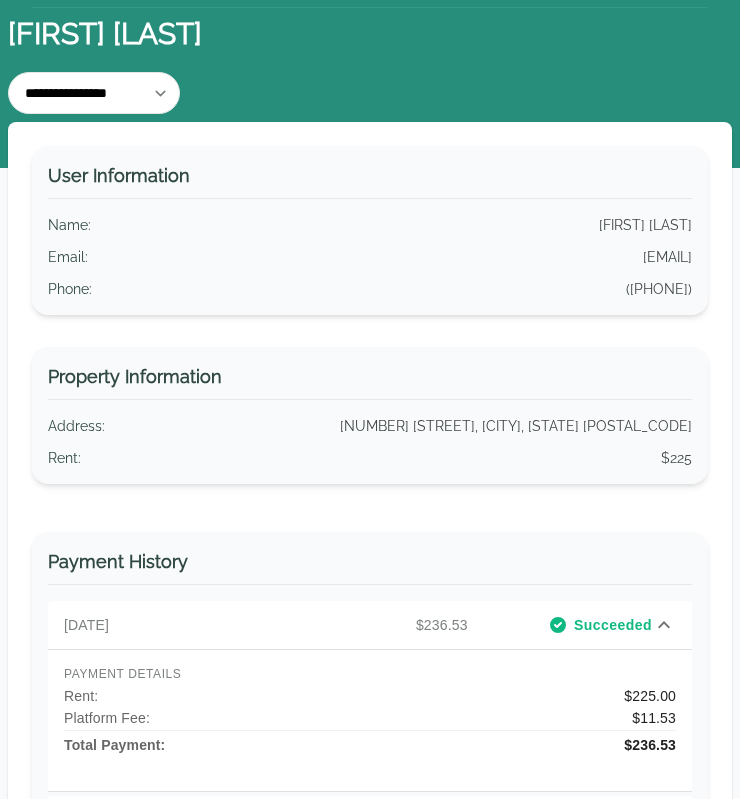 click on "User Information Name : [FIRST] [LAST] Email : [EMAIL] Phone : [PHONE]" at bounding box center (370, 230) 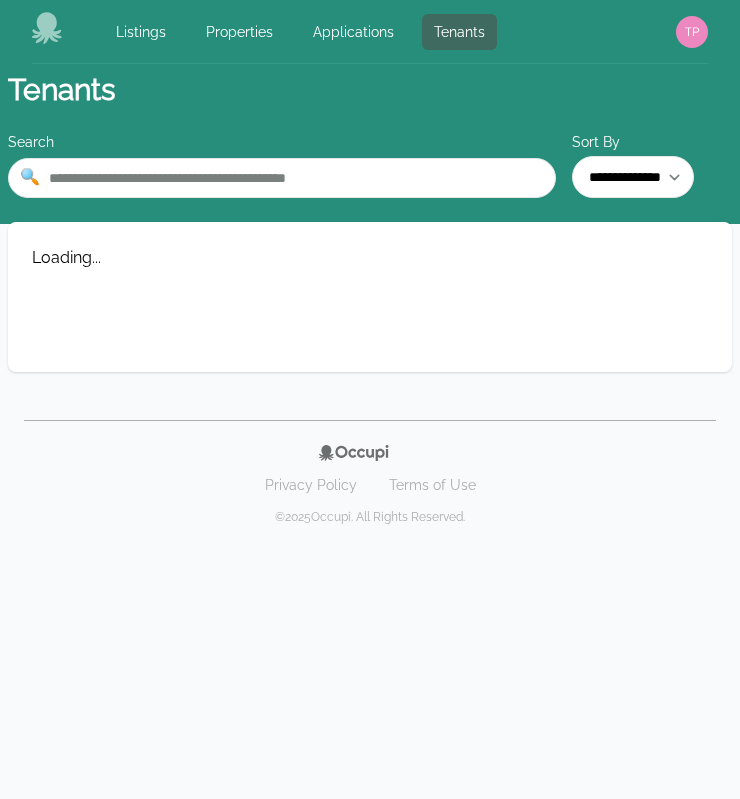 scroll, scrollTop: 0, scrollLeft: 0, axis: both 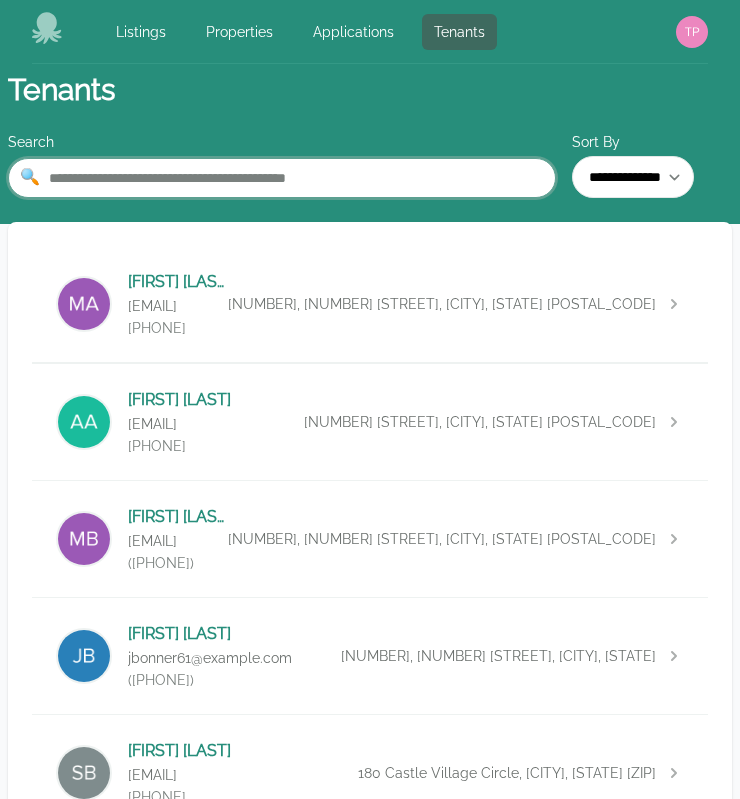 click at bounding box center (282, 178) 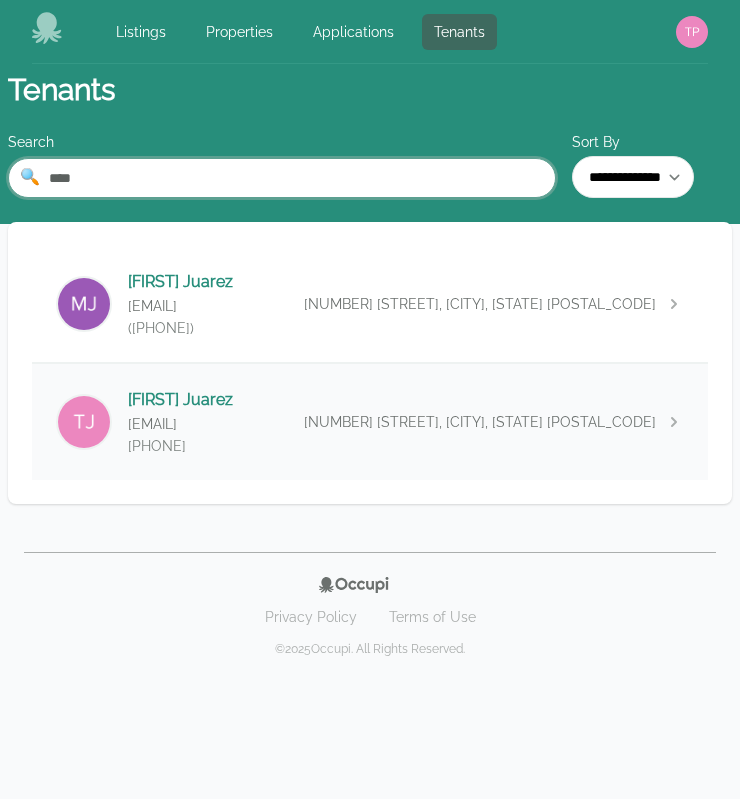 type on "****" 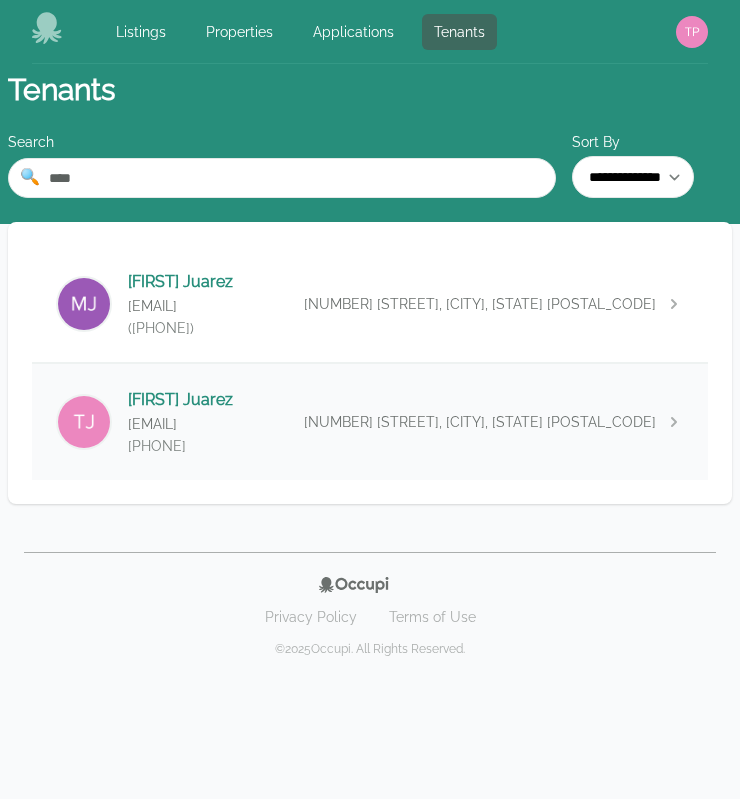 click on "[FIRST] [LAST] melisahernandez.28@icloud.com ([PHONE]) [NUMBER] [STREET], [CITY], [STATE]" at bounding box center [370, 422] 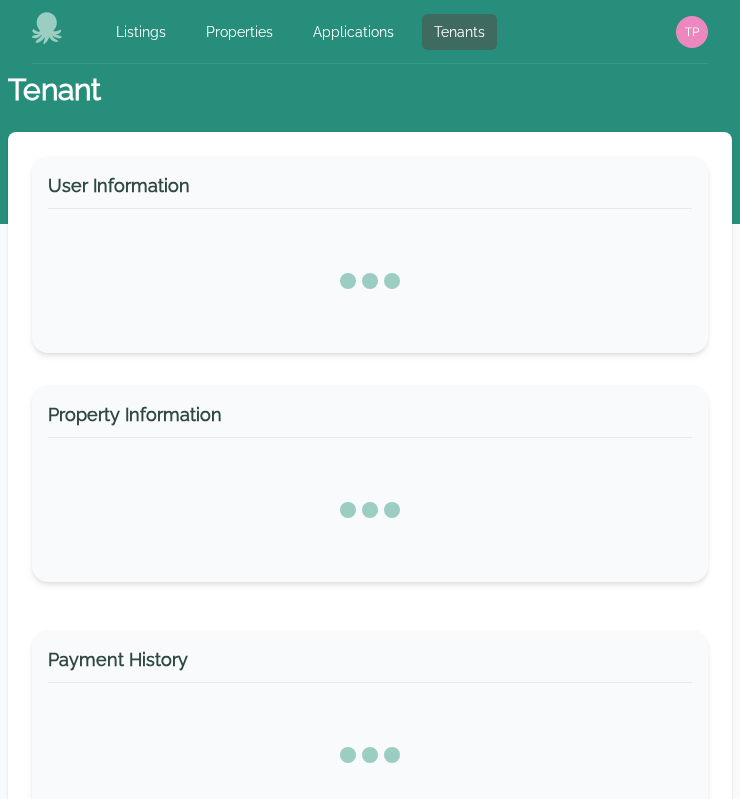 select on "*" 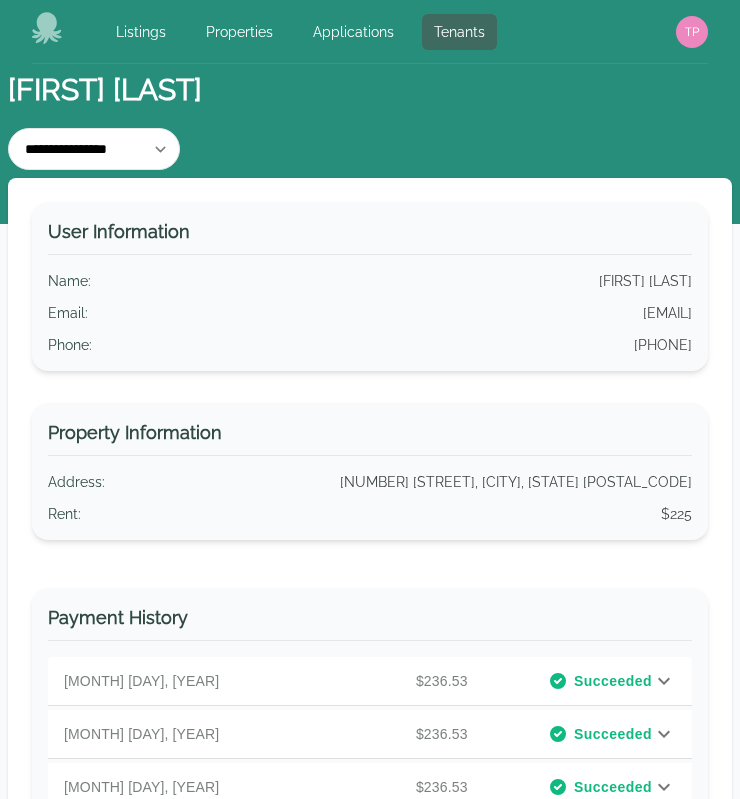 scroll, scrollTop: 71, scrollLeft: 0, axis: vertical 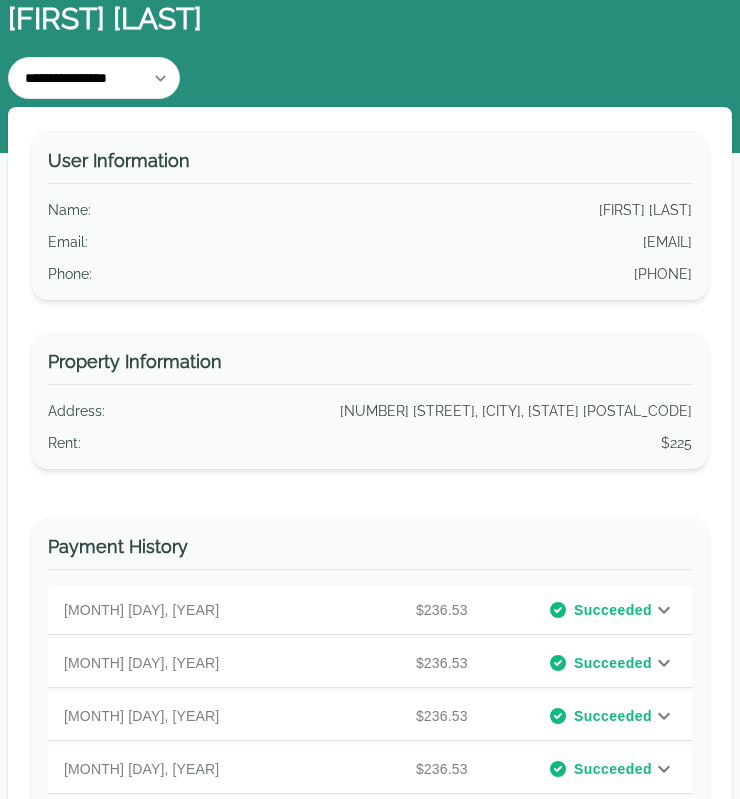 click on "Name : [FIRST] [LAST]" at bounding box center [370, 210] 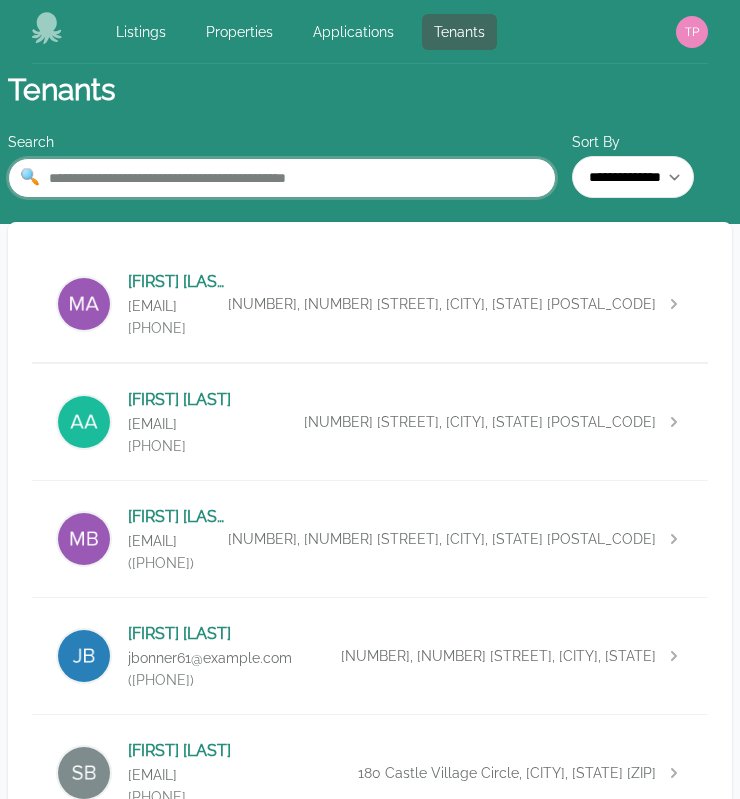 click at bounding box center (282, 178) 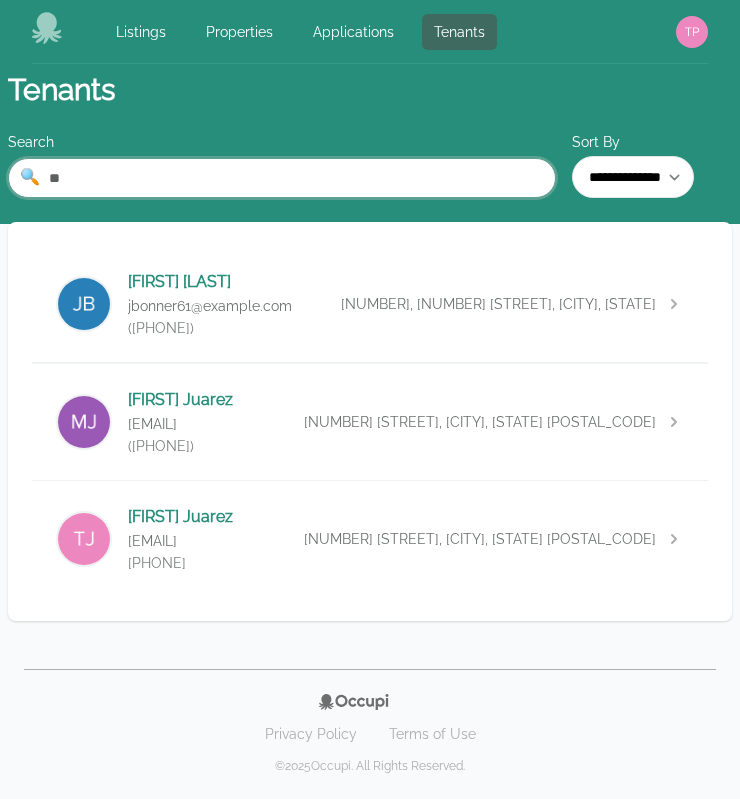 type on "*" 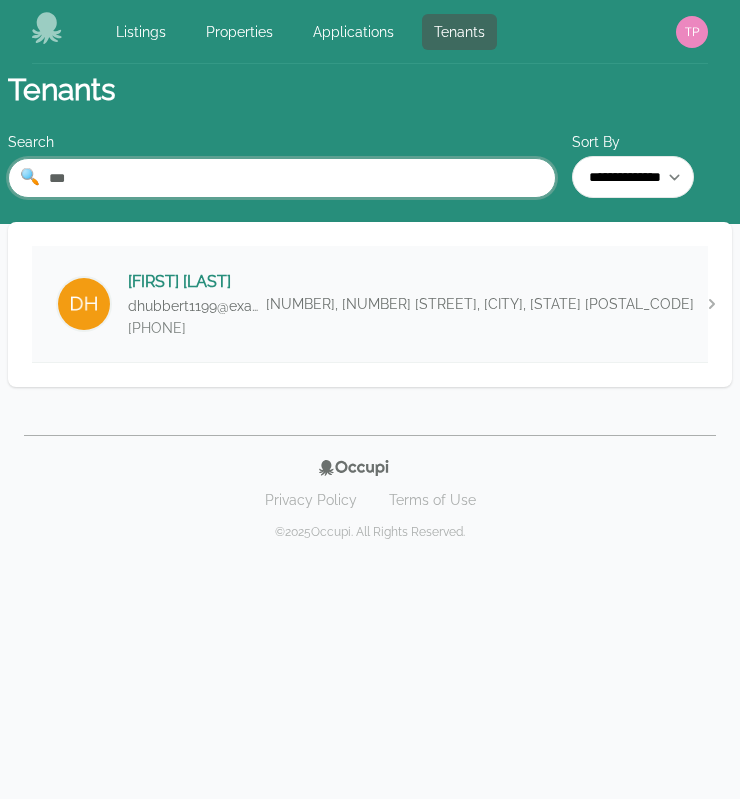 type on "***" 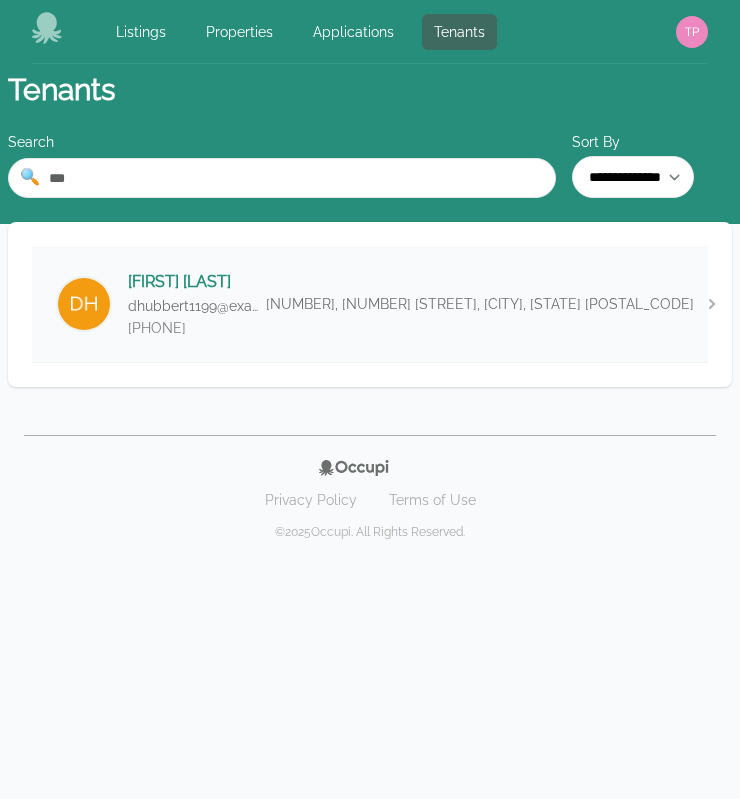 click on "[FIRST] [LAST] [EMAIL] ([PHONE]) [NUMBER], [NUMBER] [STREET], [CITY], [STATE] [POSTAL_CODE]" at bounding box center (370, 304) 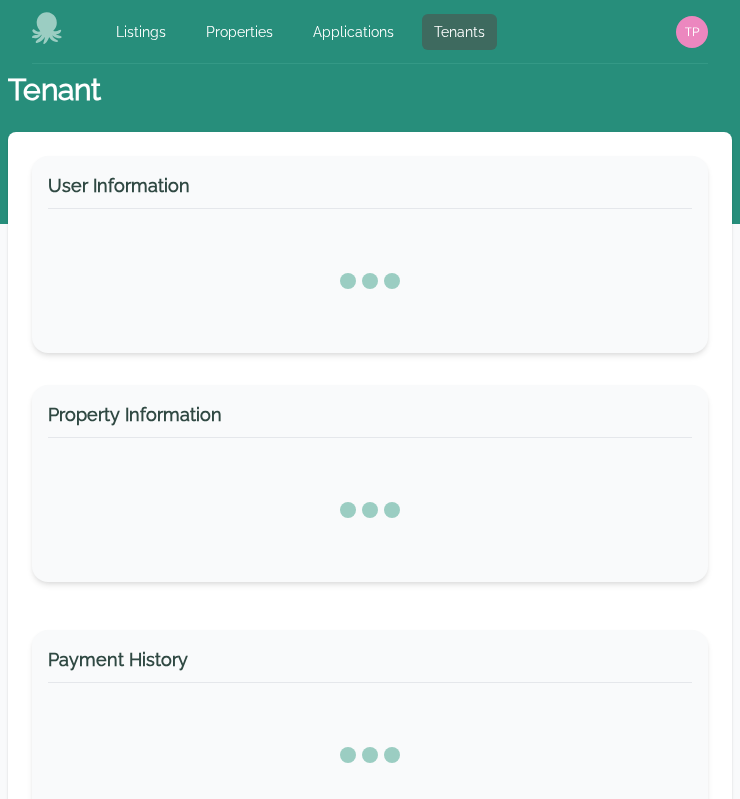 select on "*" 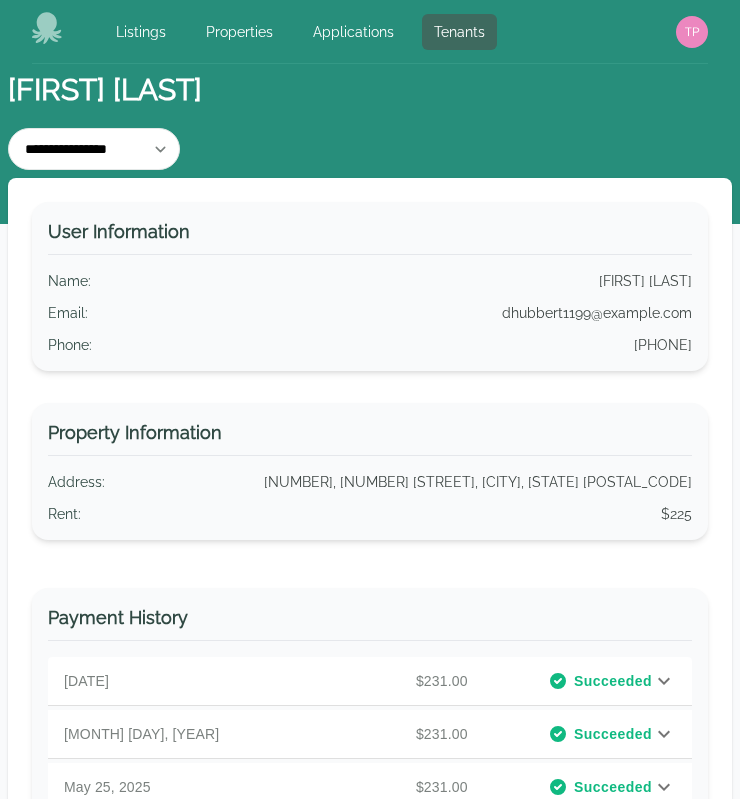 click on "User Information" at bounding box center [370, 236] 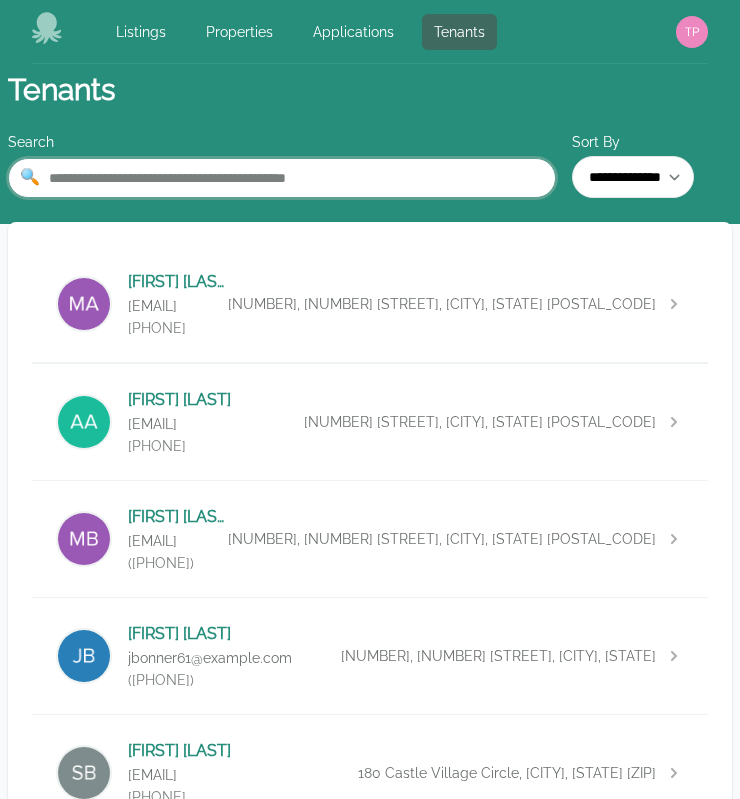click at bounding box center [282, 178] 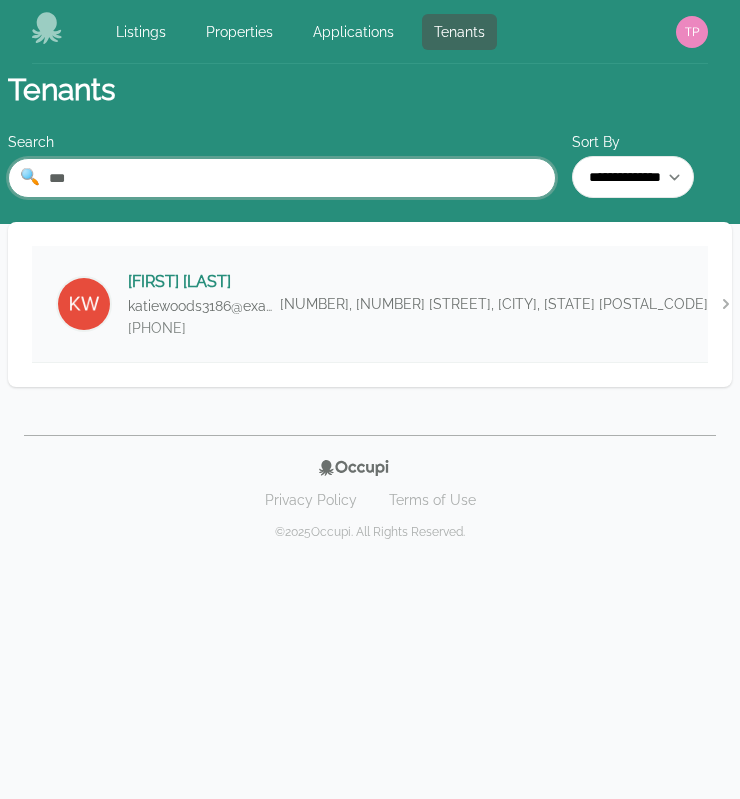 type on "***" 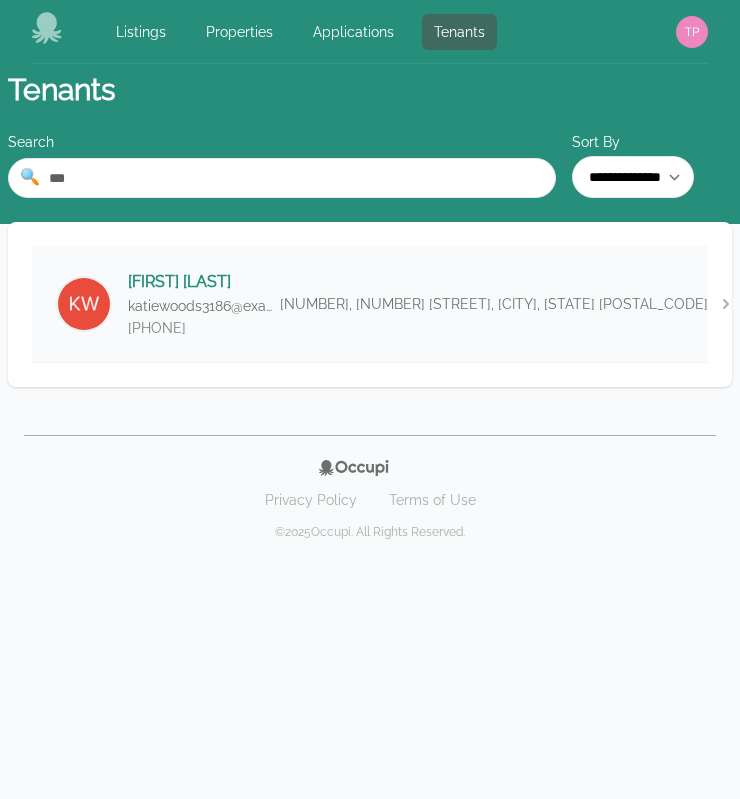 click on "[FIRST] [LAST]" at bounding box center [204, 282] 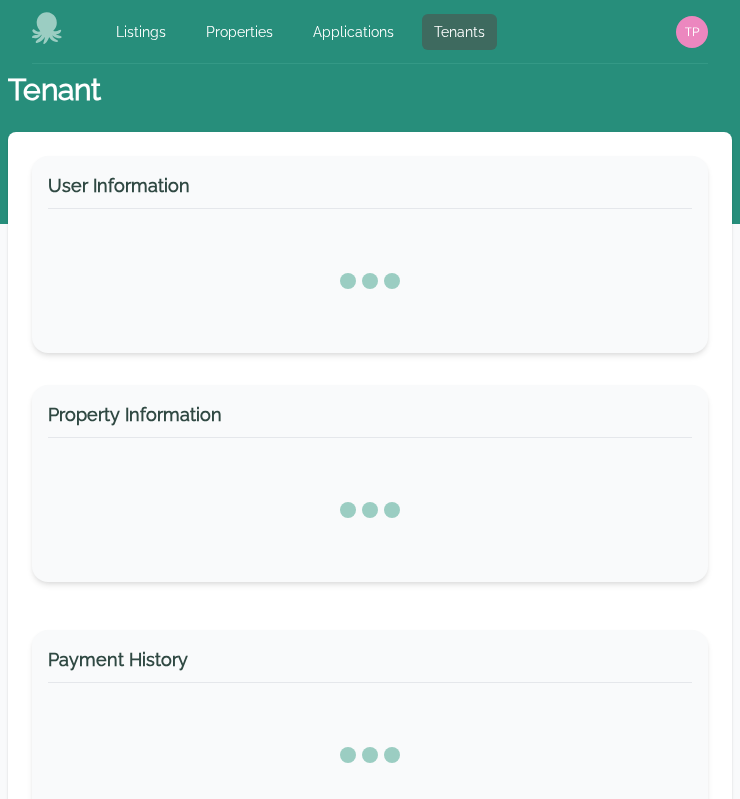select on "*" 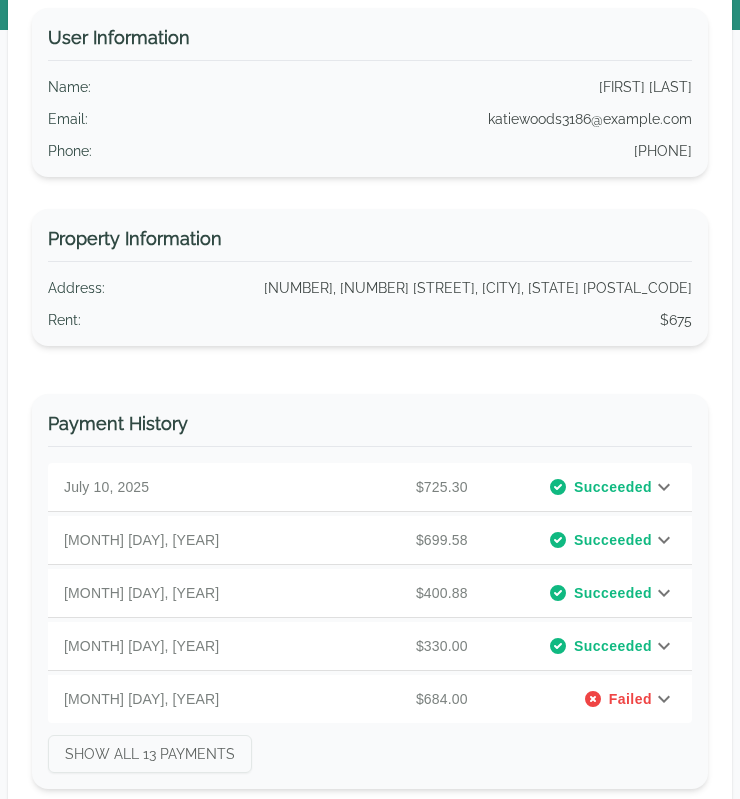 scroll, scrollTop: 226, scrollLeft: 0, axis: vertical 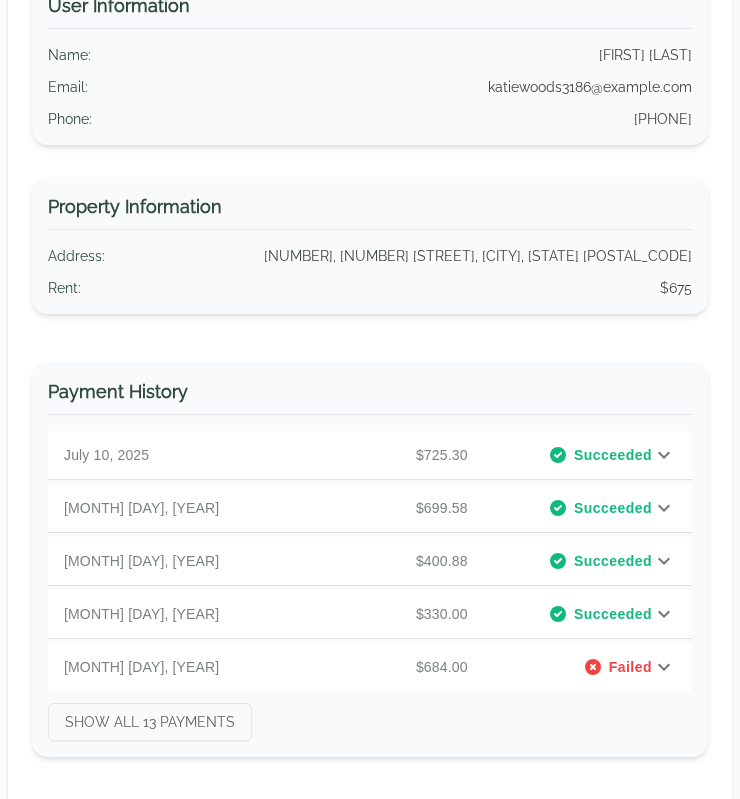 click 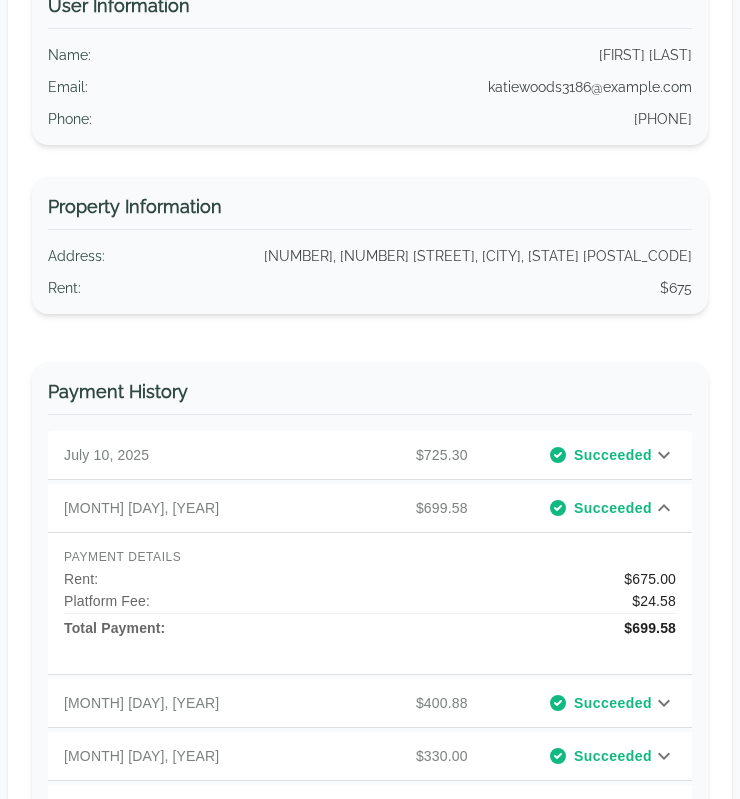 click 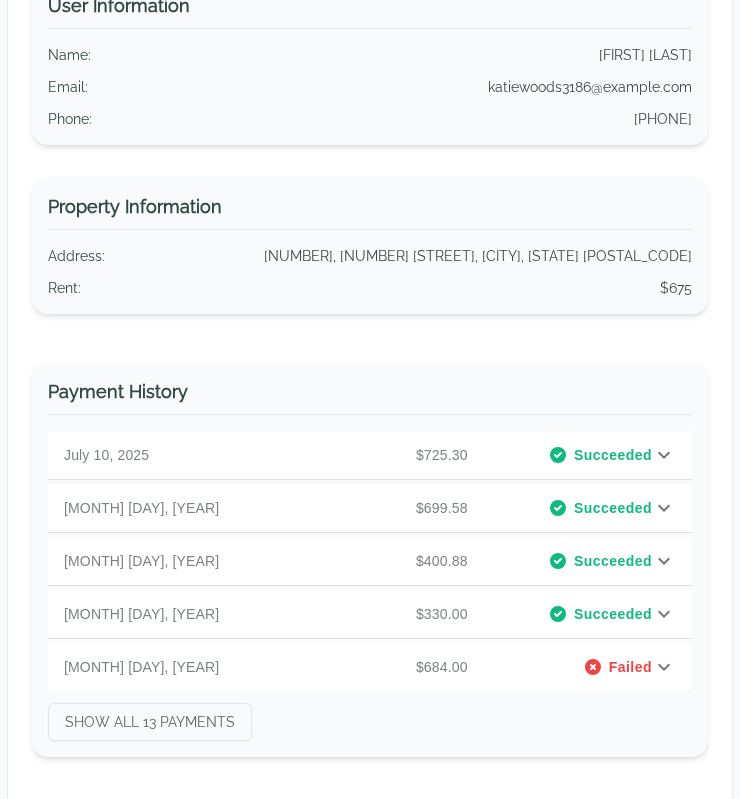 click 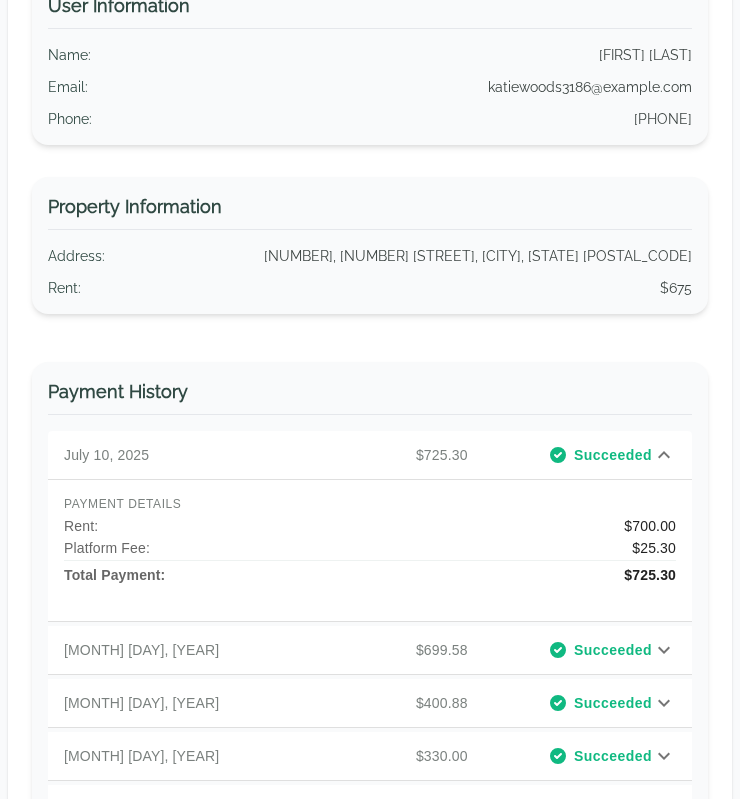 click 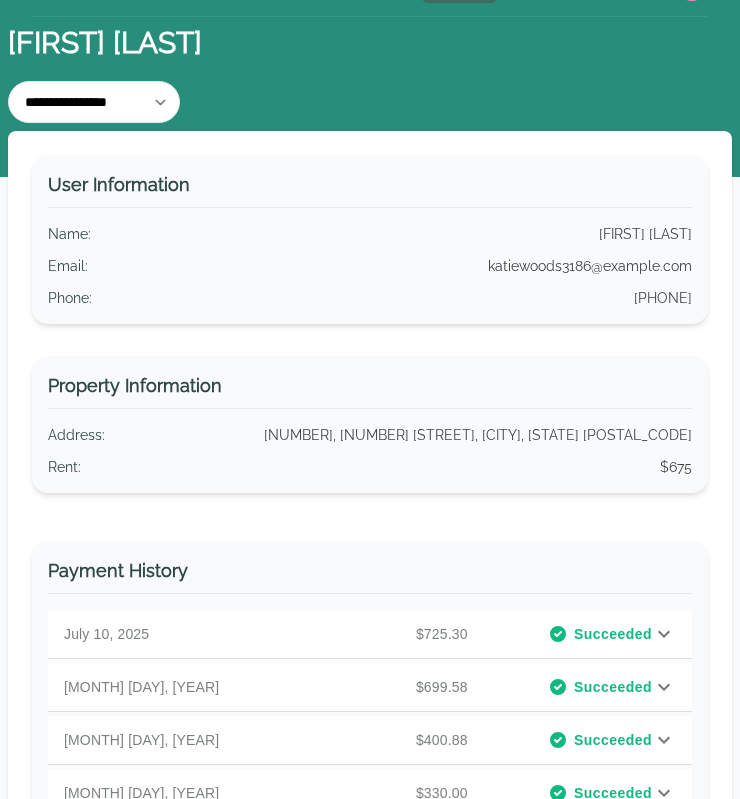 scroll, scrollTop: 0, scrollLeft: 0, axis: both 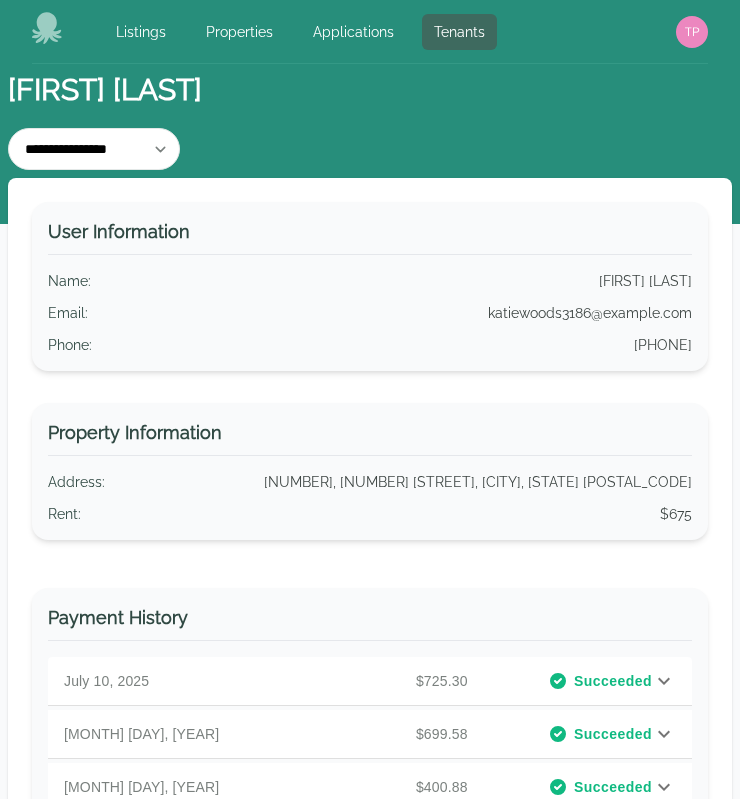 click on "[FIRST] [LAST]" at bounding box center (370, 90) 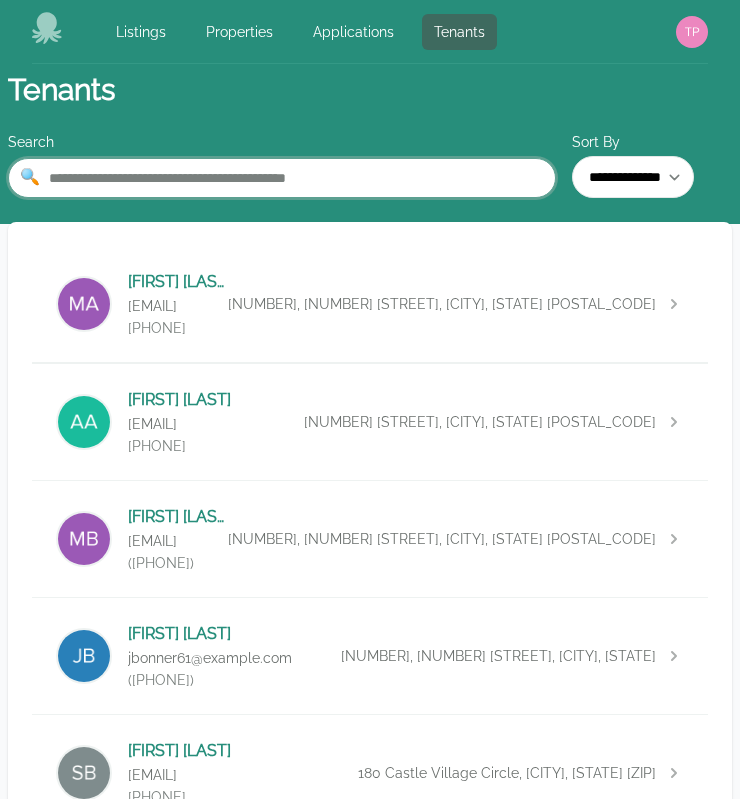 click at bounding box center [282, 178] 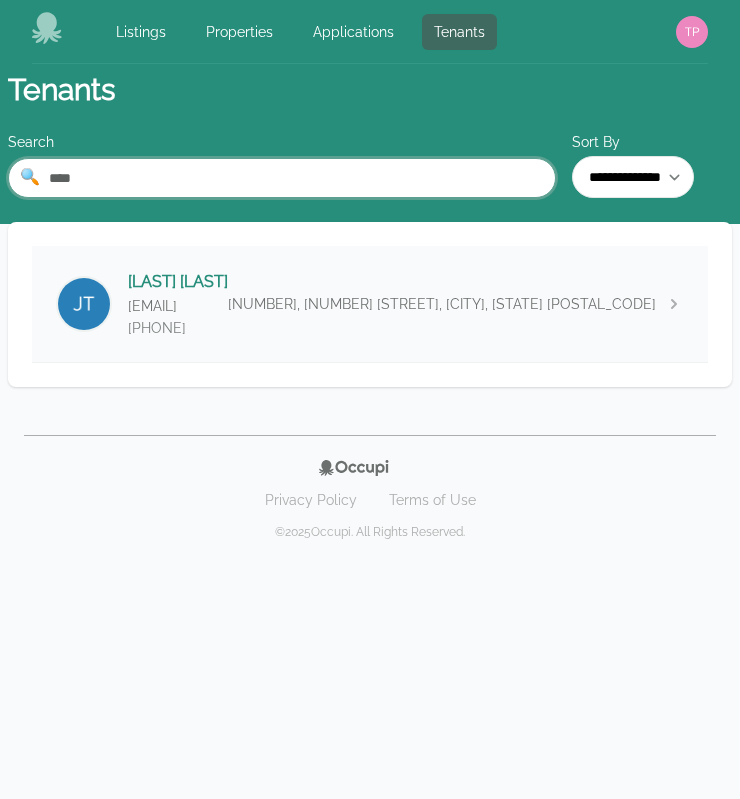 type on "****" 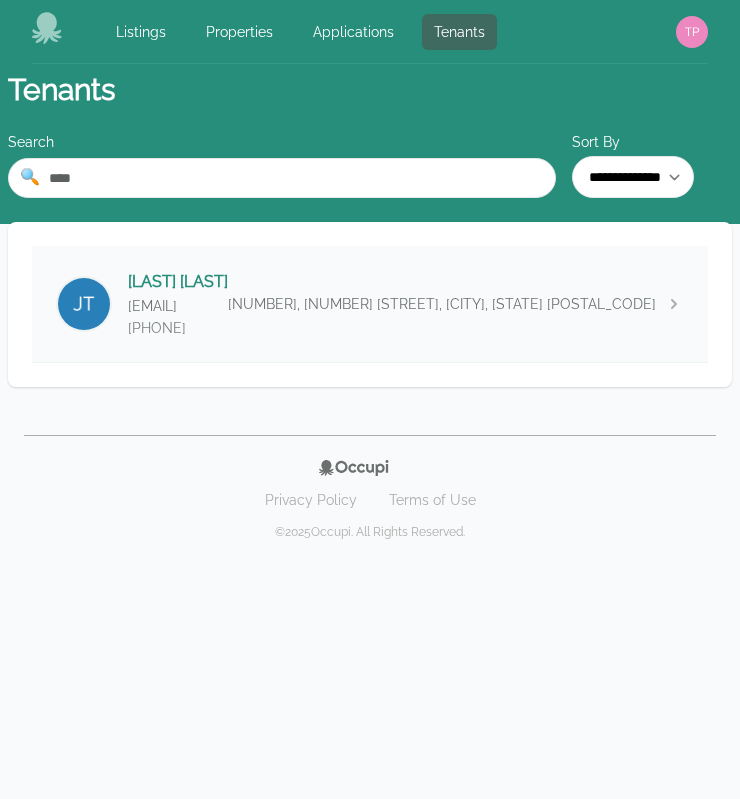 click on "[PHONE]" at bounding box center [178, 328] 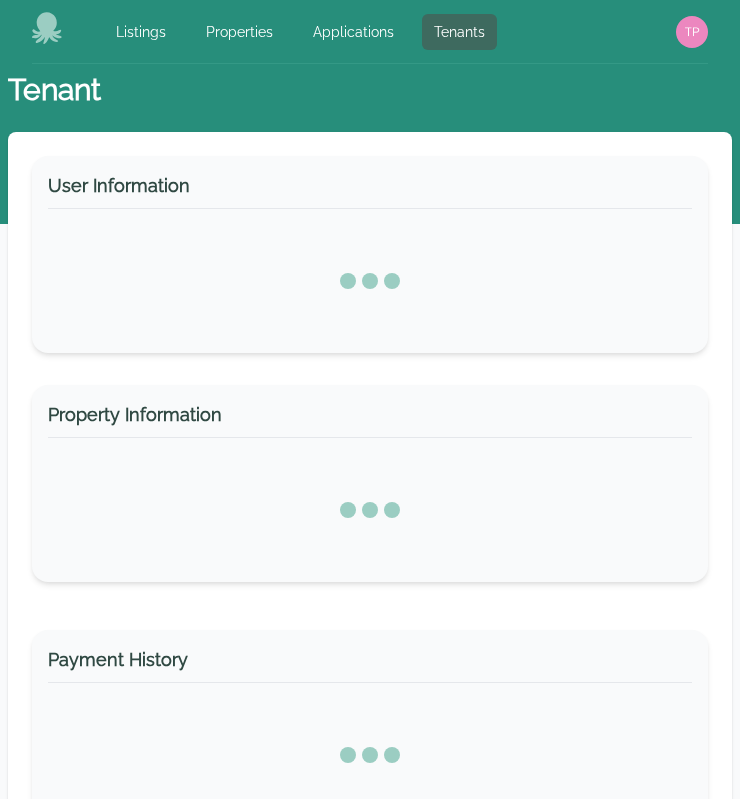 select on "*" 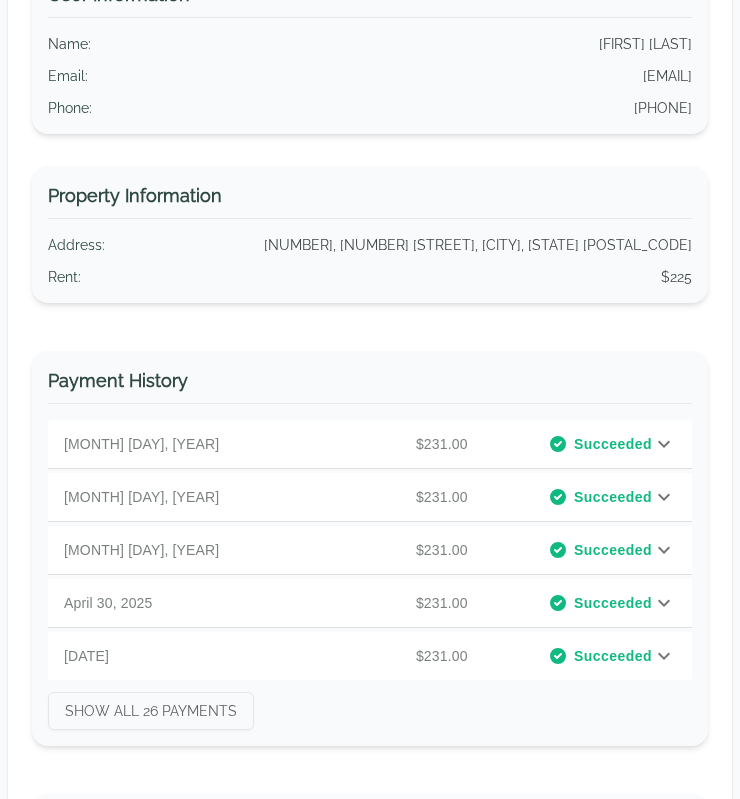 scroll, scrollTop: 264, scrollLeft: 0, axis: vertical 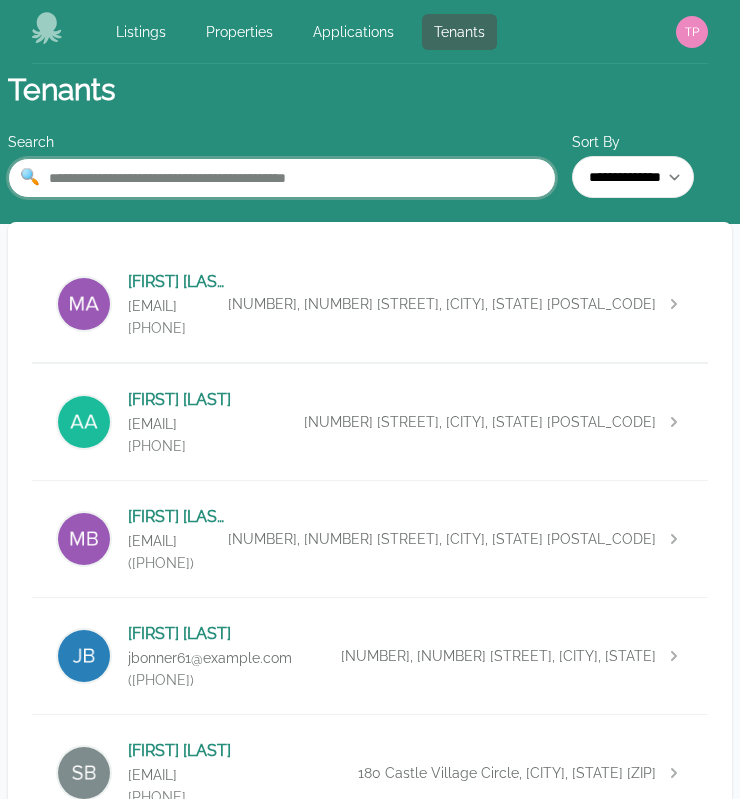 click at bounding box center [282, 178] 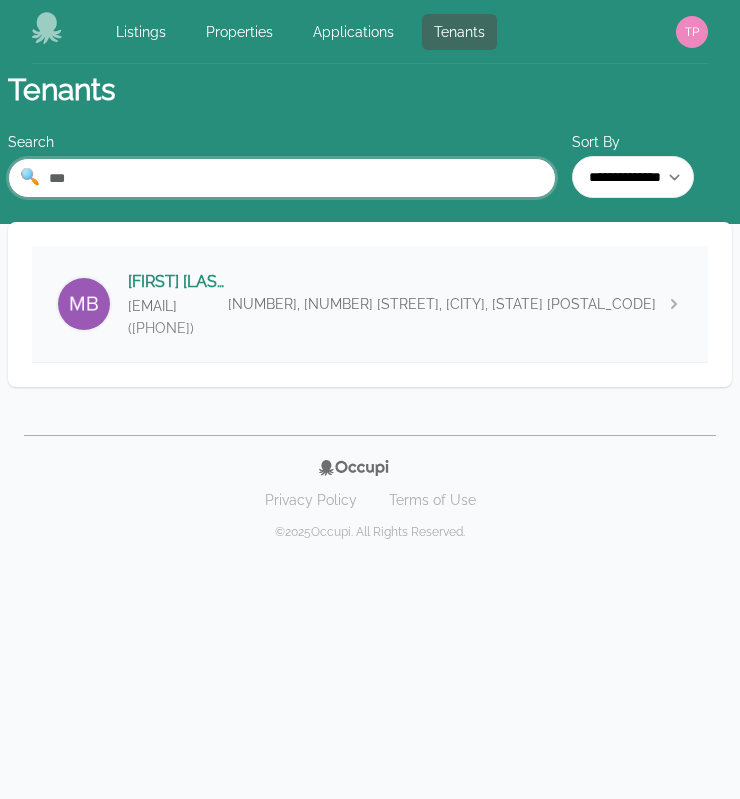 type on "***" 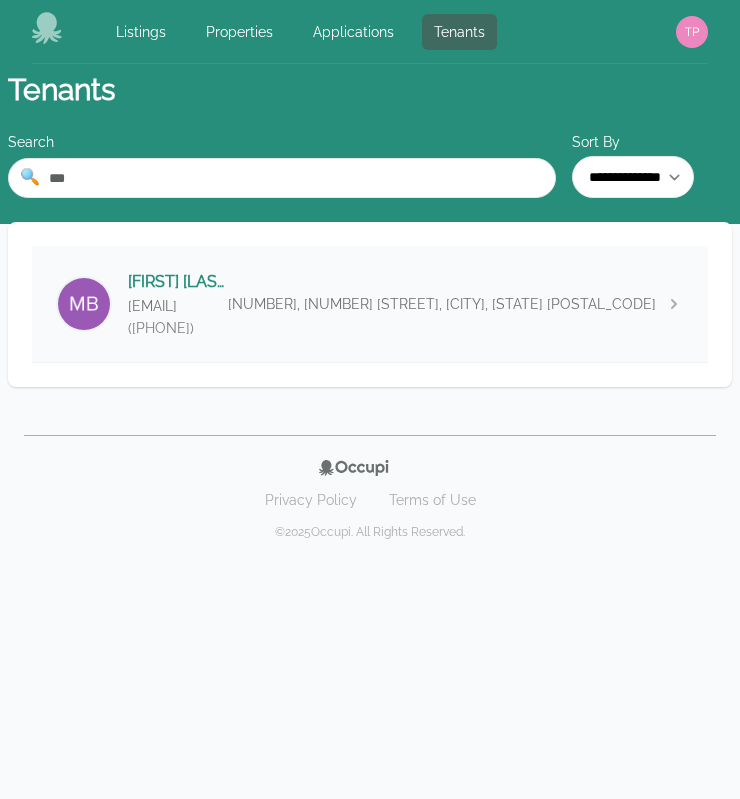 click on "[EMAIL]" at bounding box center (178, 306) 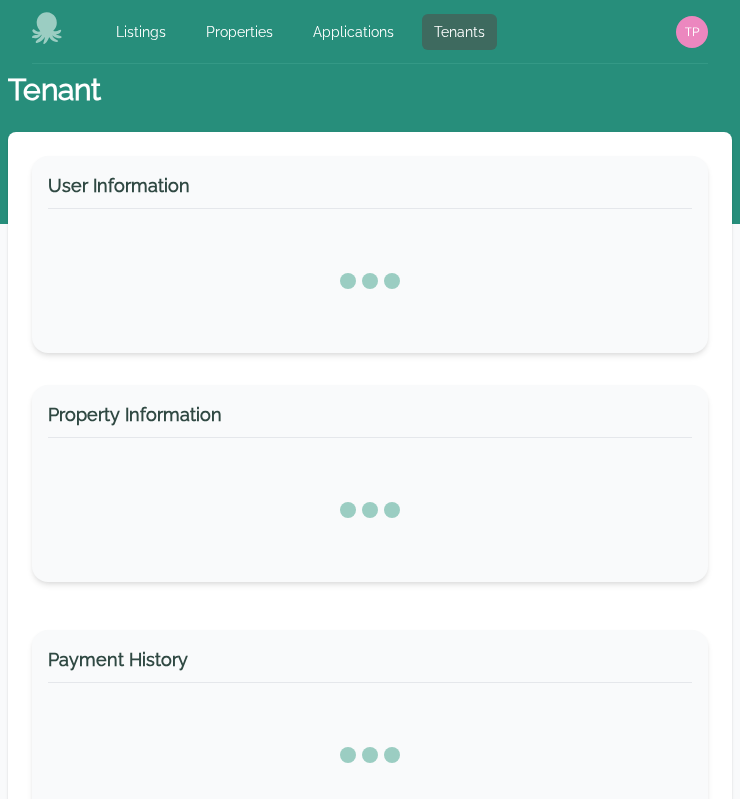 select on "*" 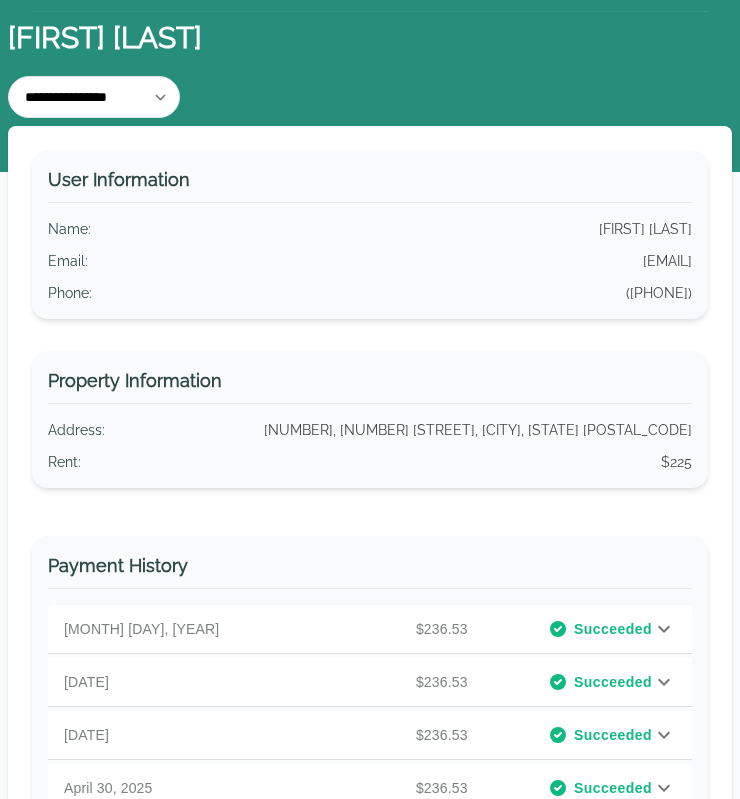 scroll, scrollTop: 53, scrollLeft: 0, axis: vertical 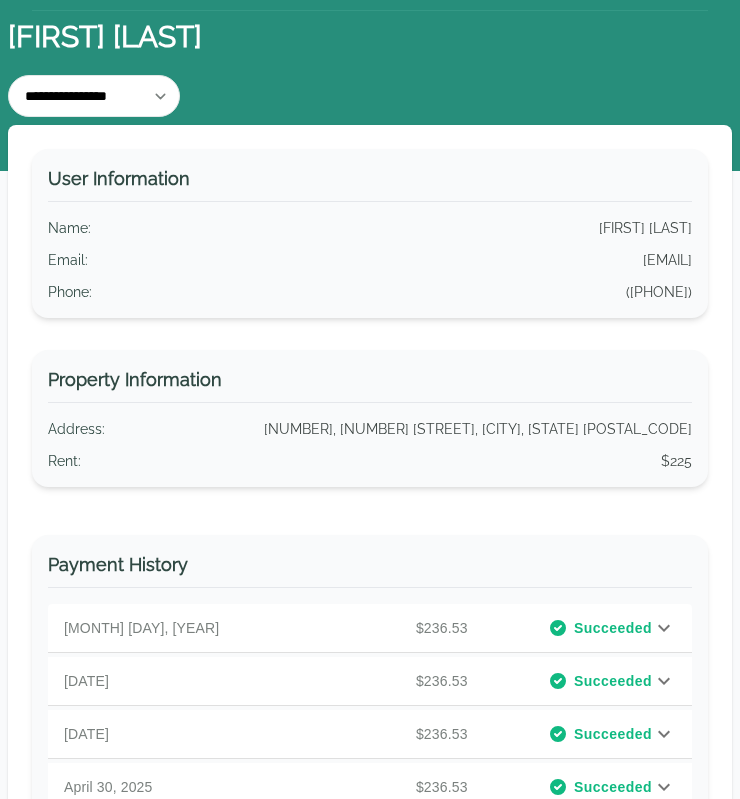 click on "User Information Name : [FIRST] [LAST] Email : [EMAIL] Phone : ([PHONE])" at bounding box center [370, 233] 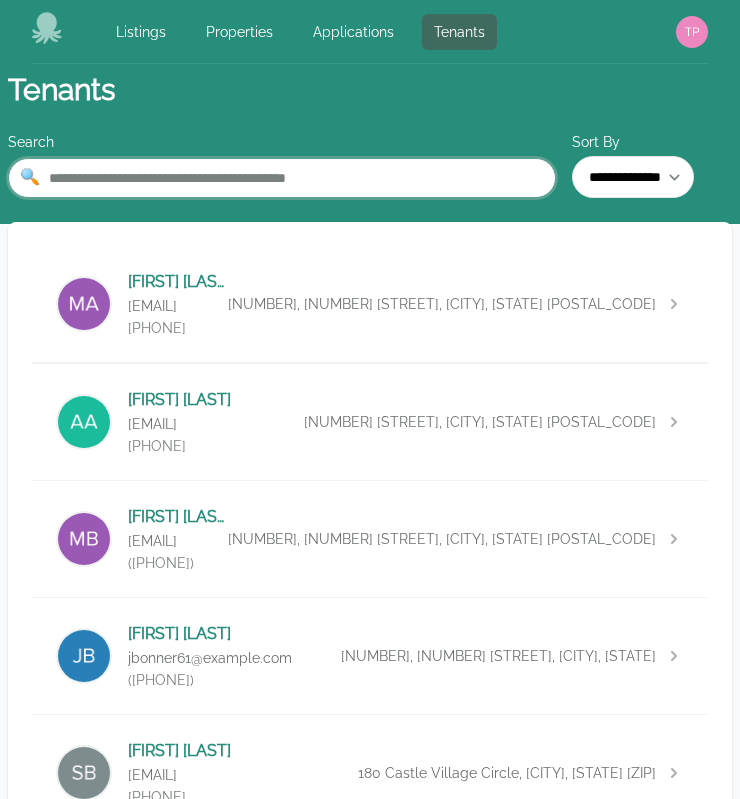 click at bounding box center (282, 178) 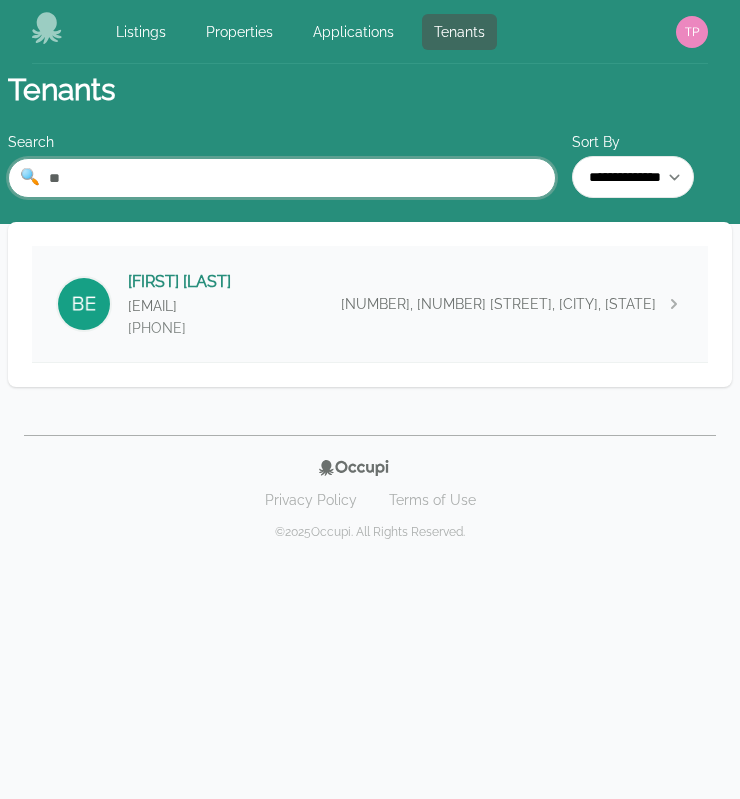 type on "**" 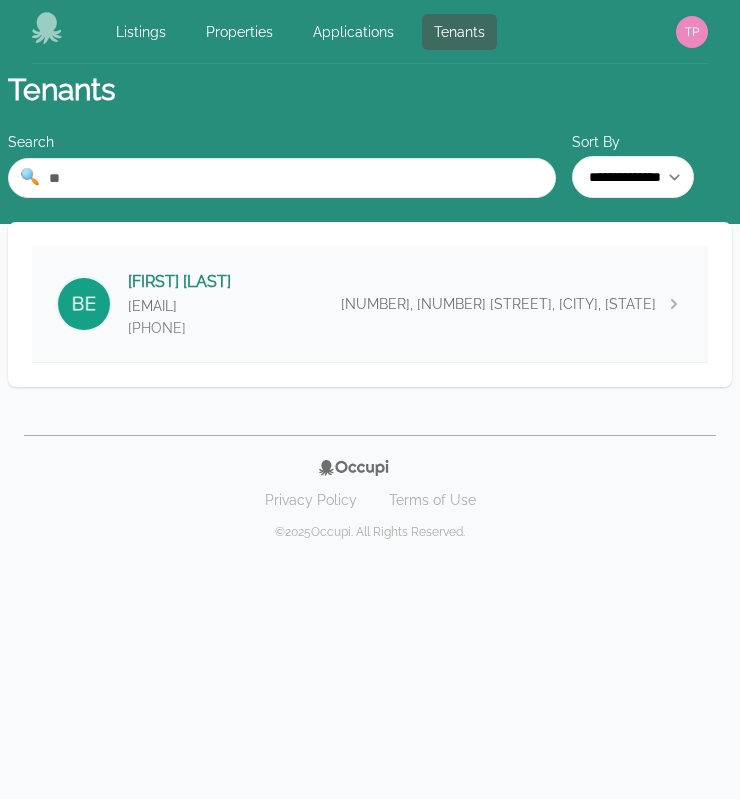 click on "[FIRST] [LAST]" at bounding box center (179, 282) 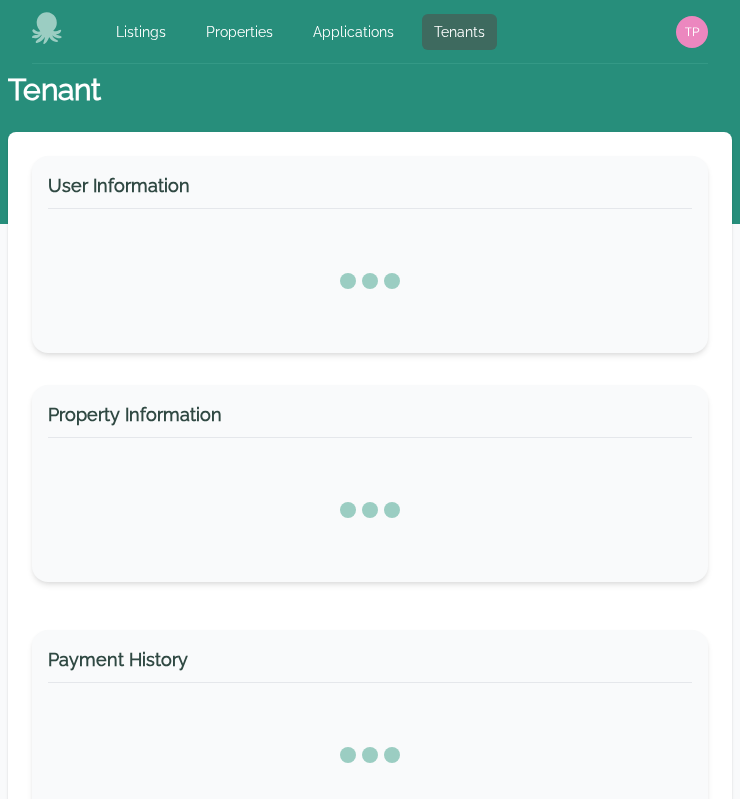select on "*" 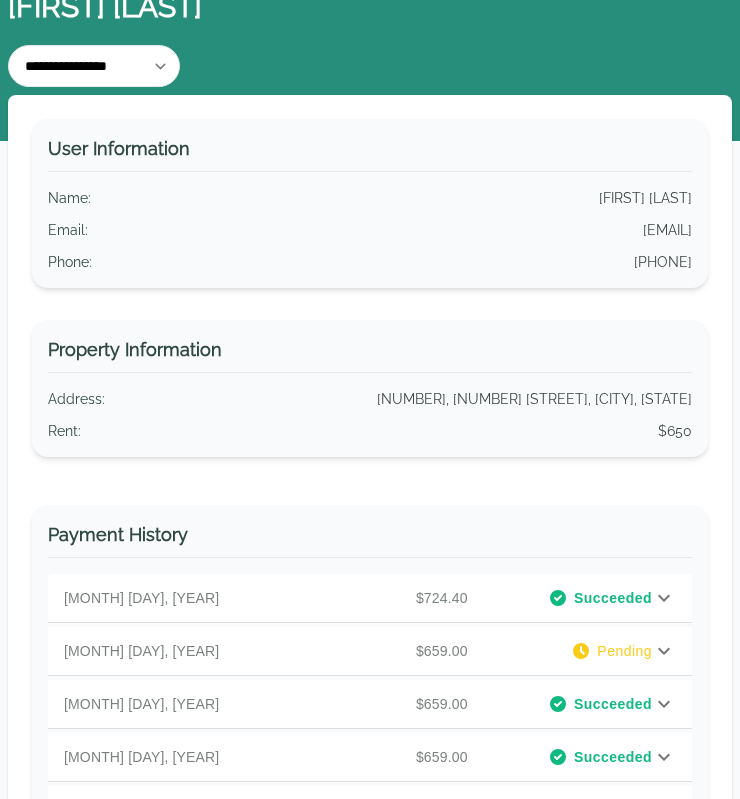 scroll, scrollTop: 135, scrollLeft: 0, axis: vertical 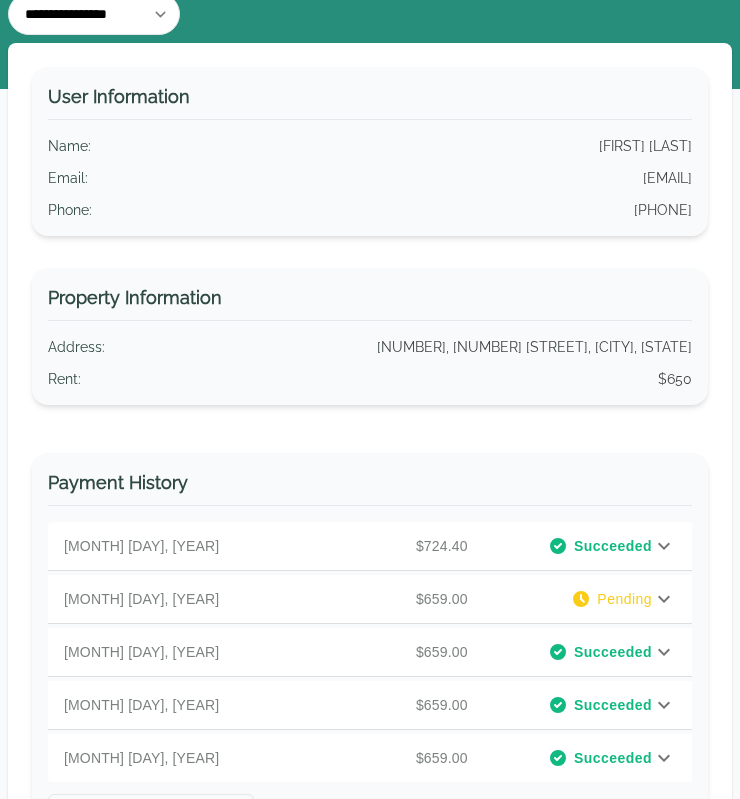 click 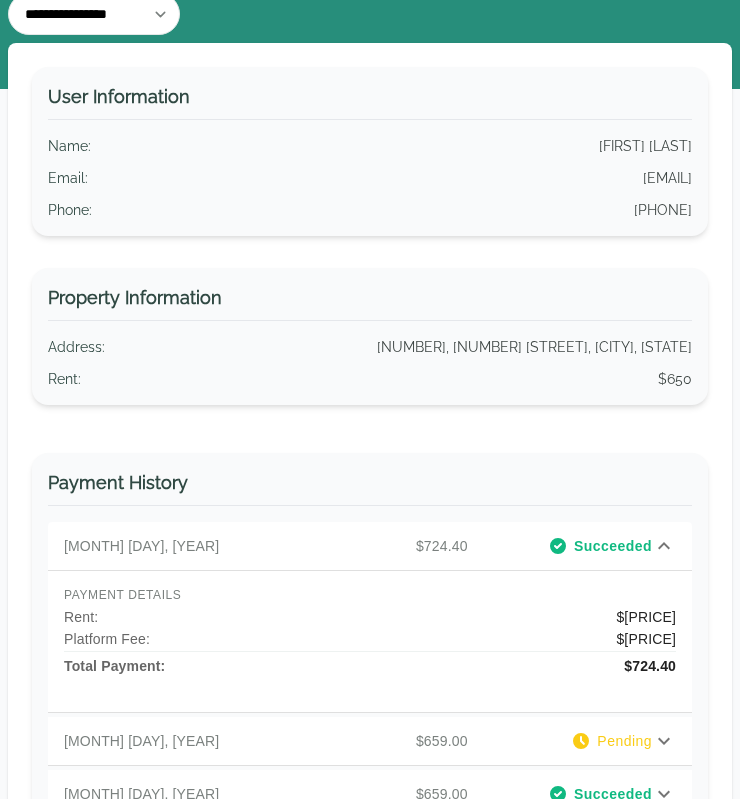 click on "User Information Name : [FIRST] [LAST] Email : [EMAIL] Phone : [PHONE]" at bounding box center (370, 178) 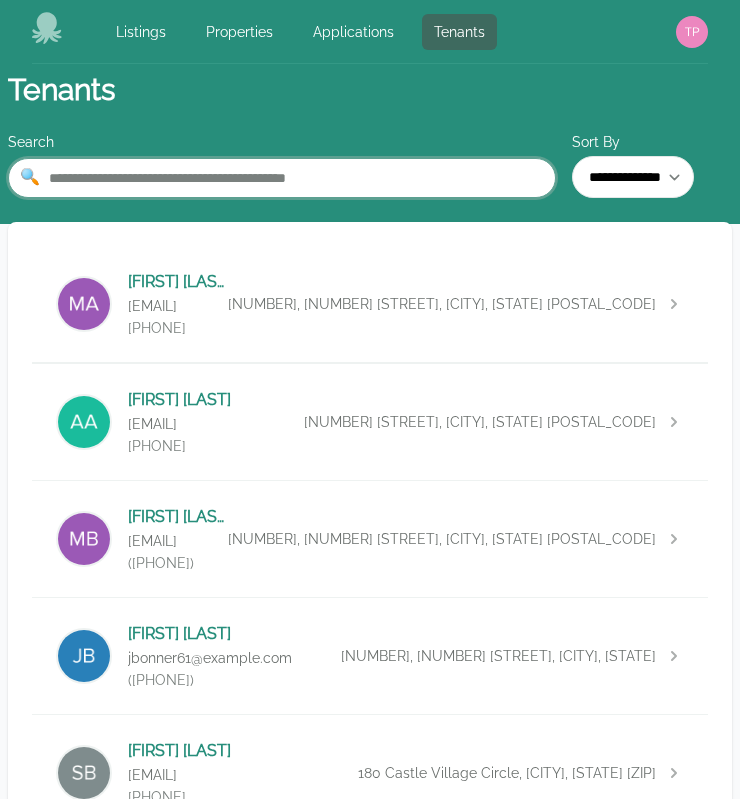 click at bounding box center [282, 178] 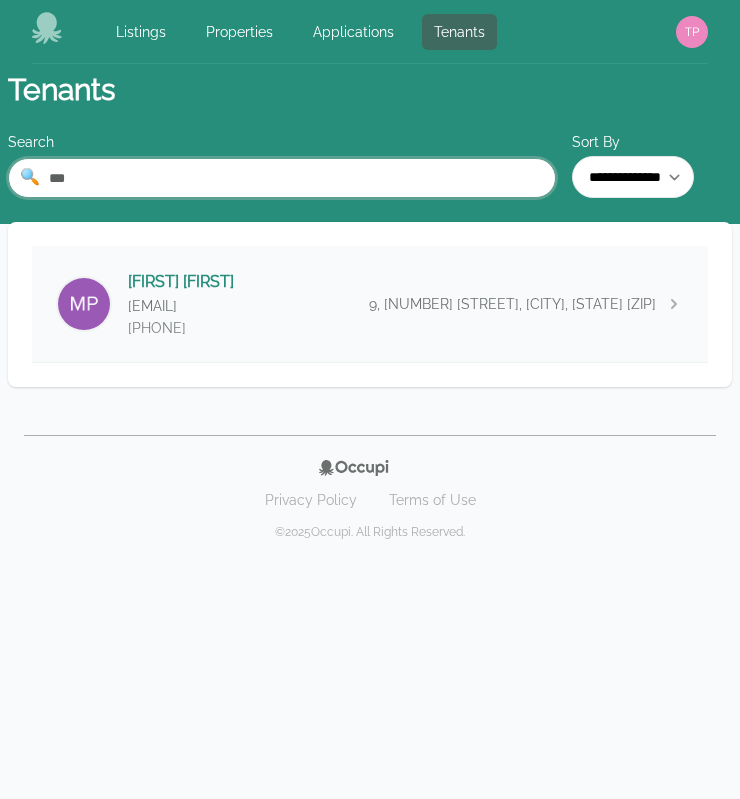 type on "***" 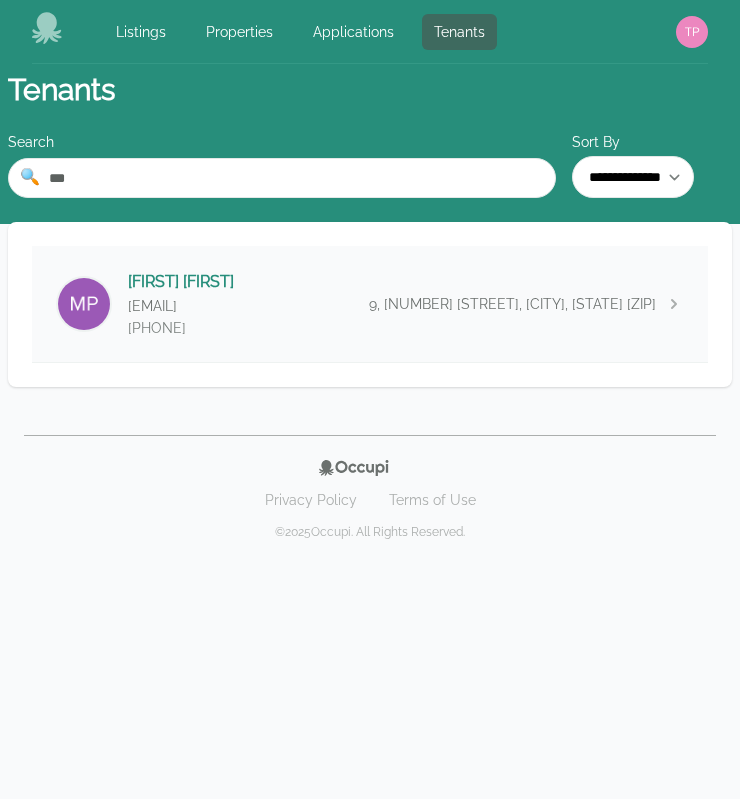 click on "[FIRST] [LAST] [EMAIL] ([PHONE]) [NUMBER], [NUMBER] [STREET], [CITY], [STATE] [POSTAL_CODE]" at bounding box center [370, 304] 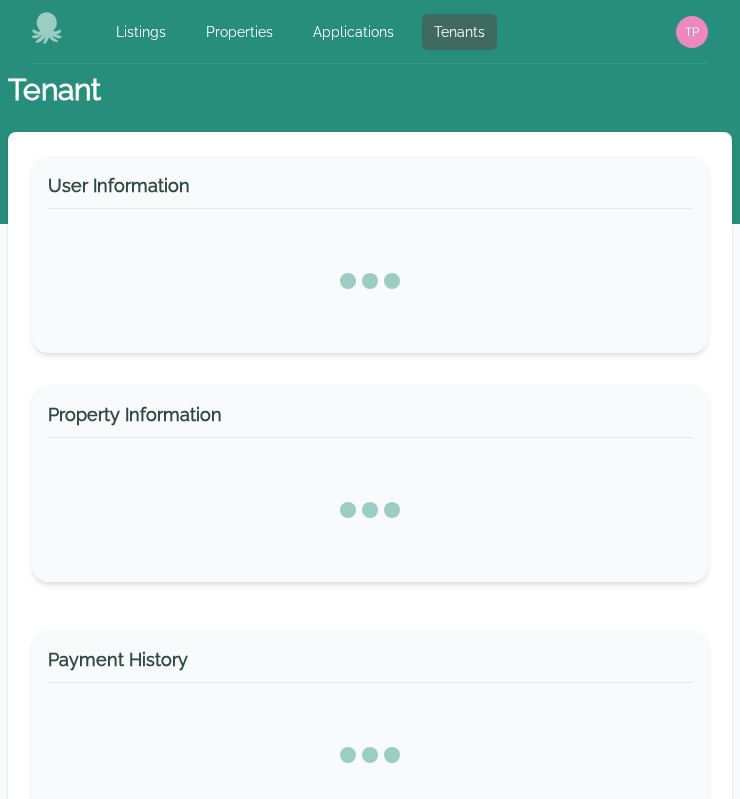 select on "*" 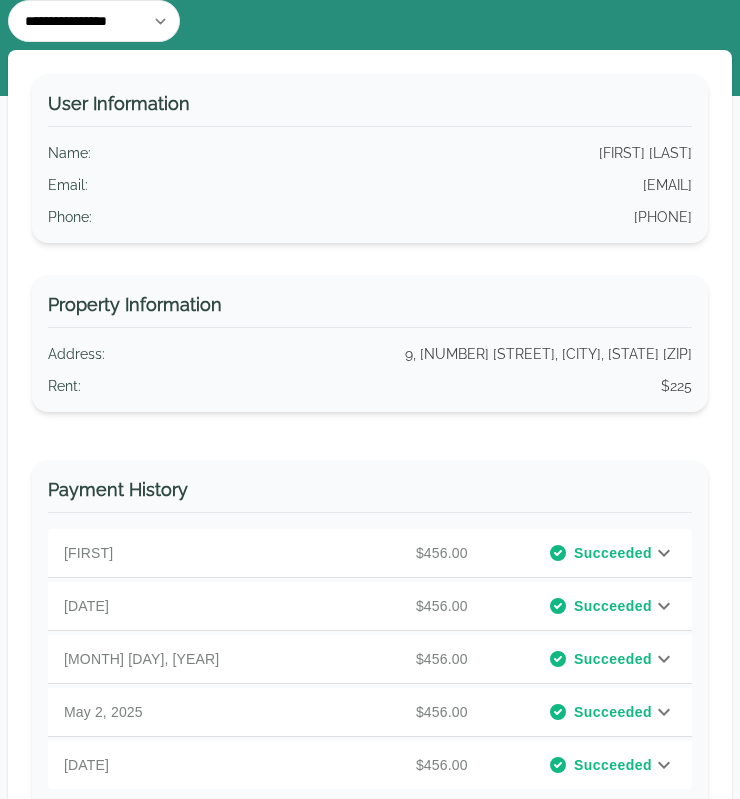 scroll, scrollTop: 130, scrollLeft: 0, axis: vertical 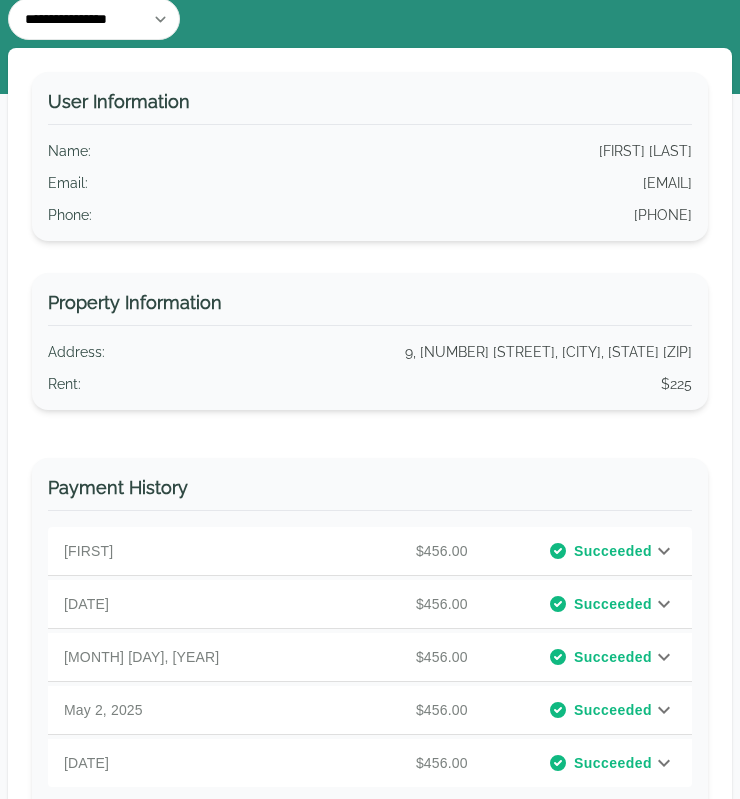 click on "User Information" at bounding box center [370, 106] 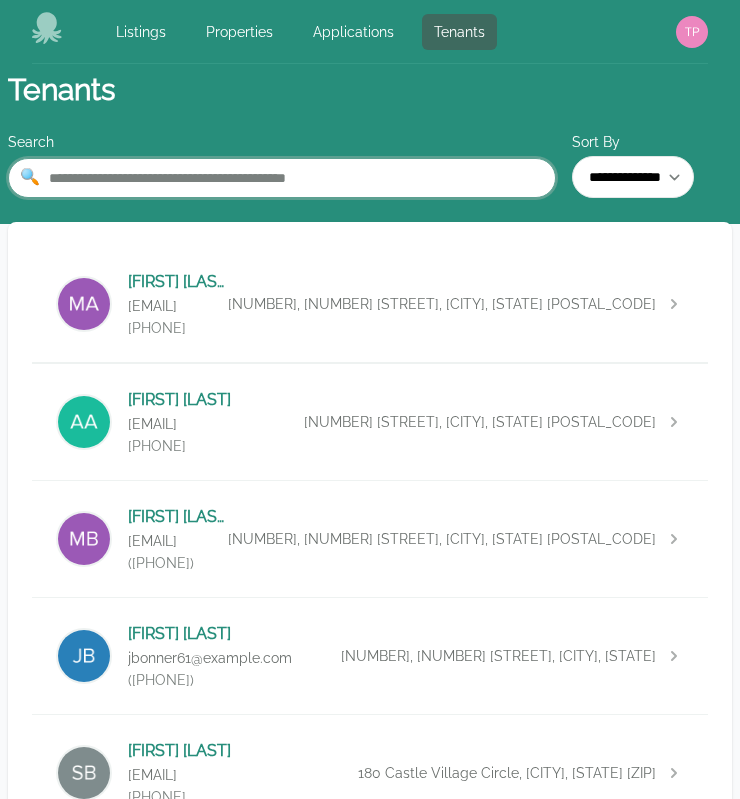 click at bounding box center [282, 178] 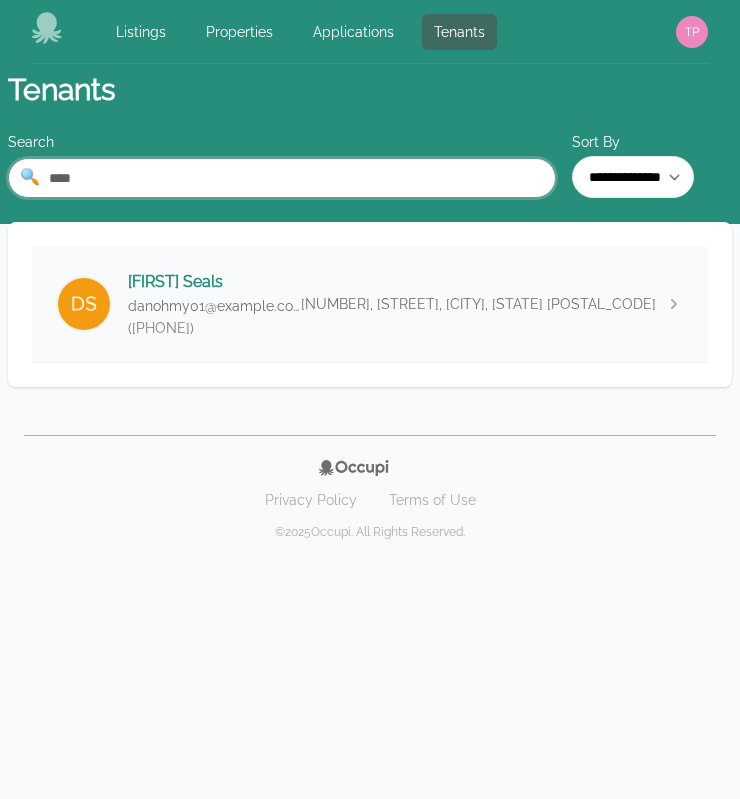 type on "****" 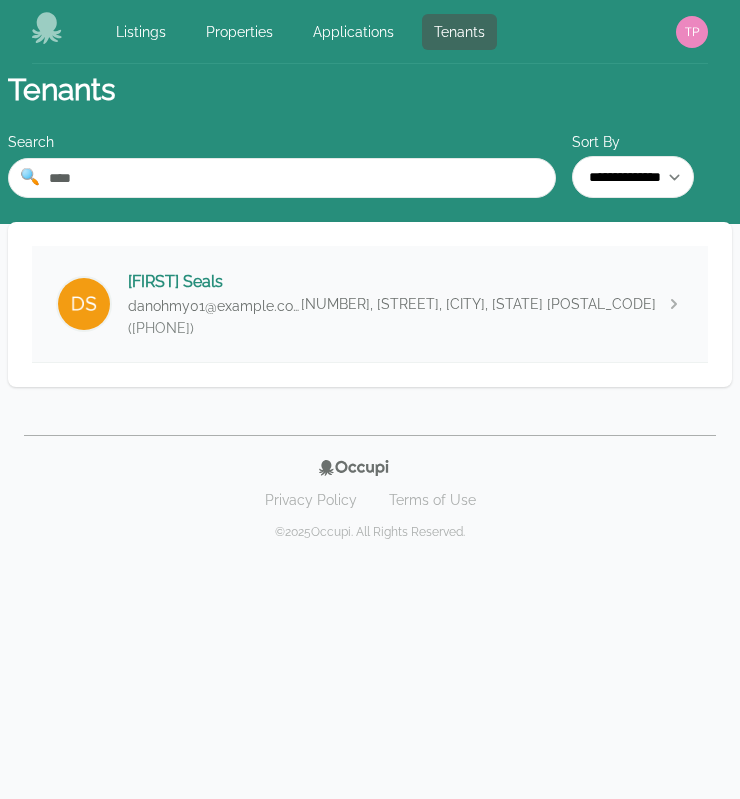 click on "[FIRST]   [LAST] [EMAIL] ([PHONE]) [NUMBER], [NUMBER] [STREET], [CITY], [STATE] [POSTAL_CODE]" at bounding box center (370, 304) 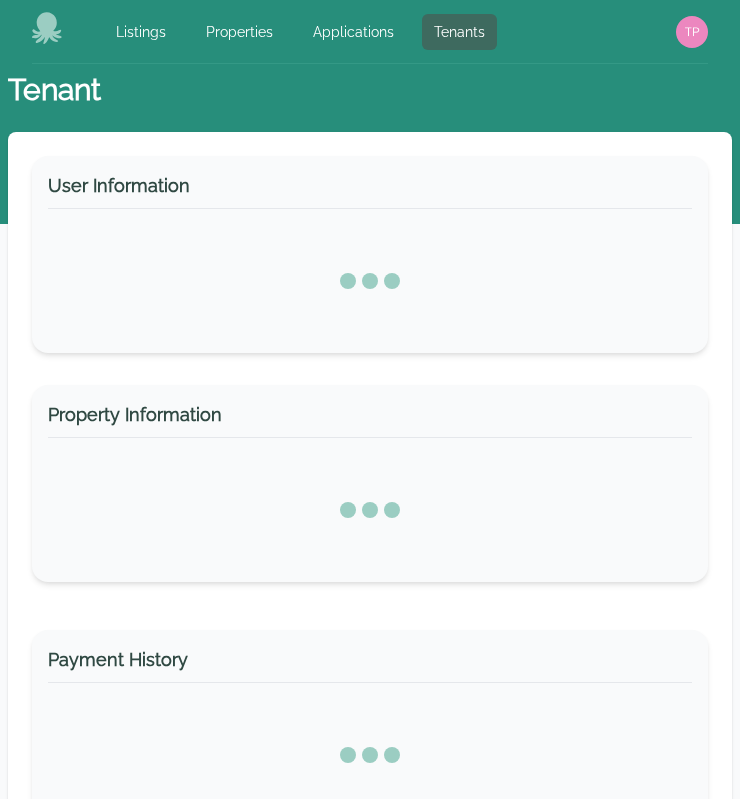 select on "*" 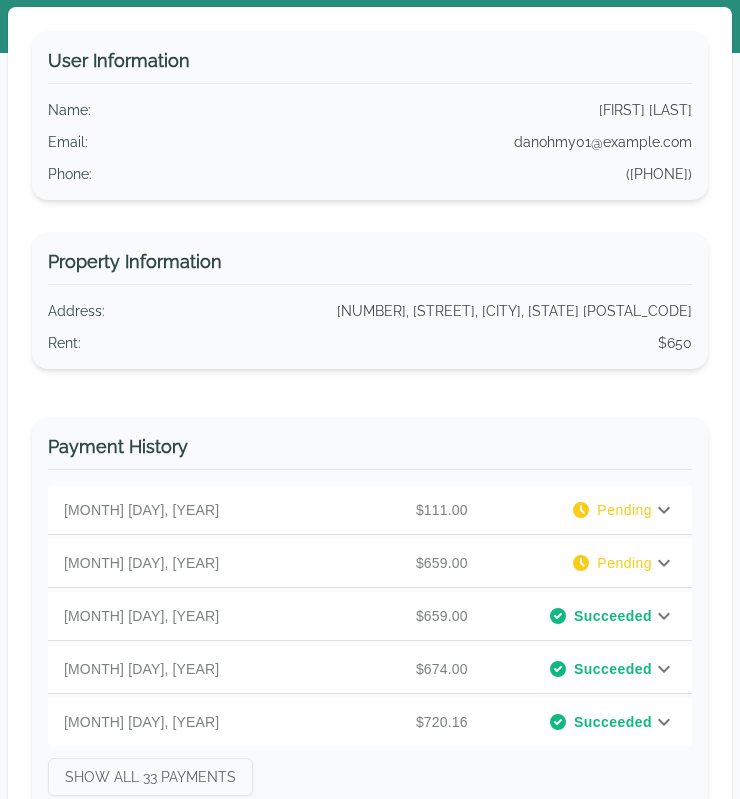 scroll, scrollTop: 169, scrollLeft: 0, axis: vertical 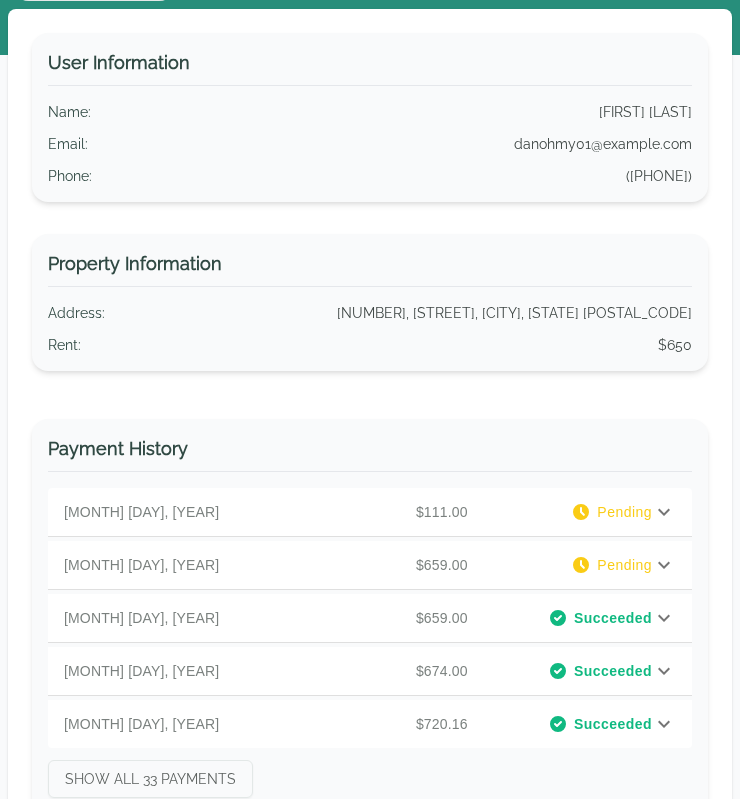click 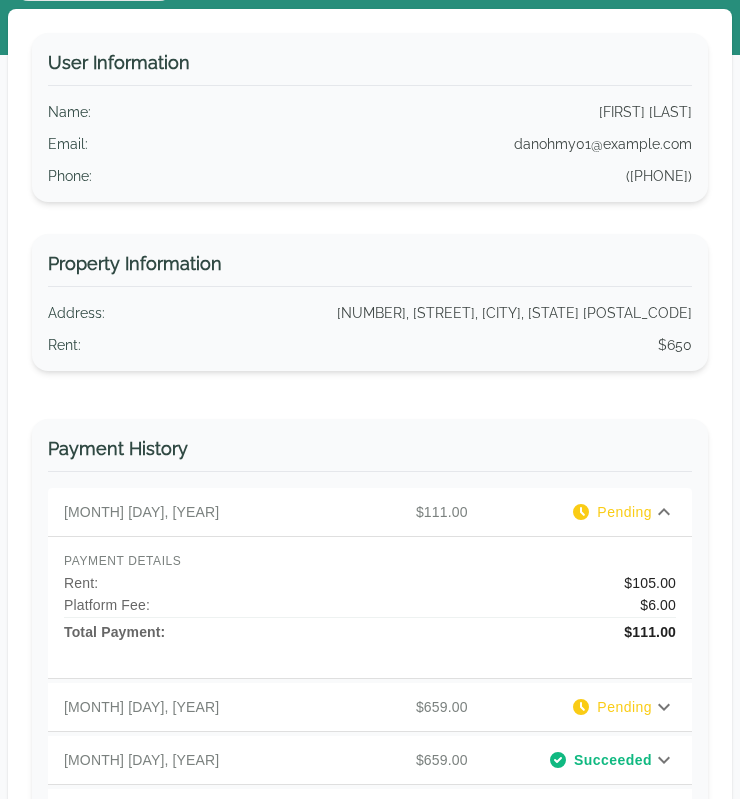 scroll, scrollTop: 0, scrollLeft: 0, axis: both 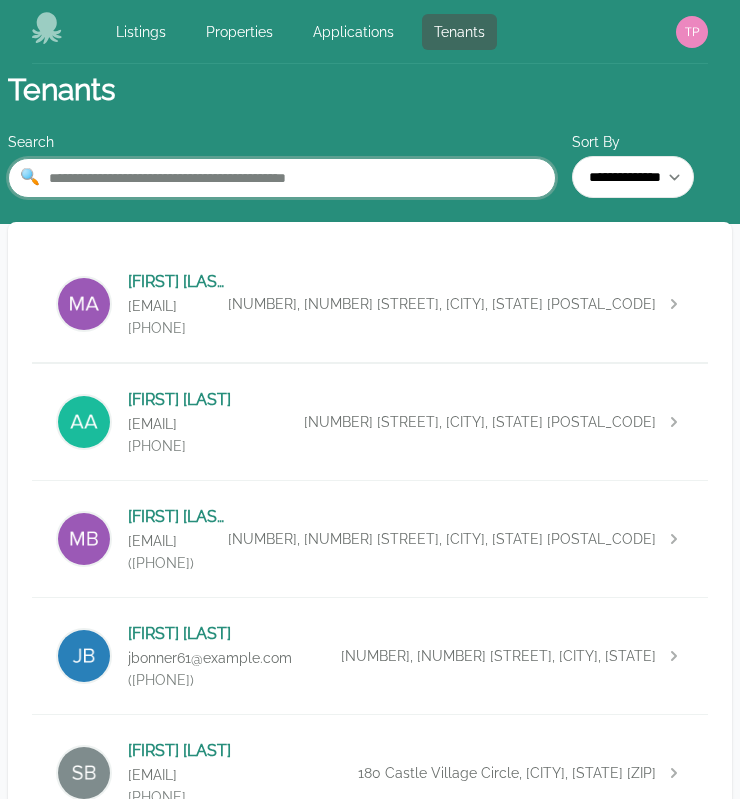 click at bounding box center (282, 178) 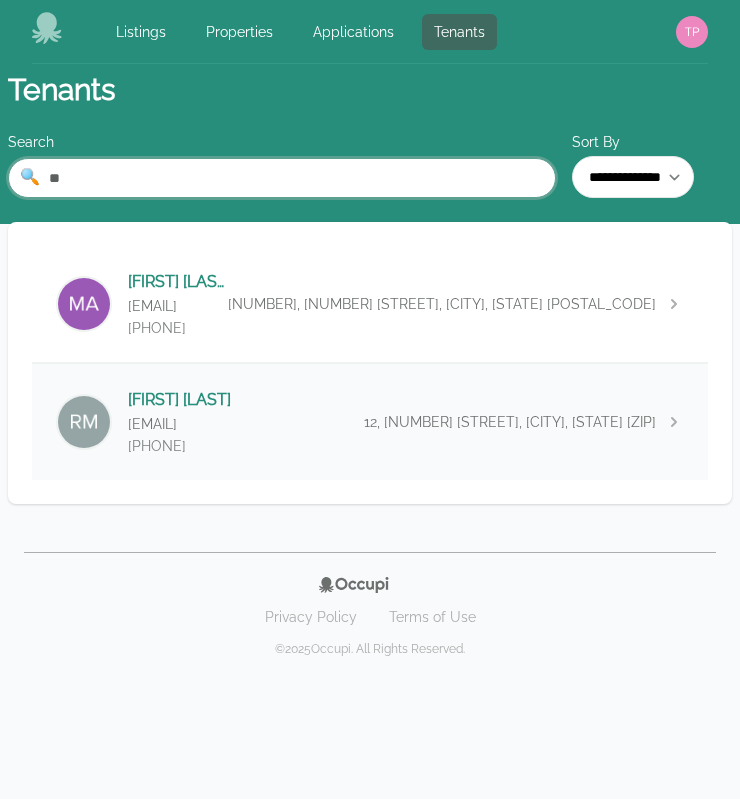 type on "**" 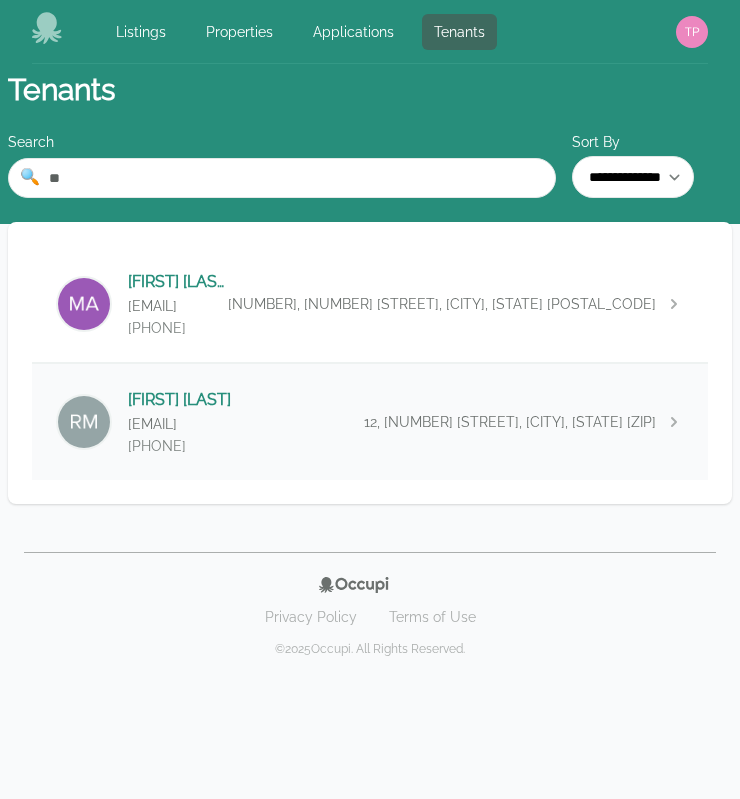 click on "[FIRST] [LAST]" at bounding box center [179, 400] 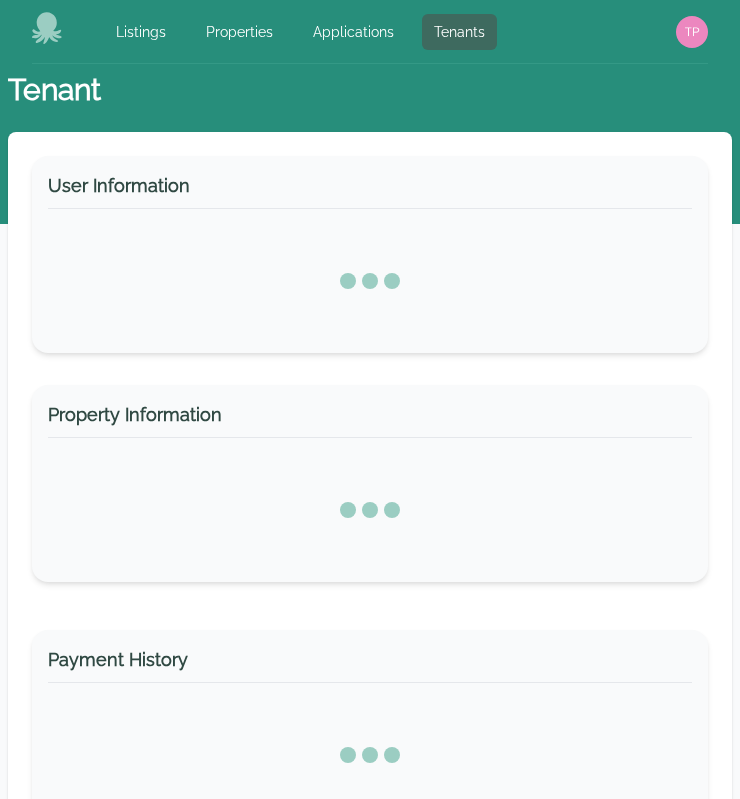 select on "*" 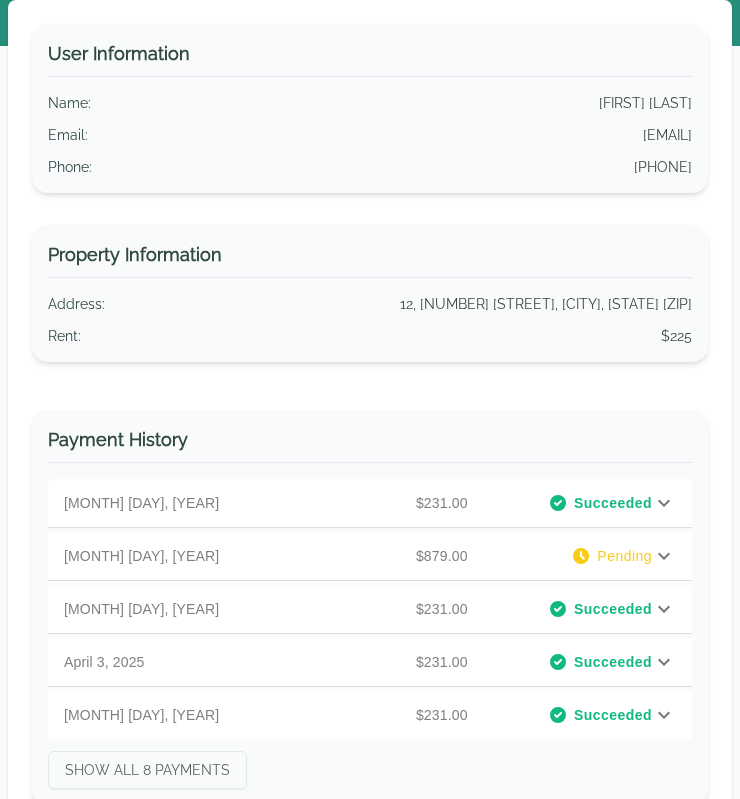 scroll, scrollTop: 187, scrollLeft: 0, axis: vertical 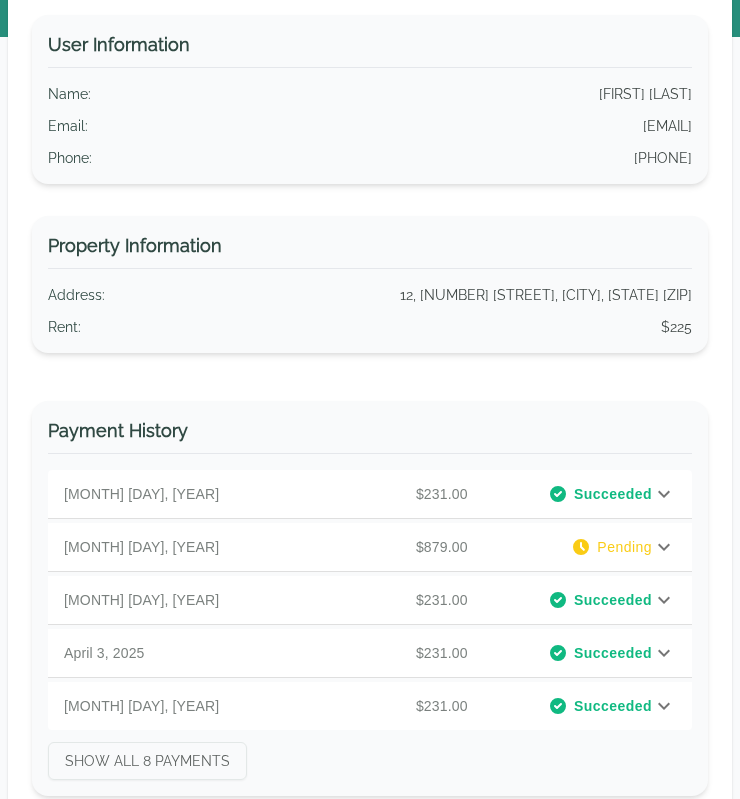 click on "Email : [EMAIL]" at bounding box center (370, 126) 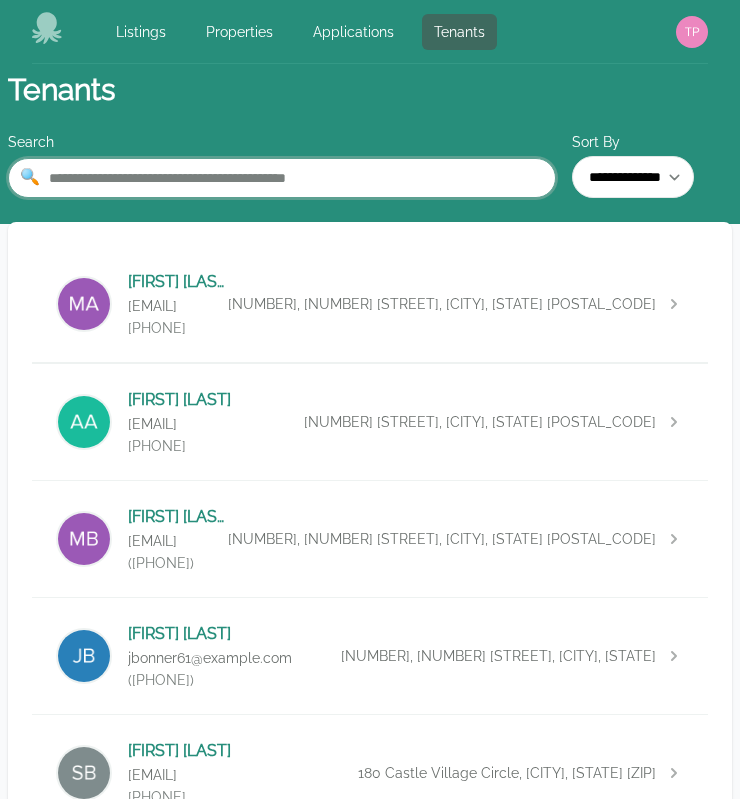 click at bounding box center (282, 178) 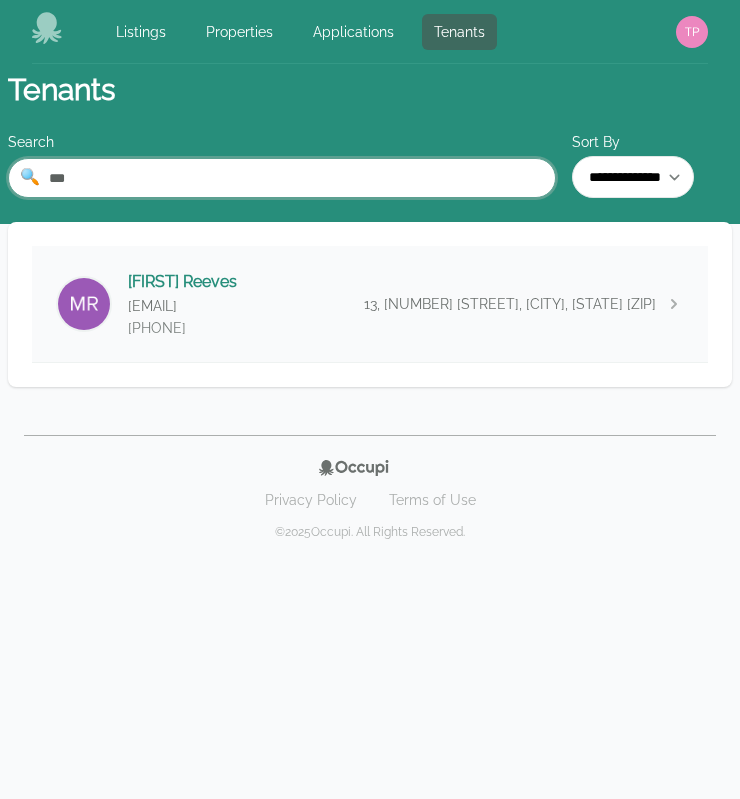 type on "***" 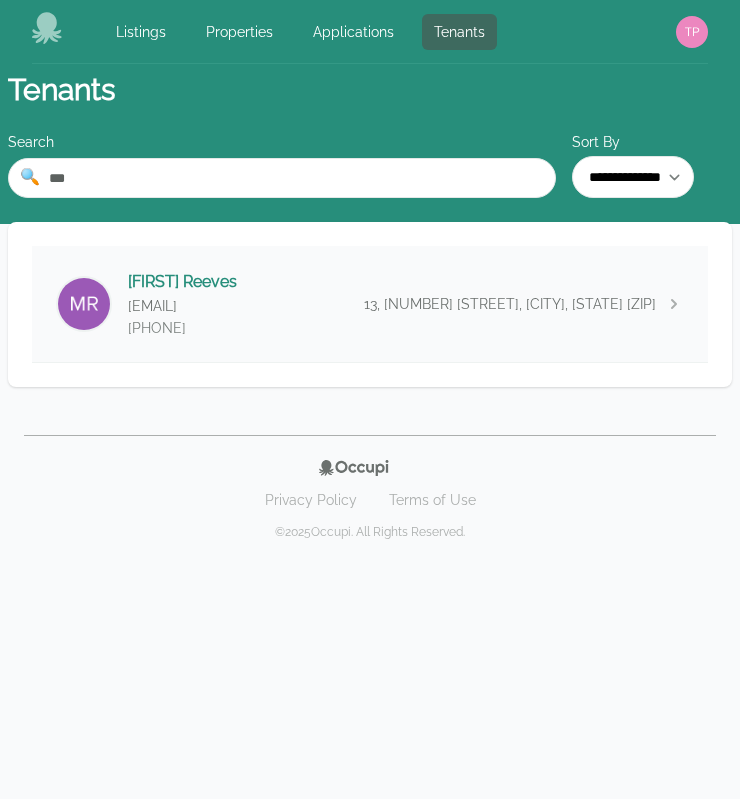 click on "[FIRST]   [LAST]" at bounding box center (182, 282) 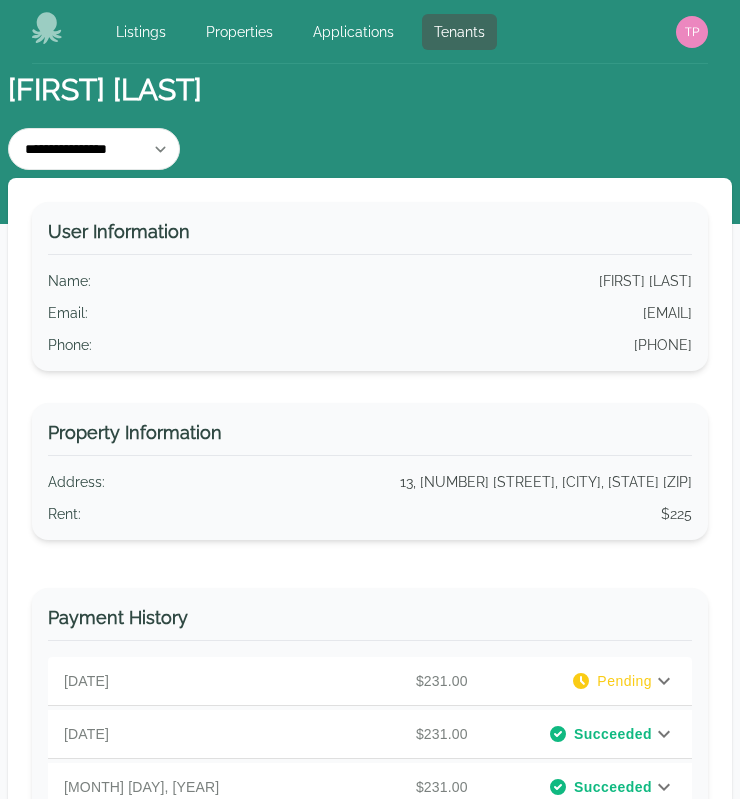 scroll, scrollTop: 53, scrollLeft: 0, axis: vertical 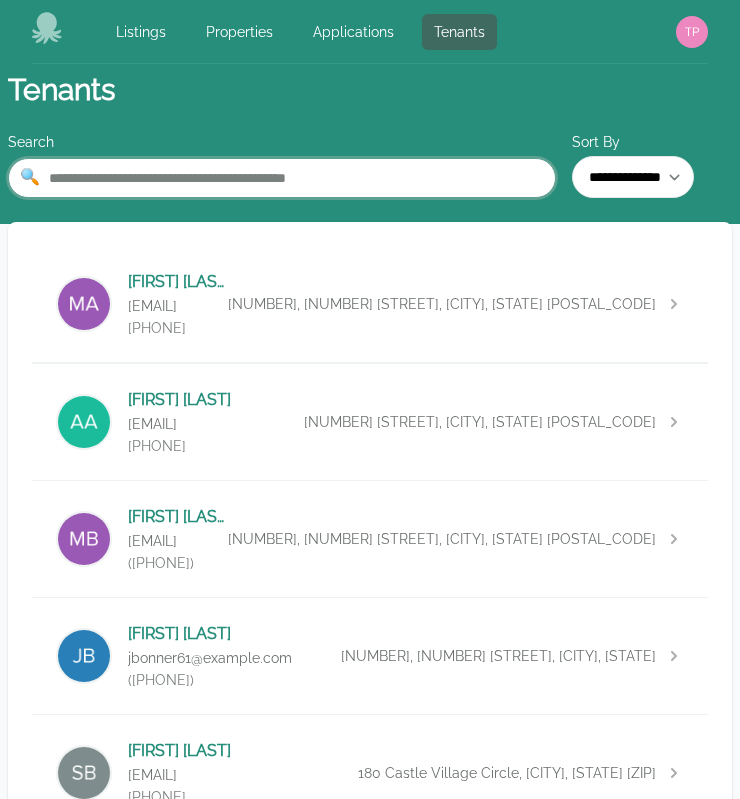 click at bounding box center (282, 178) 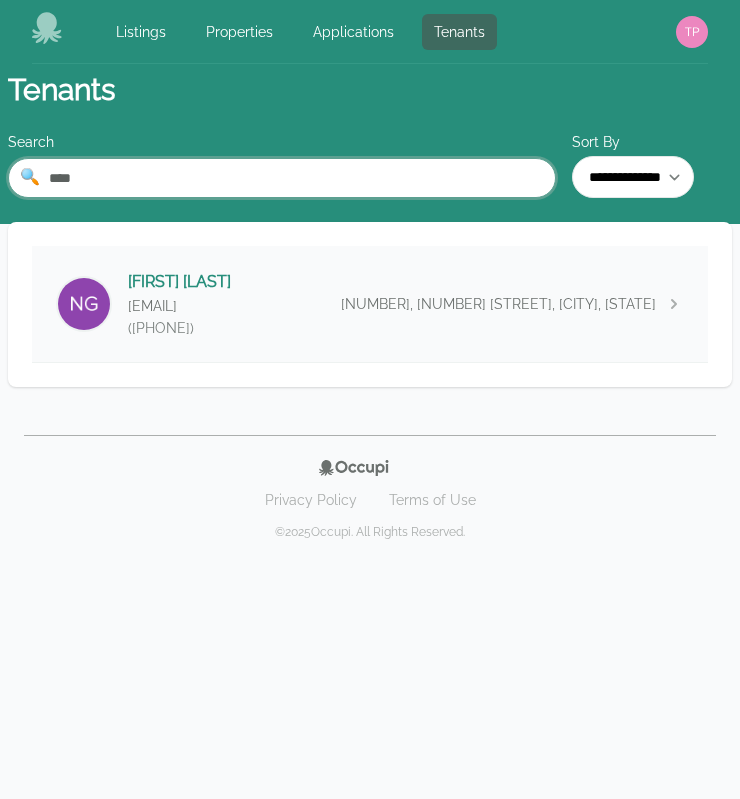 type on "****" 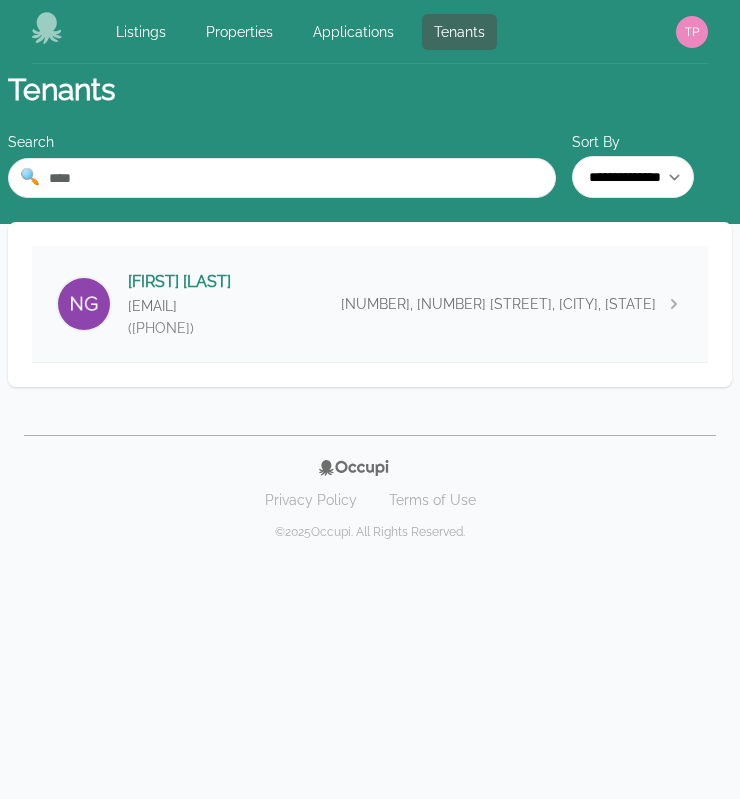 click on "[EMAIL]" at bounding box center (179, 306) 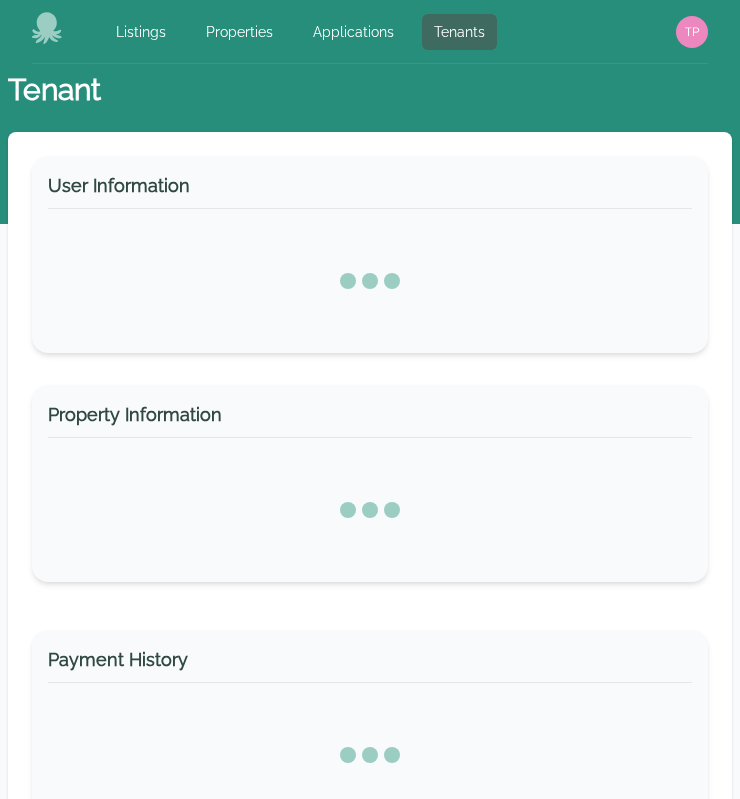 select on "*" 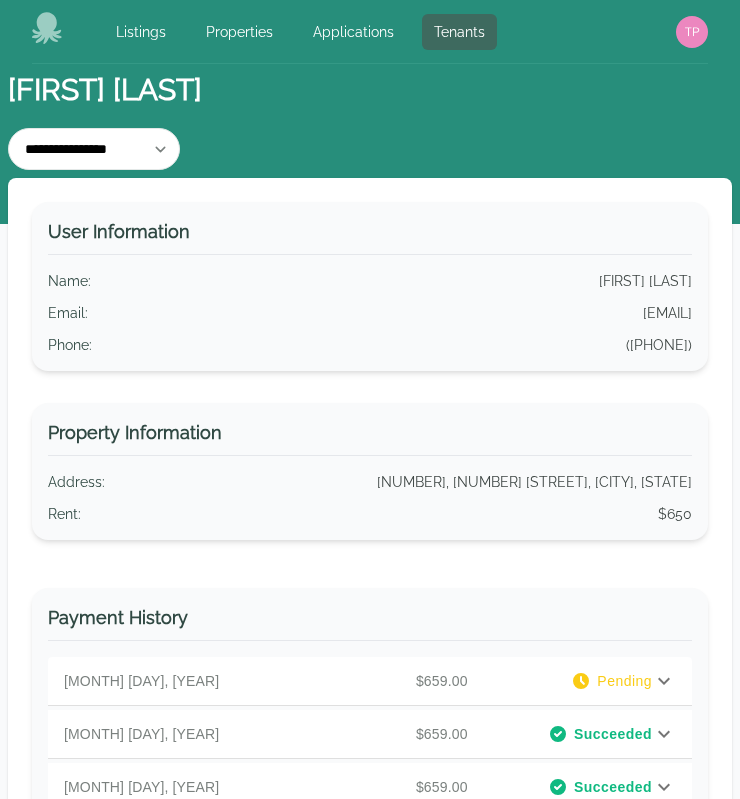 click 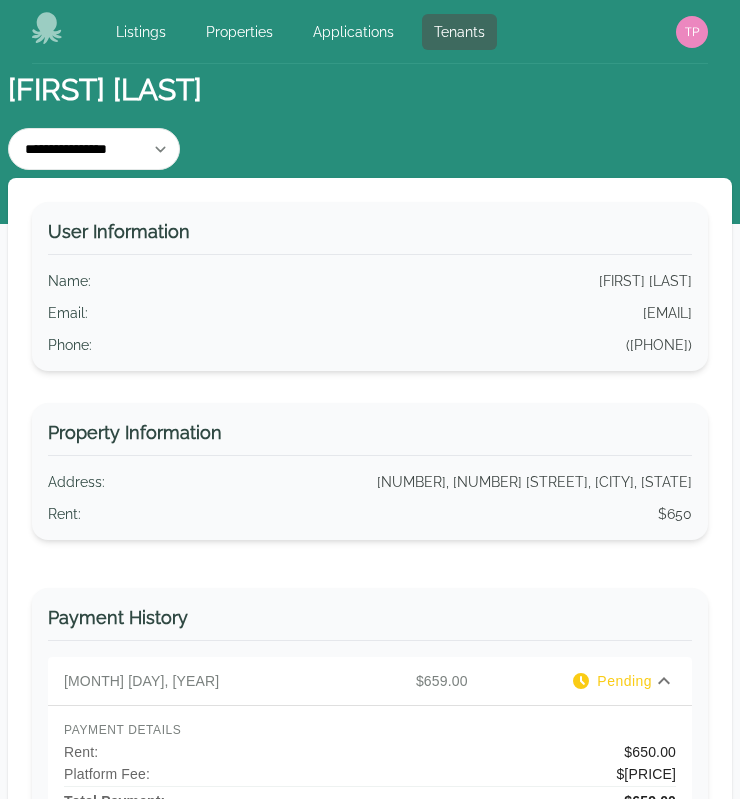 click on "**********" at bounding box center [370, 147] 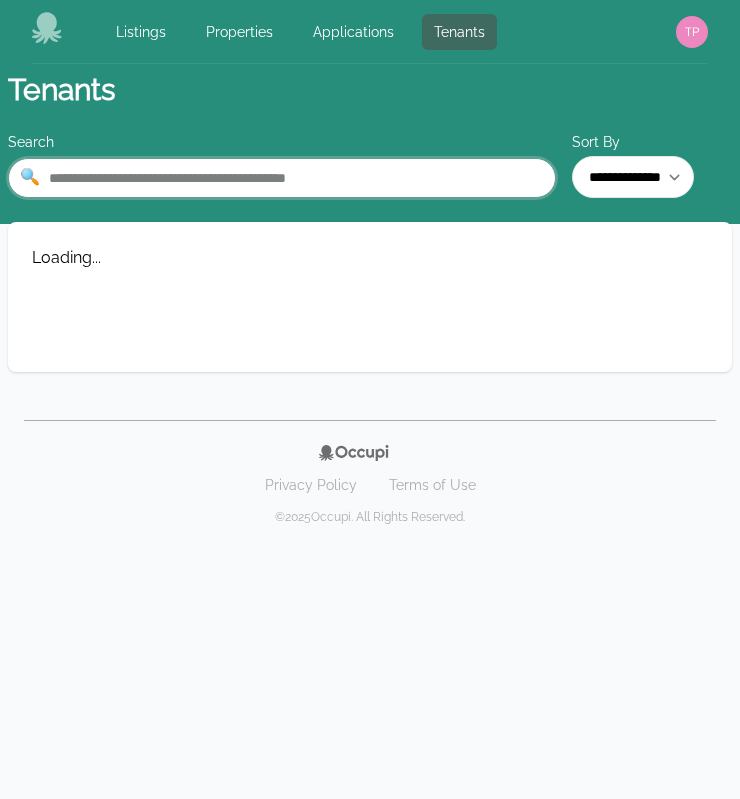 click at bounding box center [282, 178] 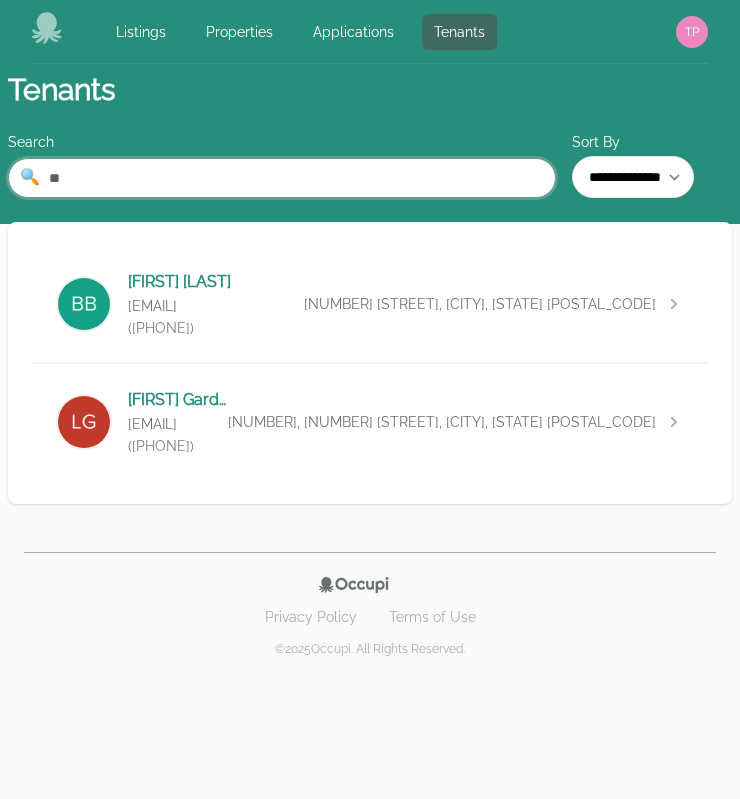 type on "*" 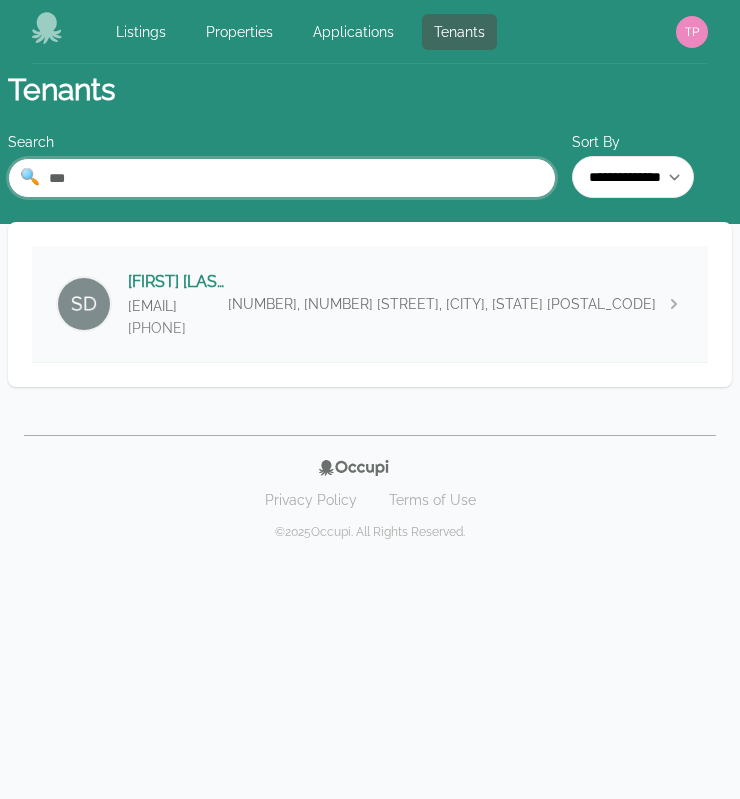 type on "***" 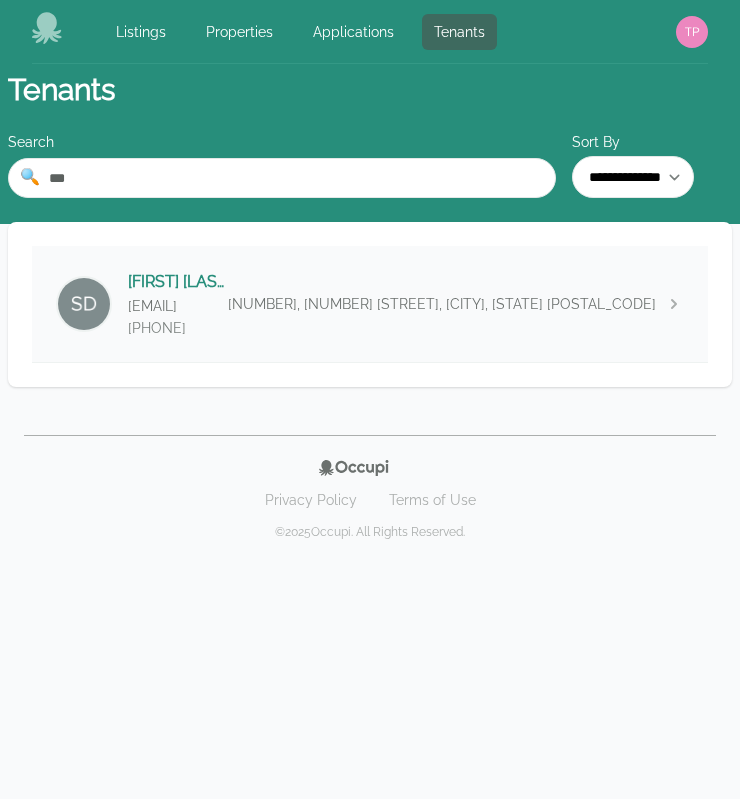 click on "[FIRST] [LAST] daysidney85@example.com ([PHONE]) [NUMBER], [NUMBER] [STREET] , [CITY] , [STATE] [POSTAL_CODE]" at bounding box center (370, 304) 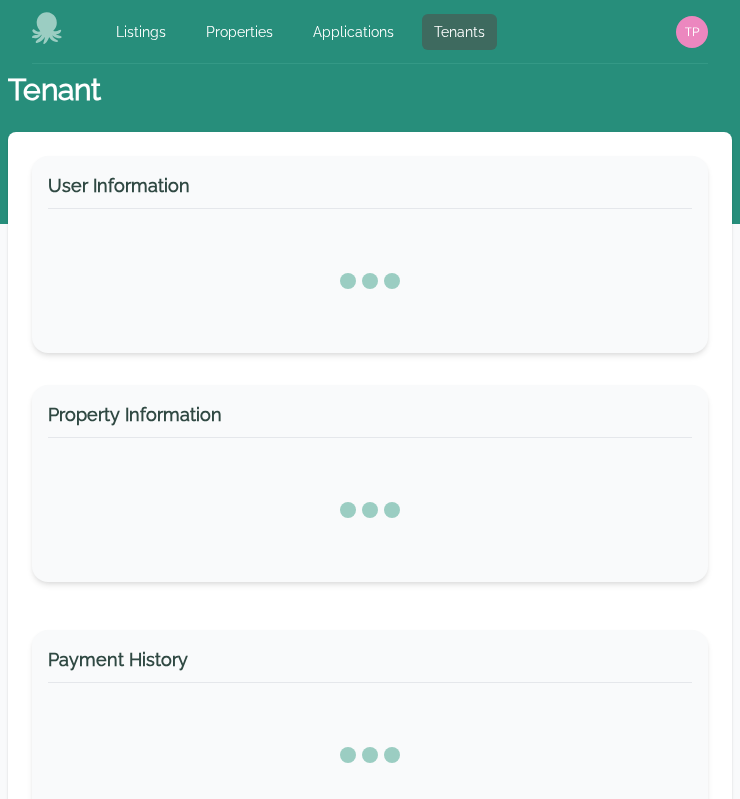 select on "*" 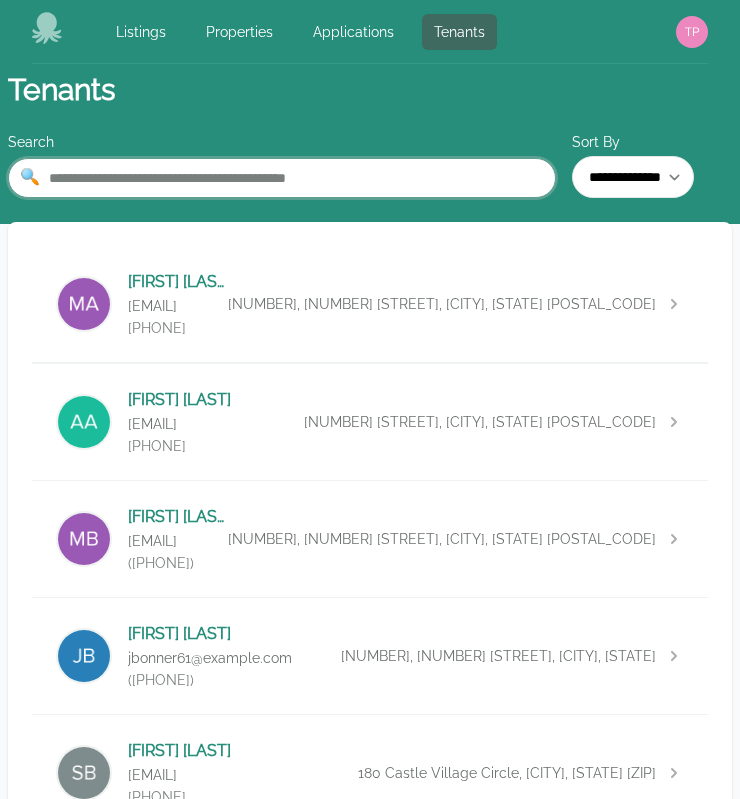 click at bounding box center [282, 178] 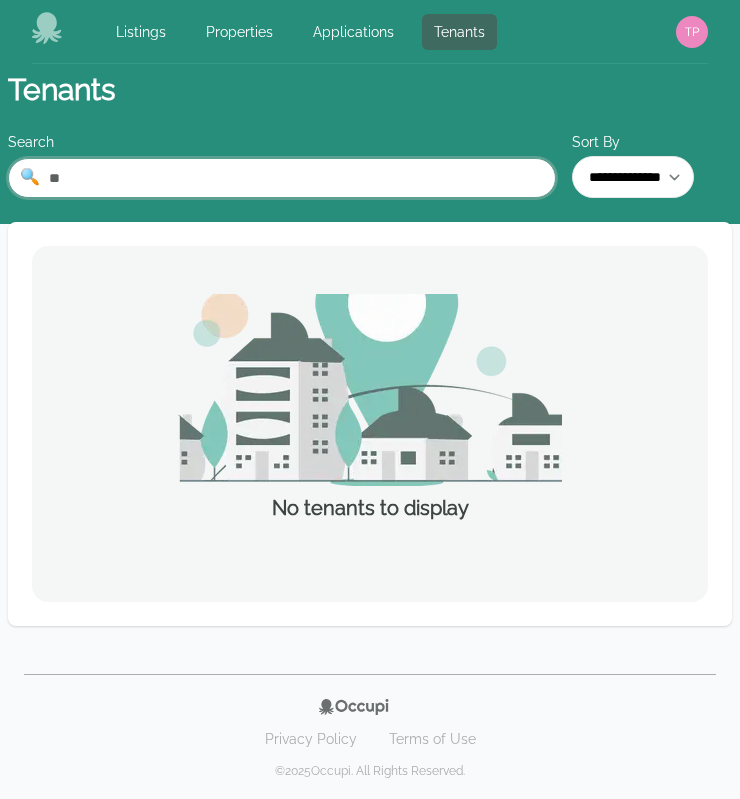 type on "*" 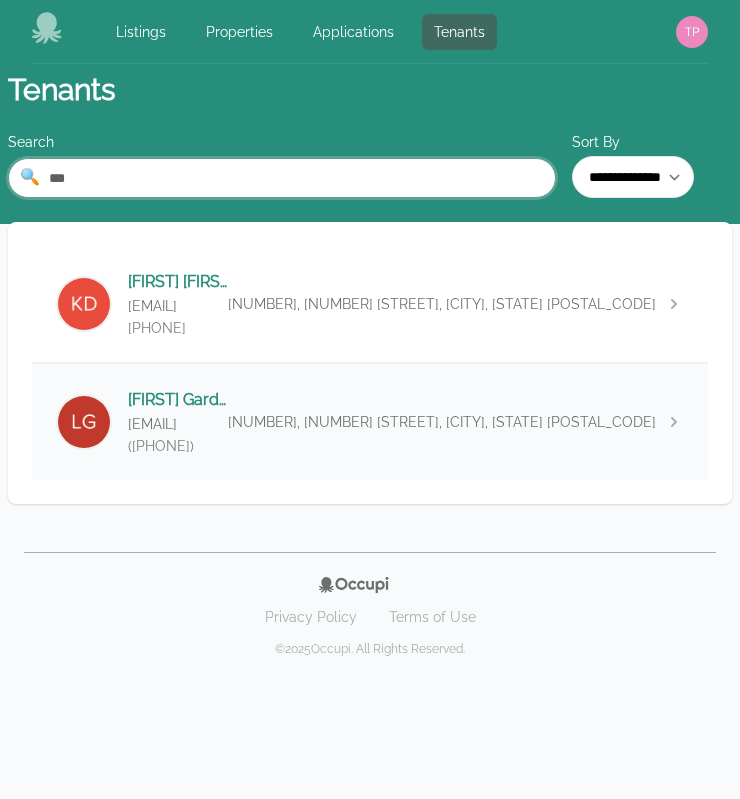 type on "***" 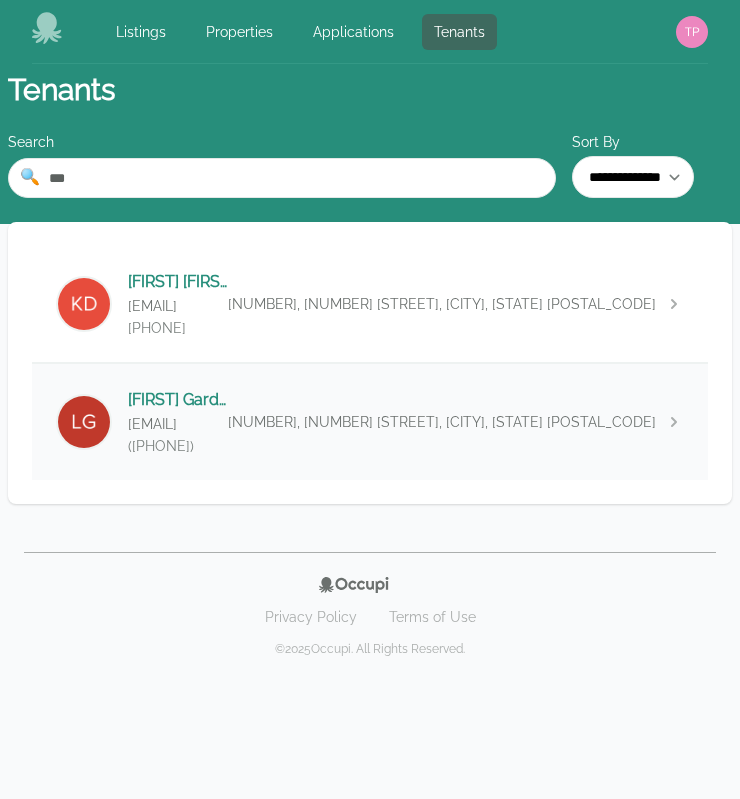 click on "[FIRST]   [LAST] [EMAIL] ([PHONE])" at bounding box center (178, 422) 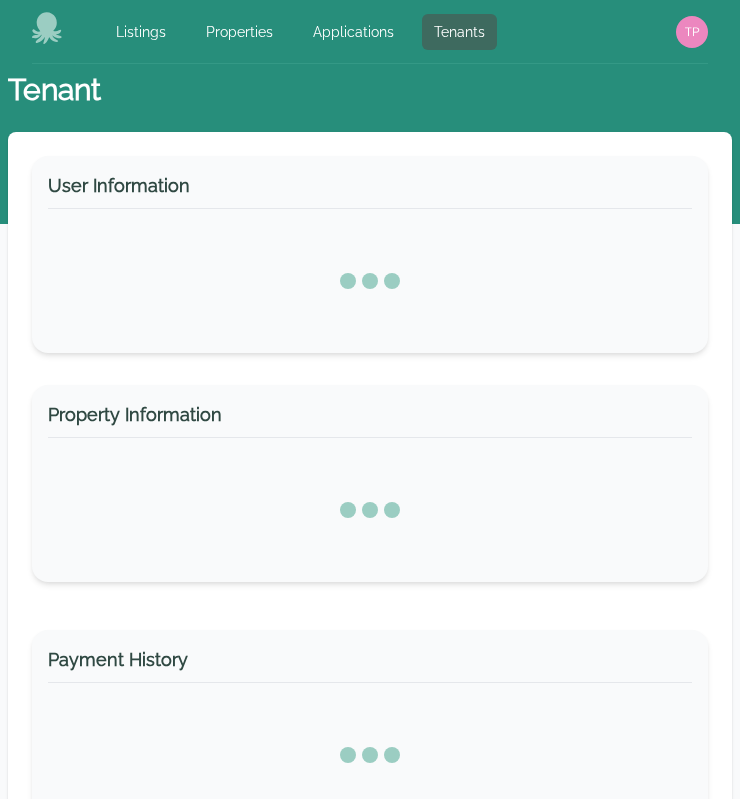 select on "*" 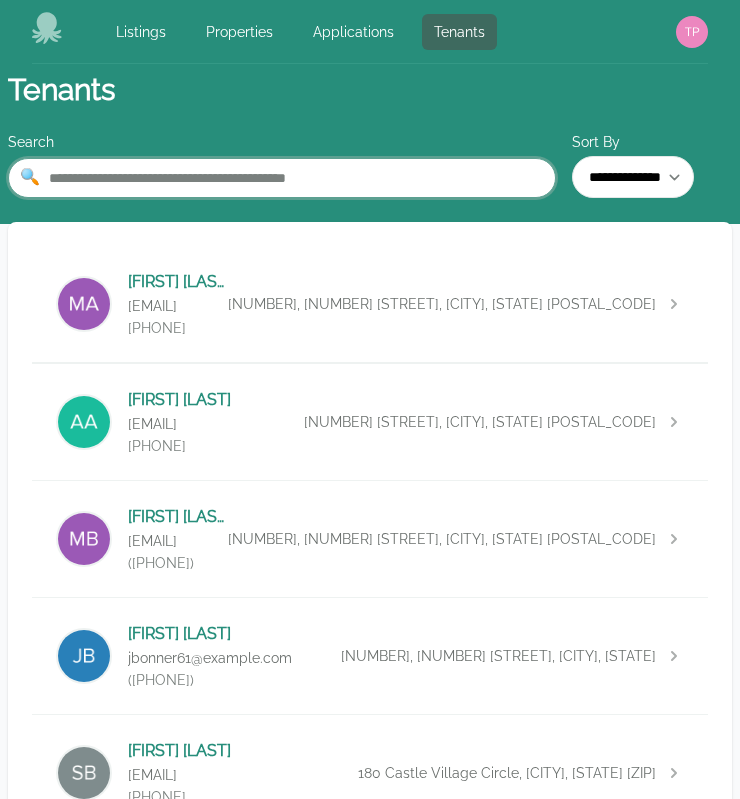click at bounding box center (282, 178) 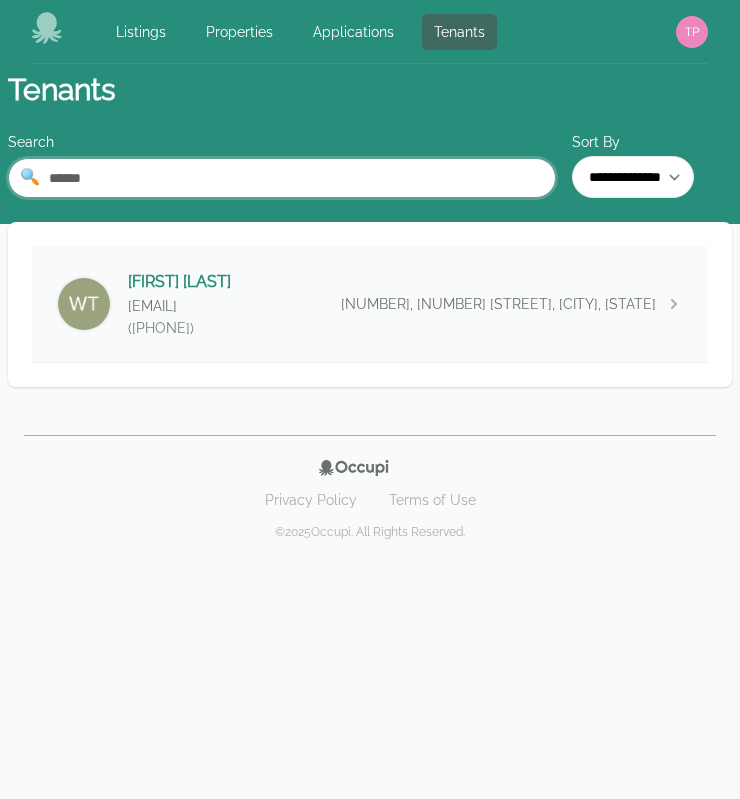 type on "******" 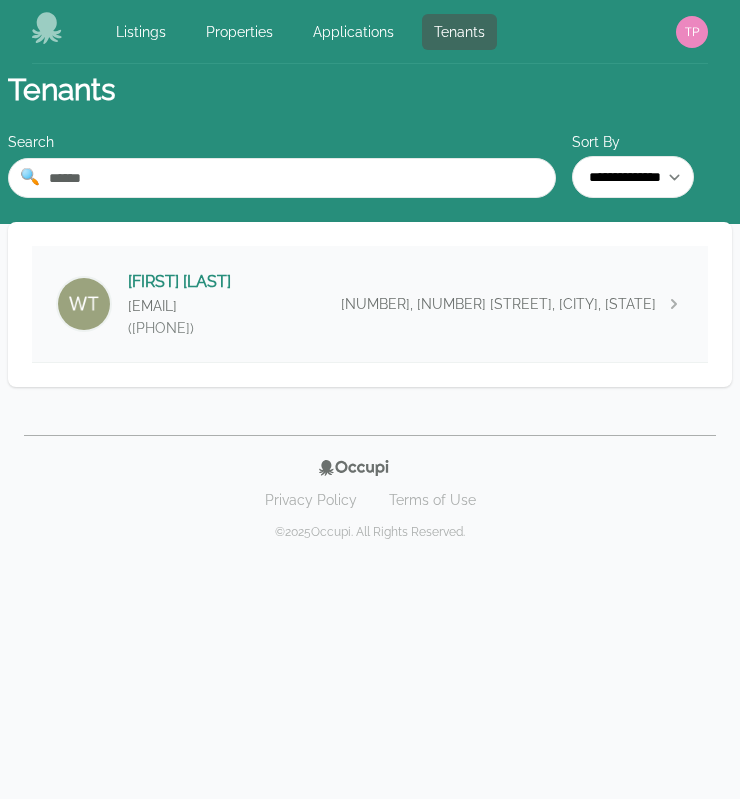 click on "[EMAIL]" at bounding box center [179, 306] 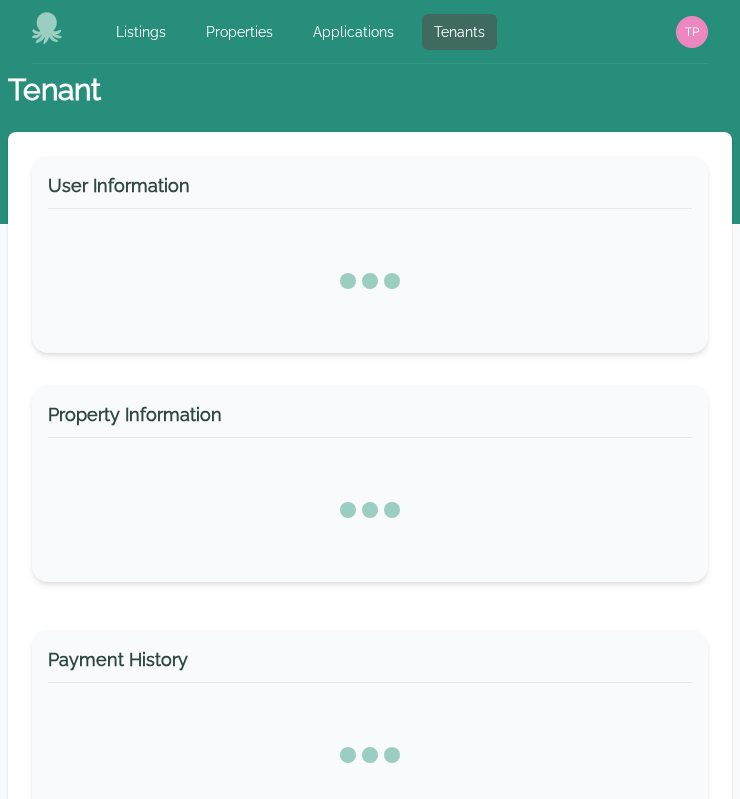select on "*" 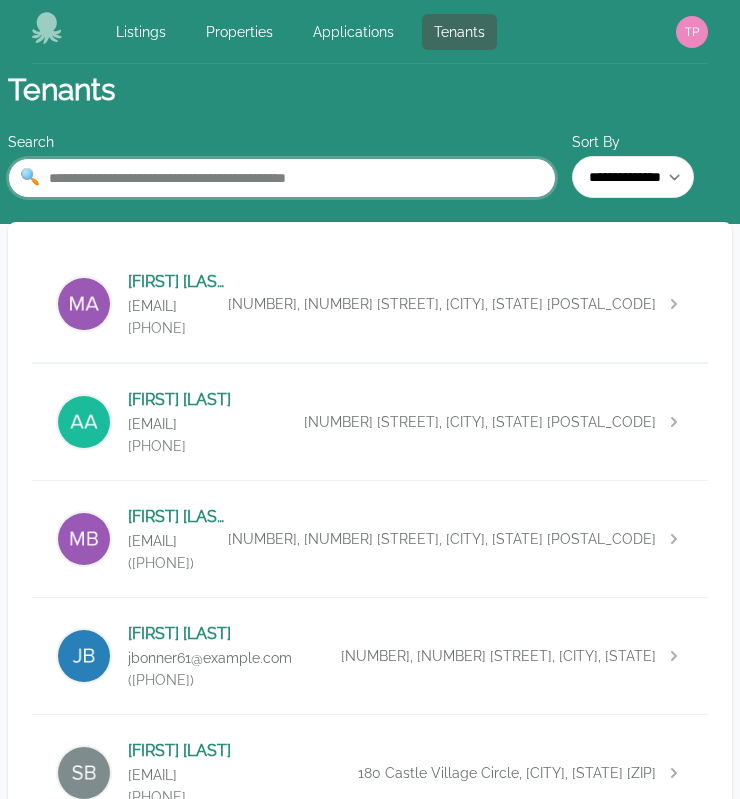 click at bounding box center [282, 178] 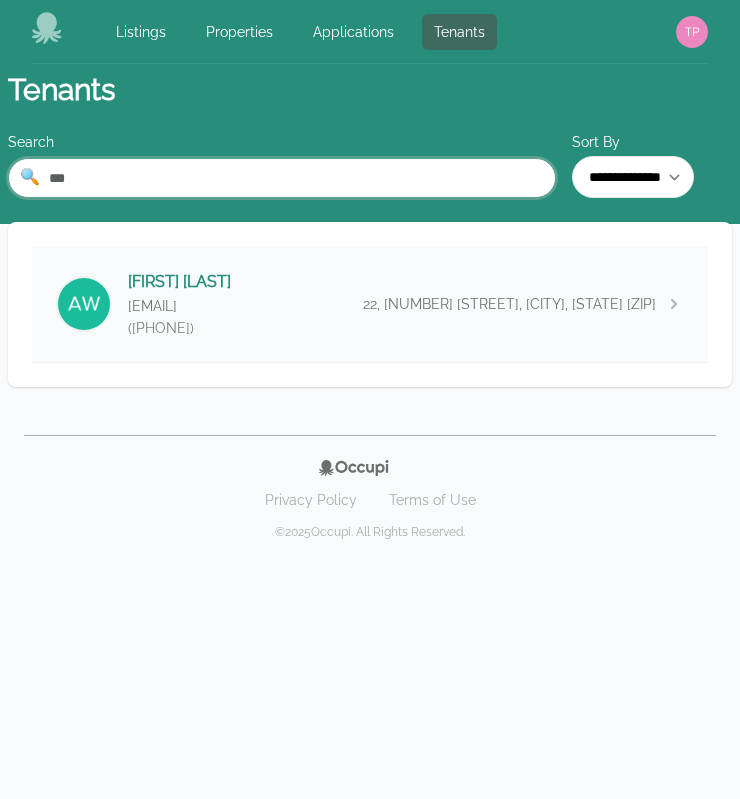 type on "***" 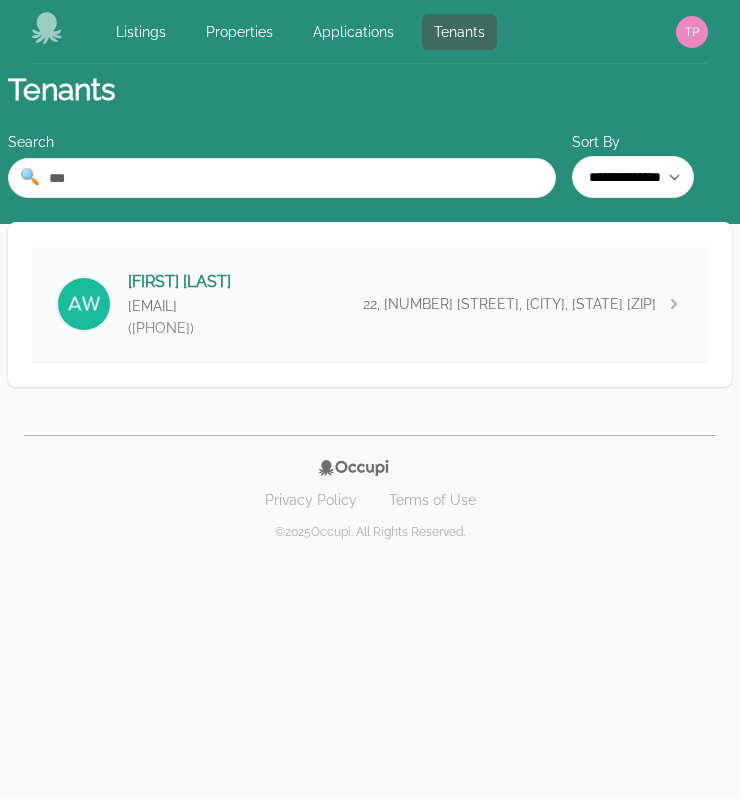 click on "[FIRST] [LAST] amywisdom123@example.com ([PHONE]) [NUMBER], [NUMBER] [STREET], [CITY], [STATE]" at bounding box center [370, 304] 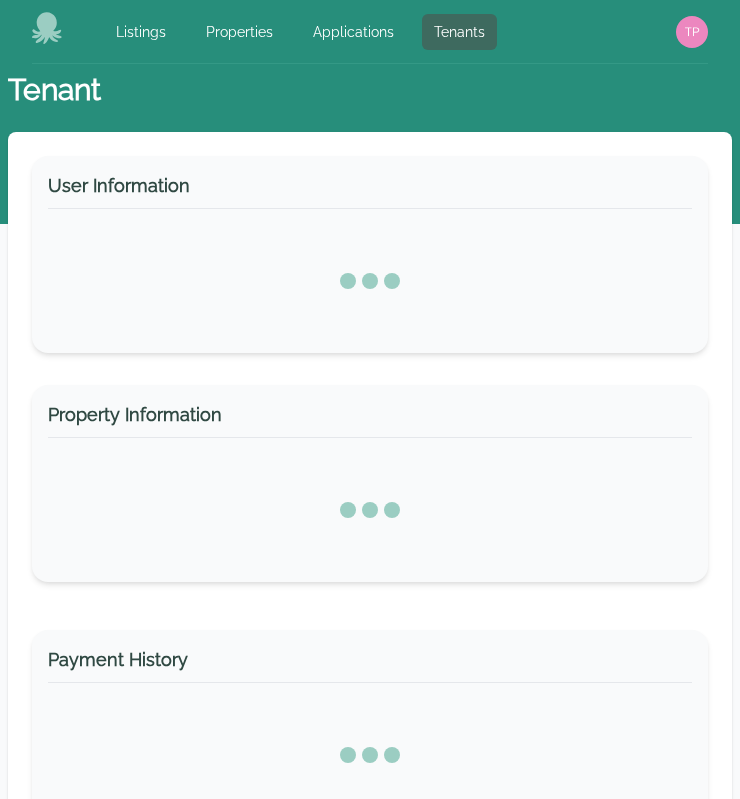 select on "*" 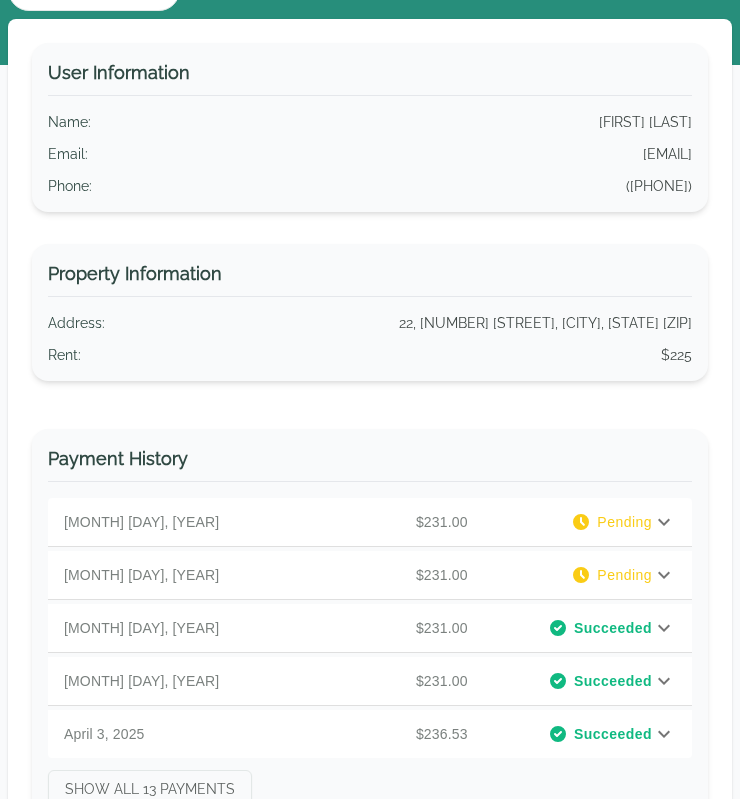 scroll, scrollTop: 165, scrollLeft: 0, axis: vertical 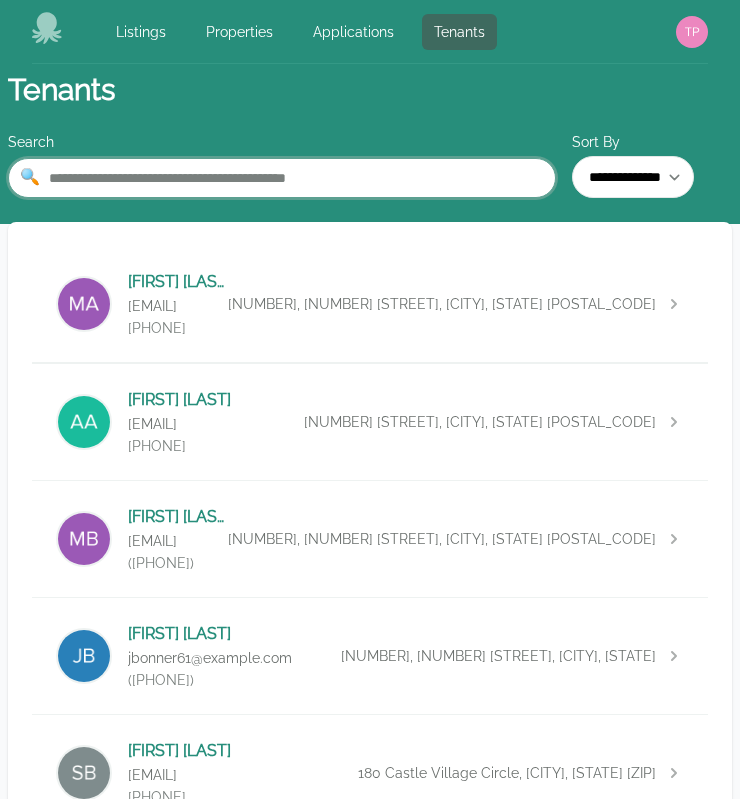 click at bounding box center [282, 178] 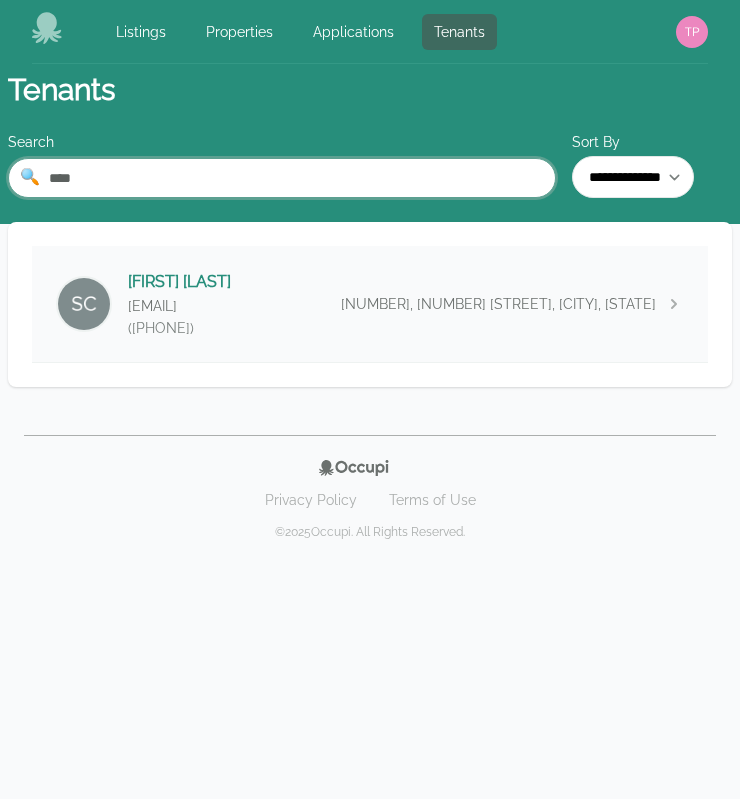 type on "****" 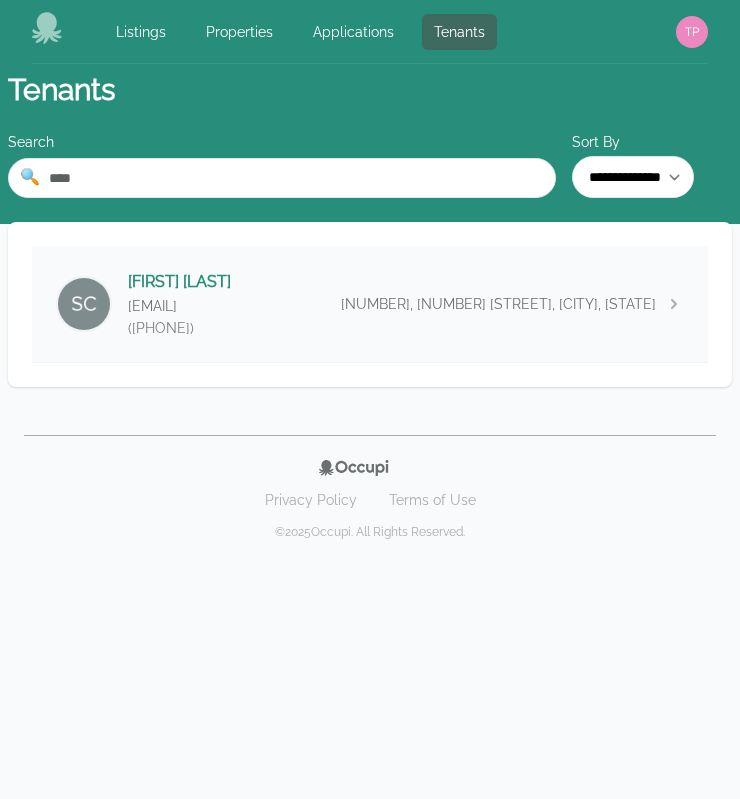click on "[FIRST] [LAST] [EMAIL] [PHONE] [NUMBER], [NUMBER] [STREET], [CITY], [STATE] [POSTAL_CODE]" at bounding box center (370, 304) 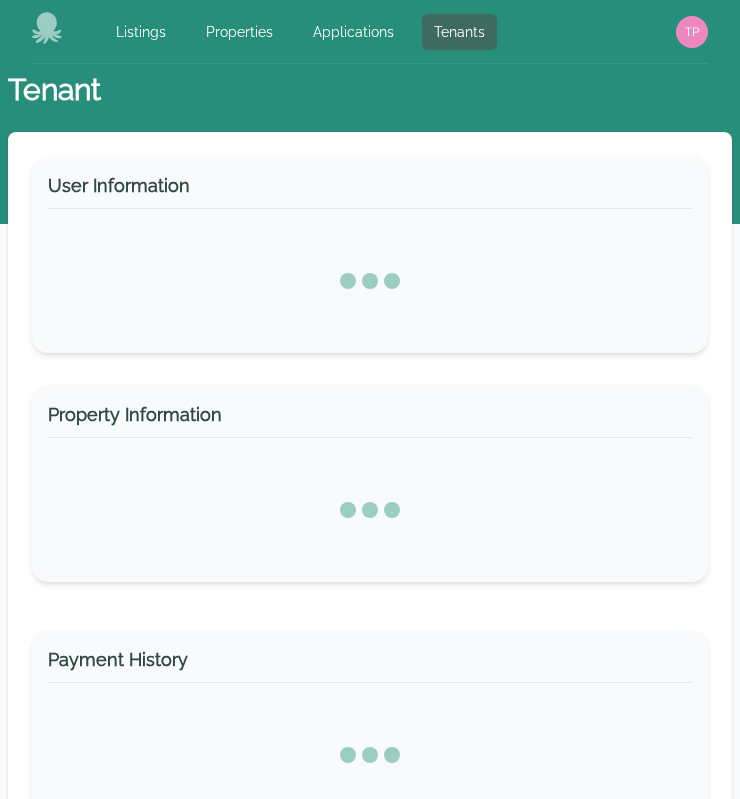 select on "*" 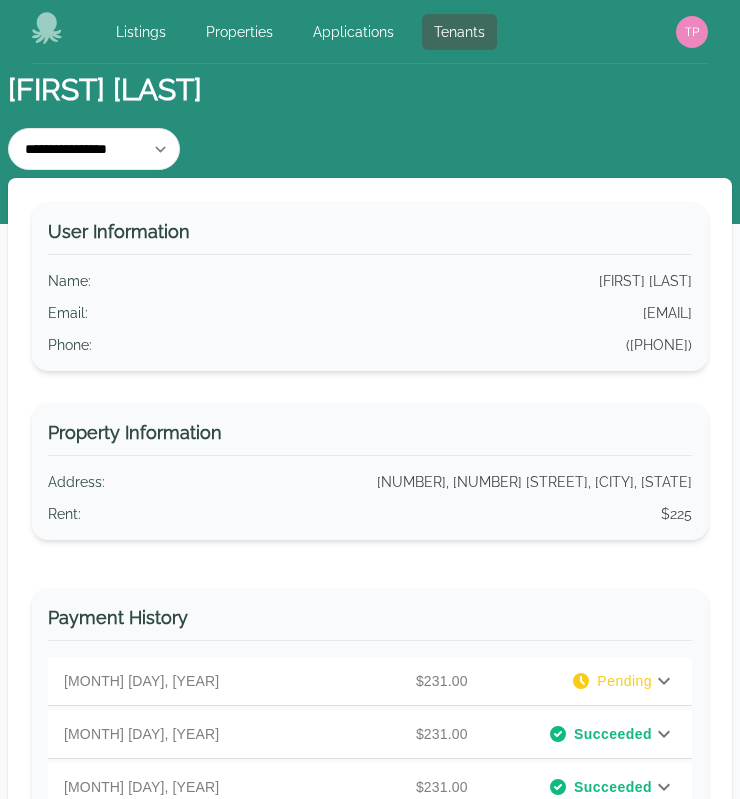click 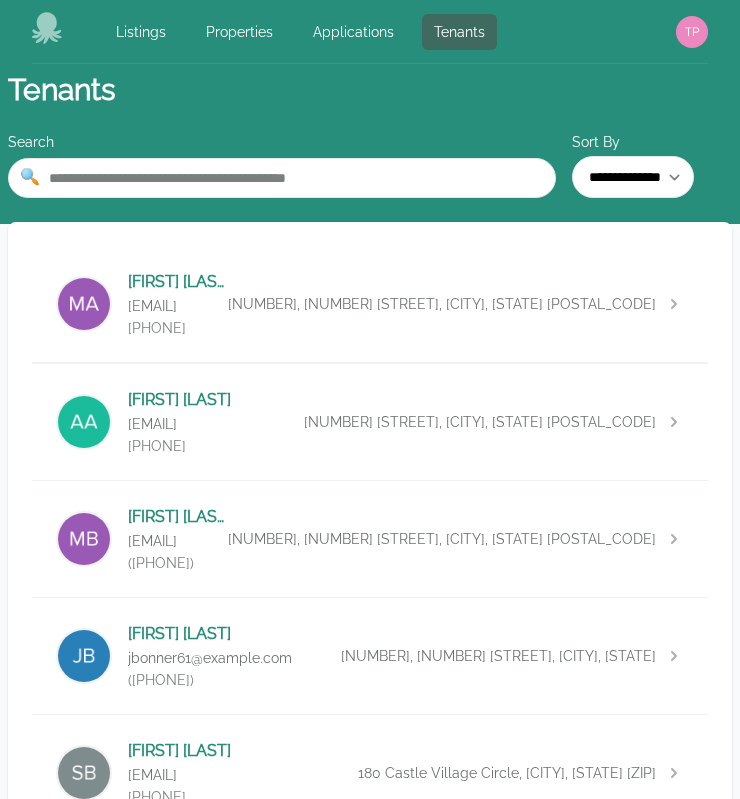 click on "**********" at bounding box center (370, 2940) 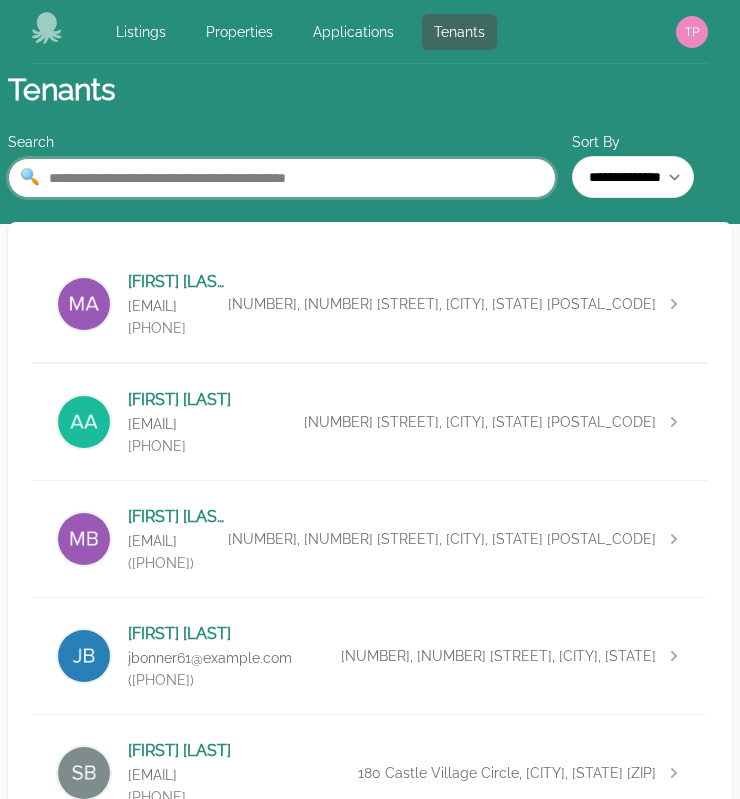 click at bounding box center (282, 178) 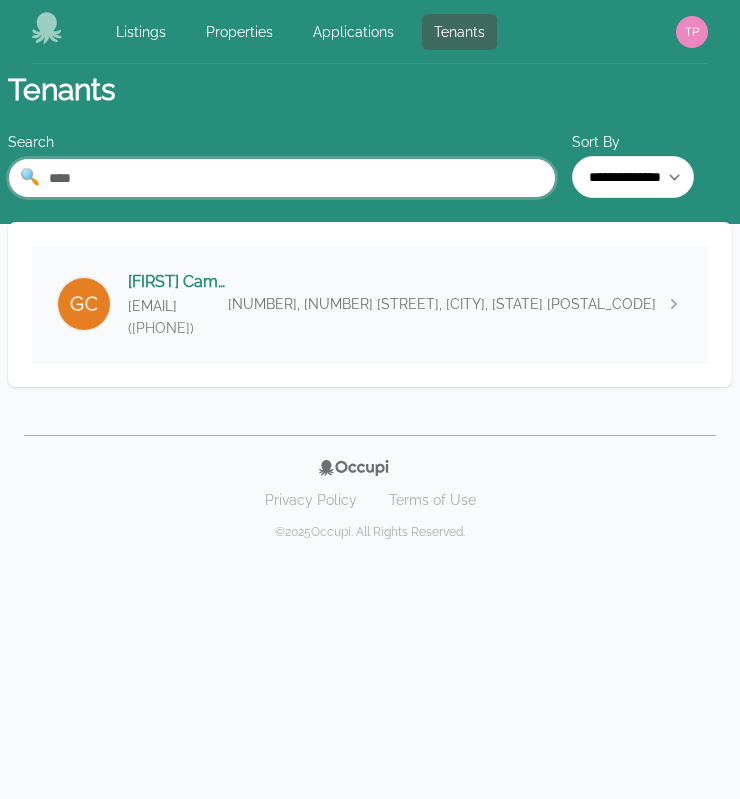type on "****" 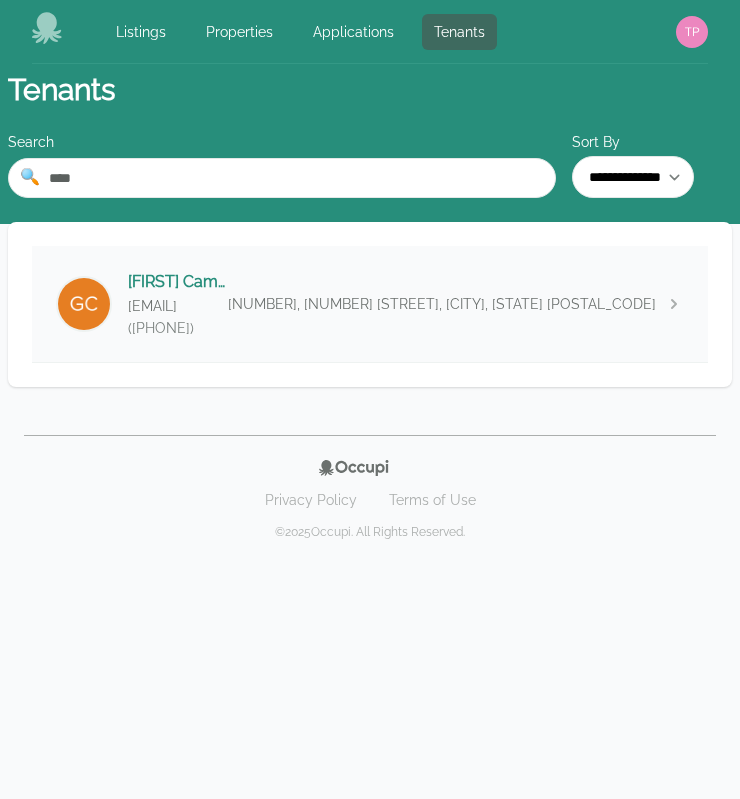 click on "[FIRST] [LAST] [EMAIL] [PHONE] 35, [NUMBER] [STREET], [CITY], [STATE] [ZIP]" at bounding box center (370, 304) 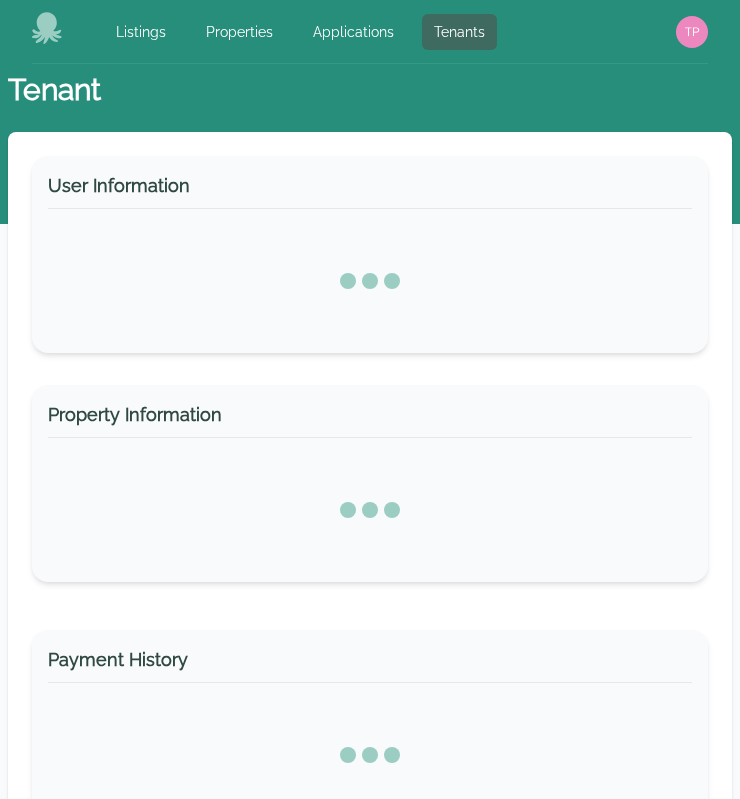 select on "*" 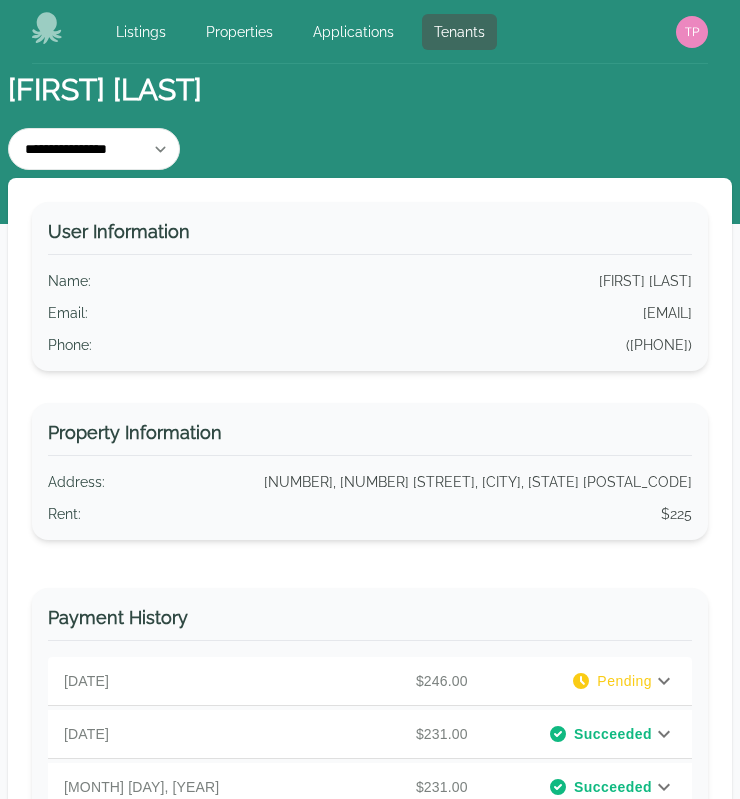 click 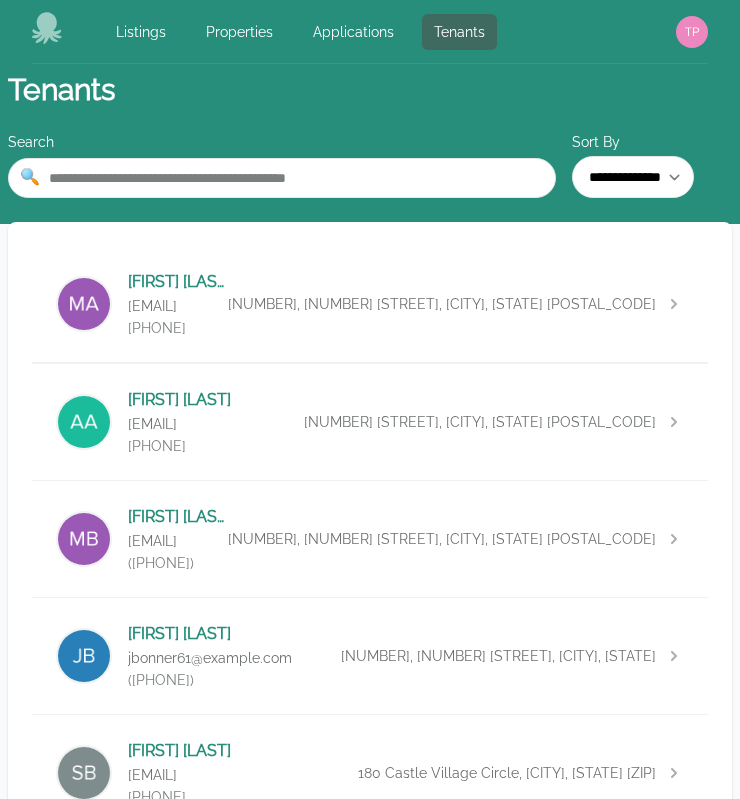 click on "**********" at bounding box center [370, 2940] 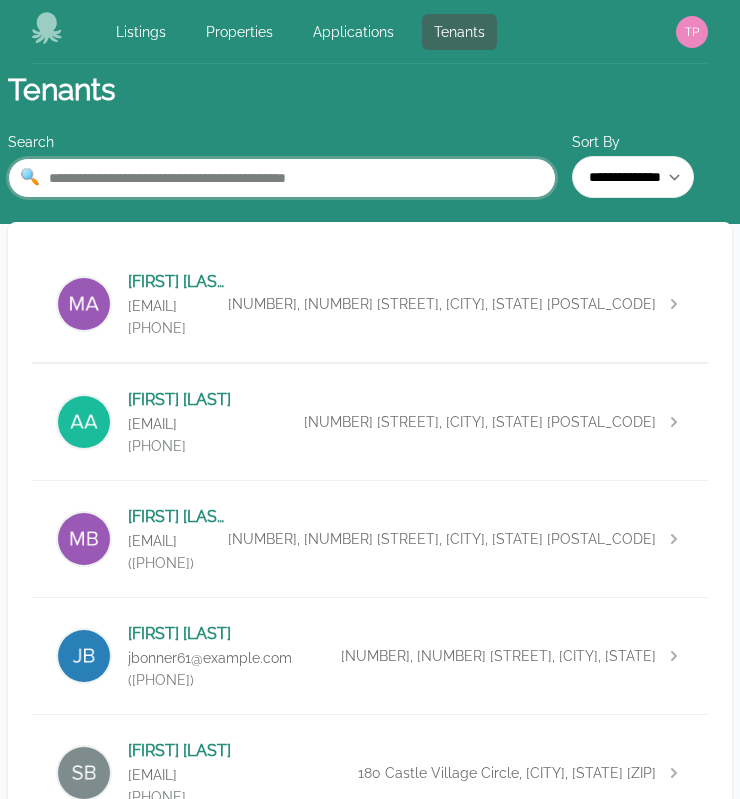 click at bounding box center [282, 178] 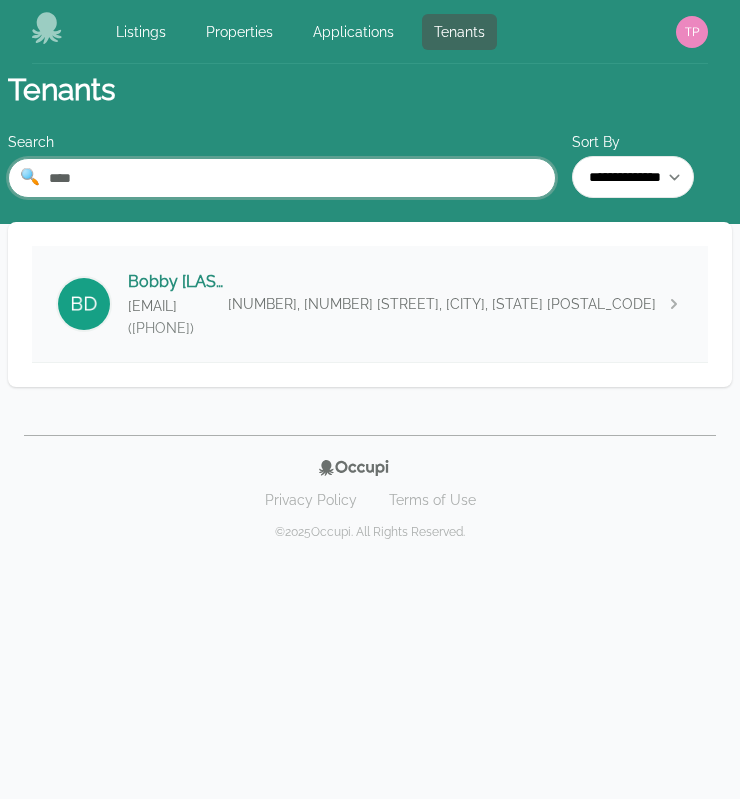 type on "****" 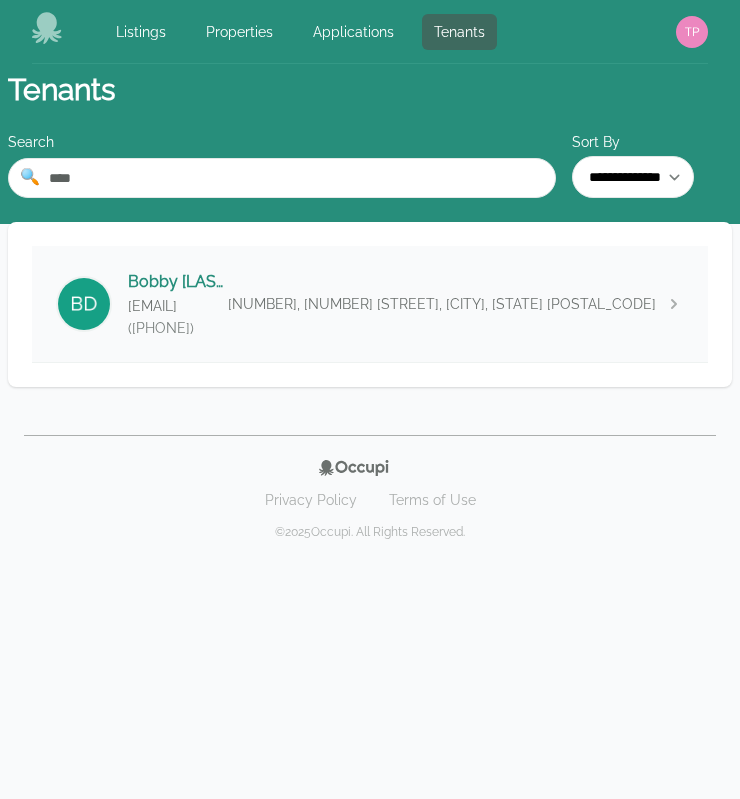 click on "[FIRST] [LAST] [EMAIL] ([PHONE]) [NUMBER], [NUMBER] [STREET], [CITY], [STATE] [POSTAL_CODE]" at bounding box center (370, 304) 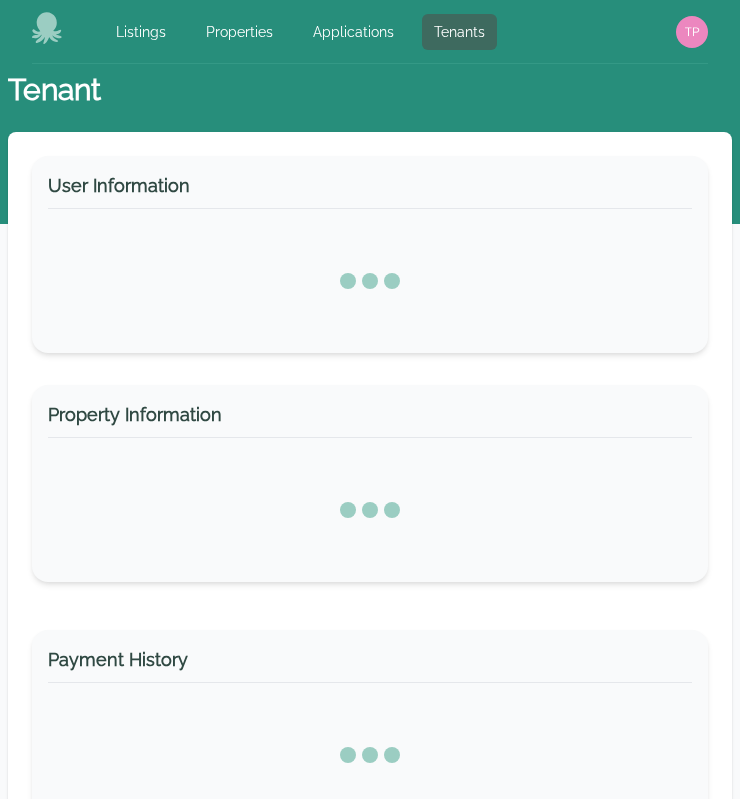 select on "*" 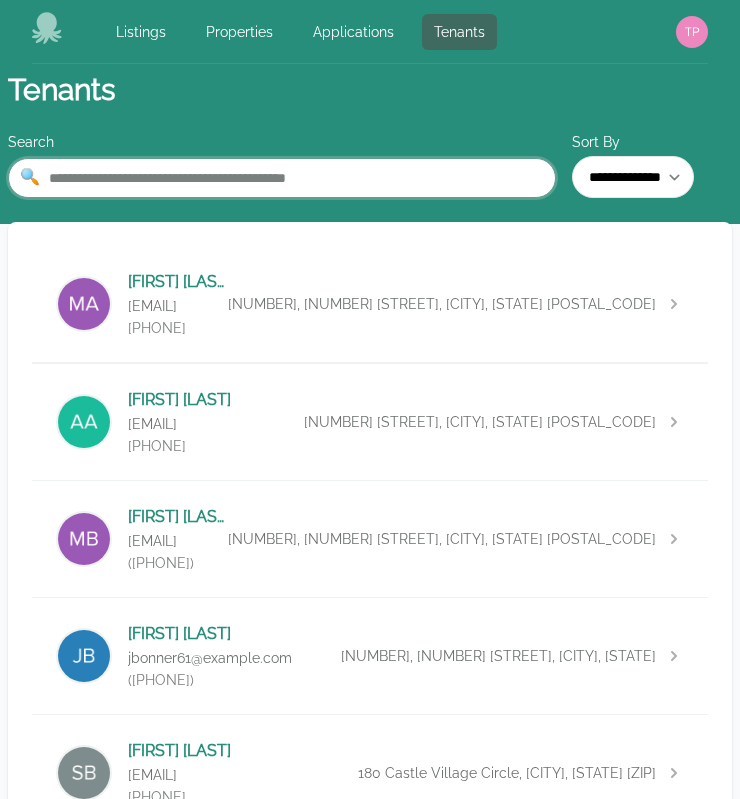 click at bounding box center [282, 178] 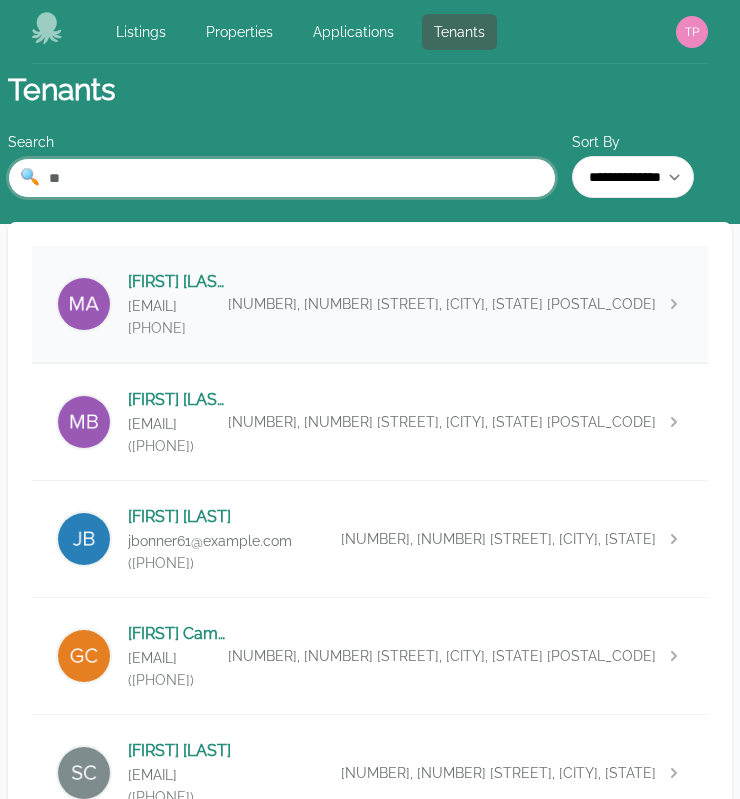 type on "**" 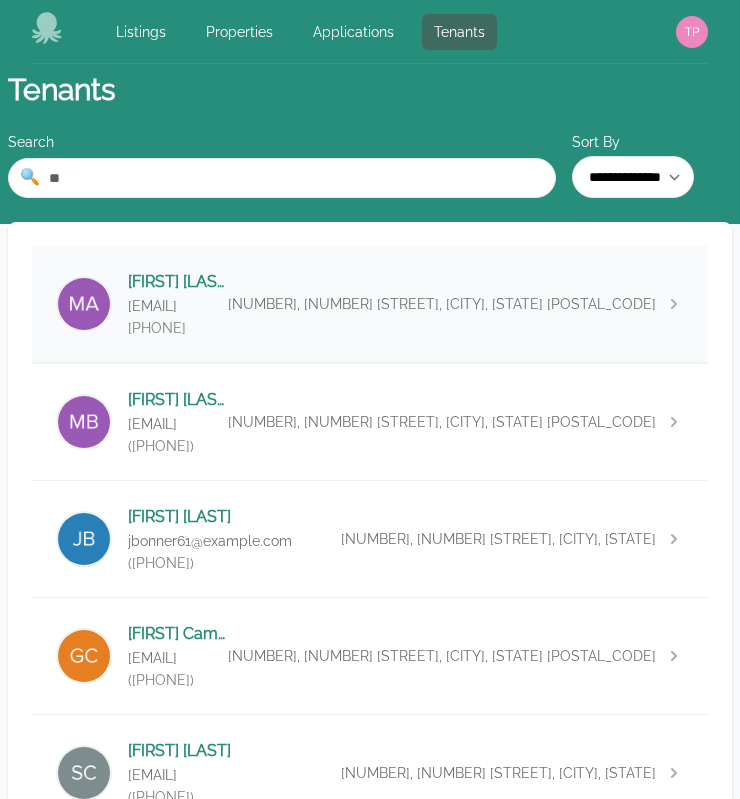 click on "[FIRST] [LAST] [EMAIL] ([PHONE]) [NUMBER], [NUMBER] [STREET], [CITY], [STATE] [POSTAL_CODE]" at bounding box center (370, 304) 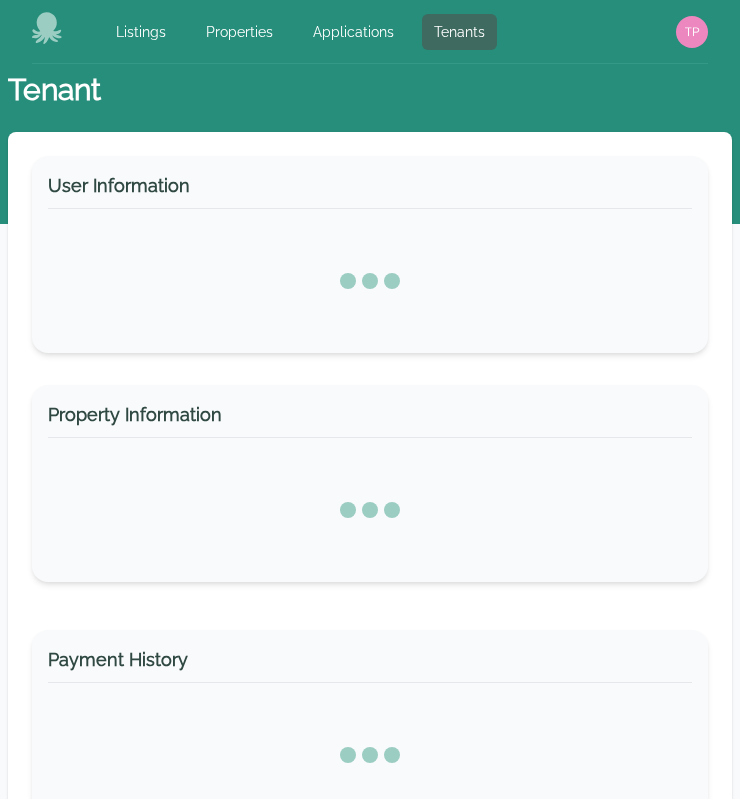 select on "*" 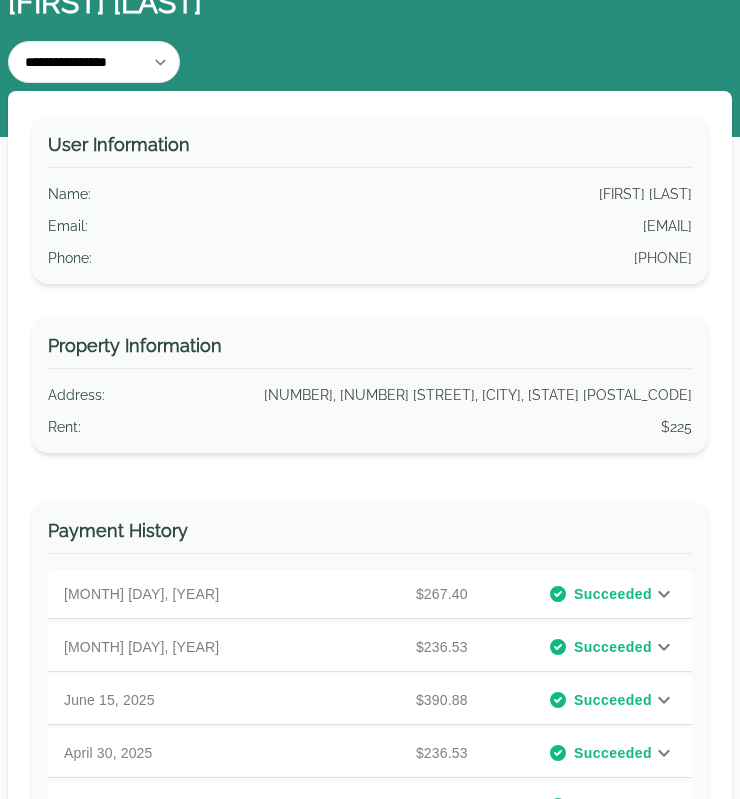 scroll, scrollTop: 96, scrollLeft: 0, axis: vertical 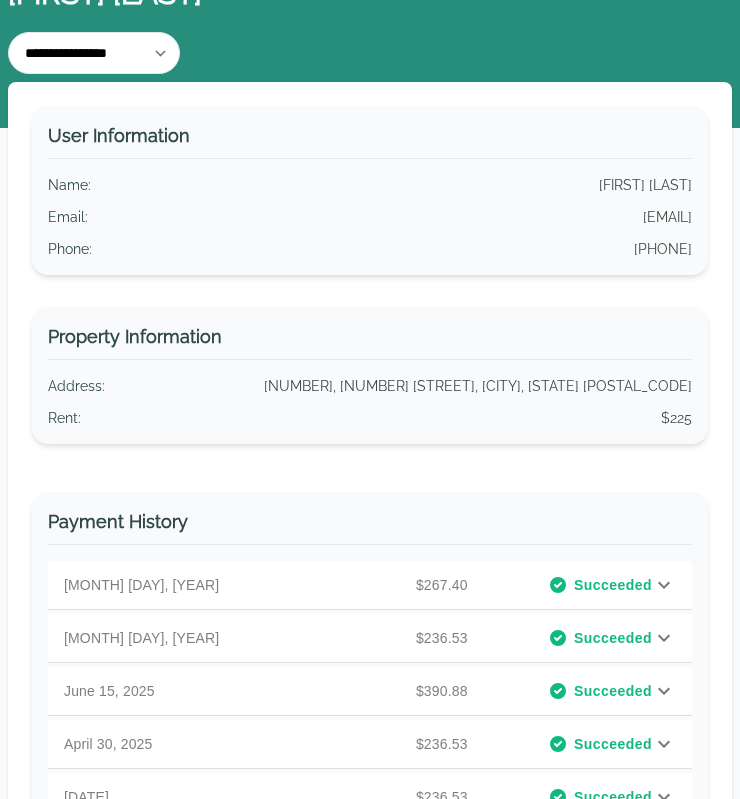 click 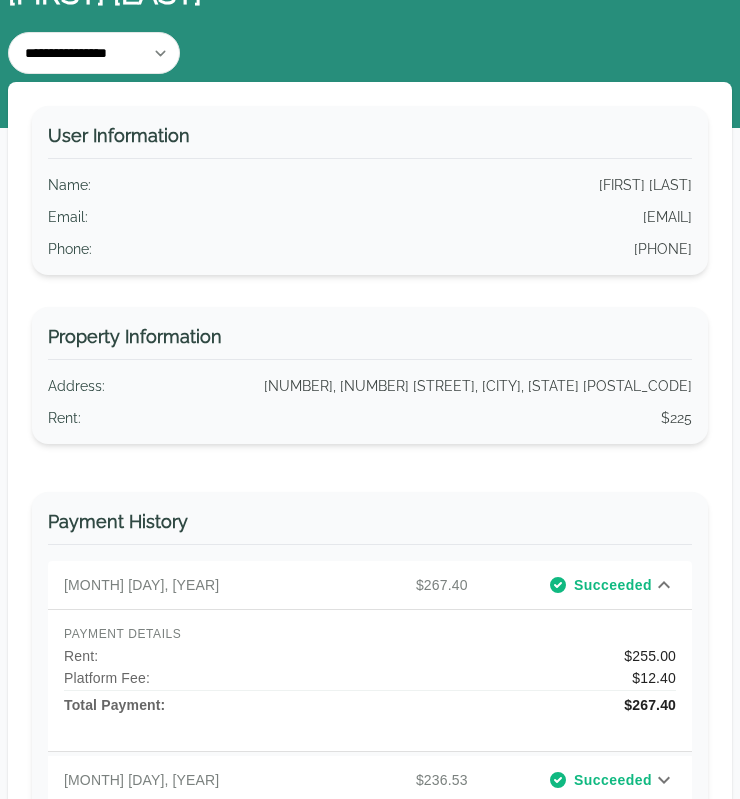click on "Name : [FIRST] [LAST]" at bounding box center (370, 185) 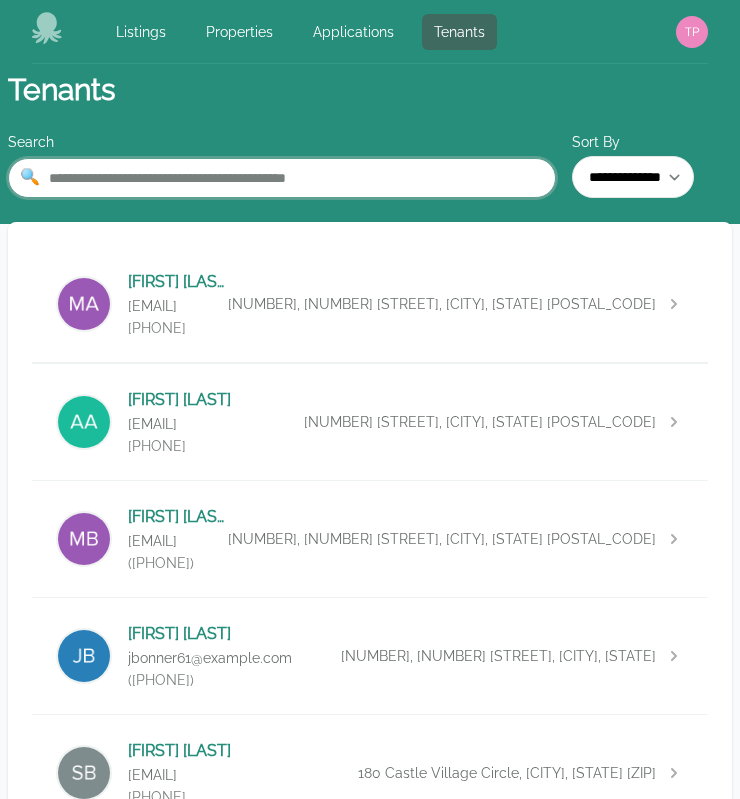 click at bounding box center (282, 178) 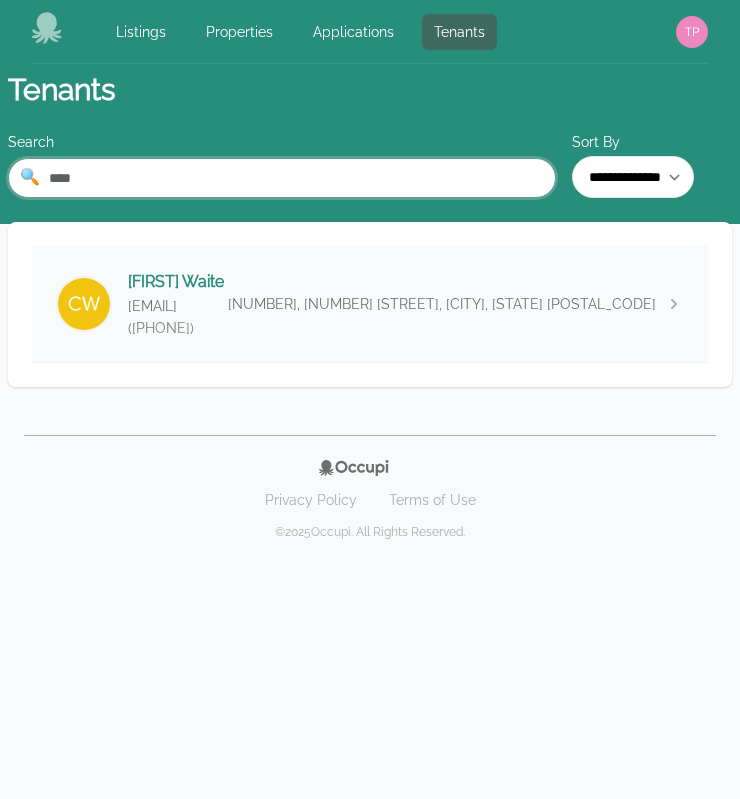 type on "****" 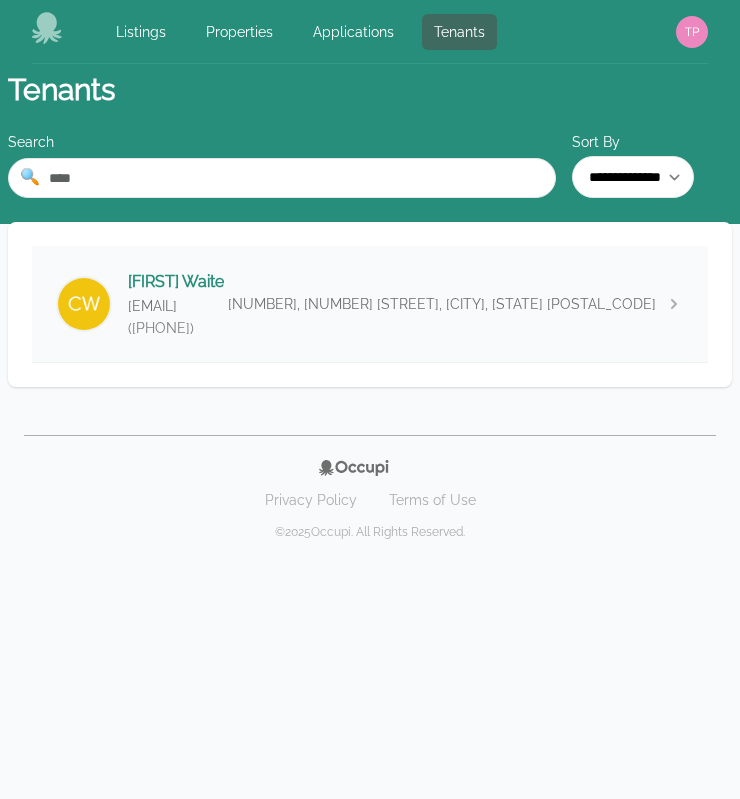 click on "[FIRST] [LAST] ketovorecompass@example.com ([PHONE]) [NUMBER], [NUMBER] [STREET], [CITY], [STATE]" at bounding box center (370, 304) 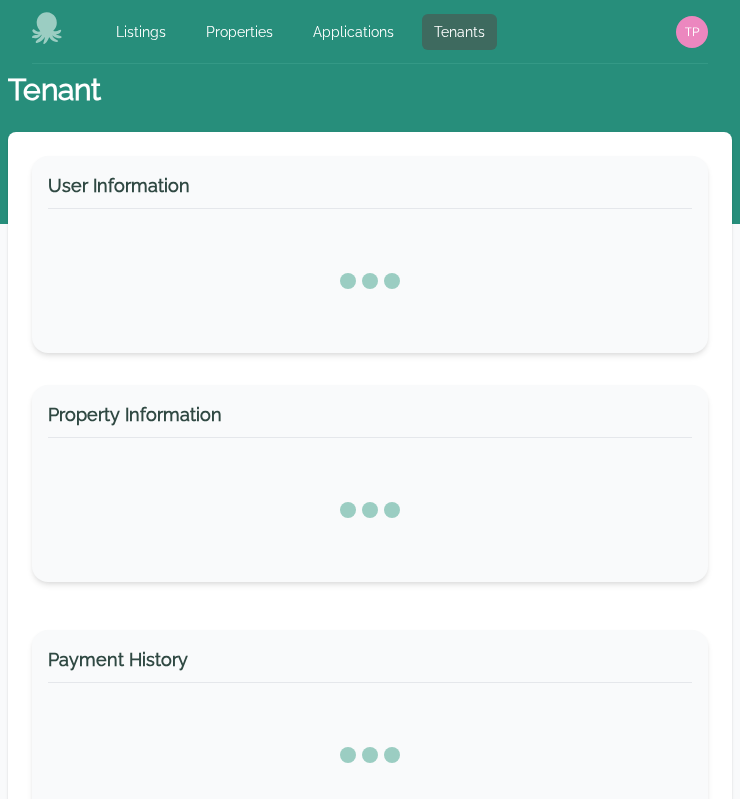 select on "*" 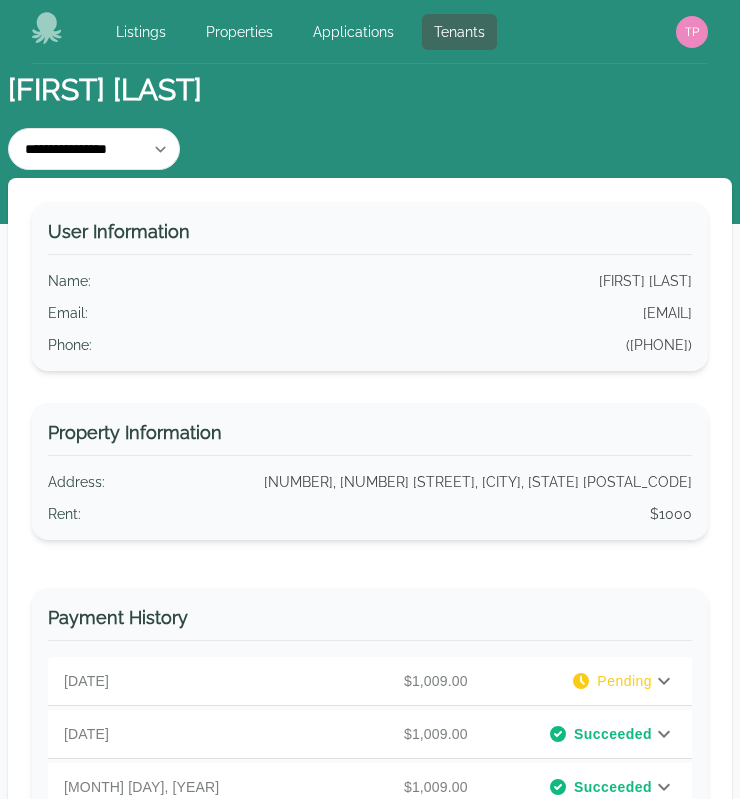 click 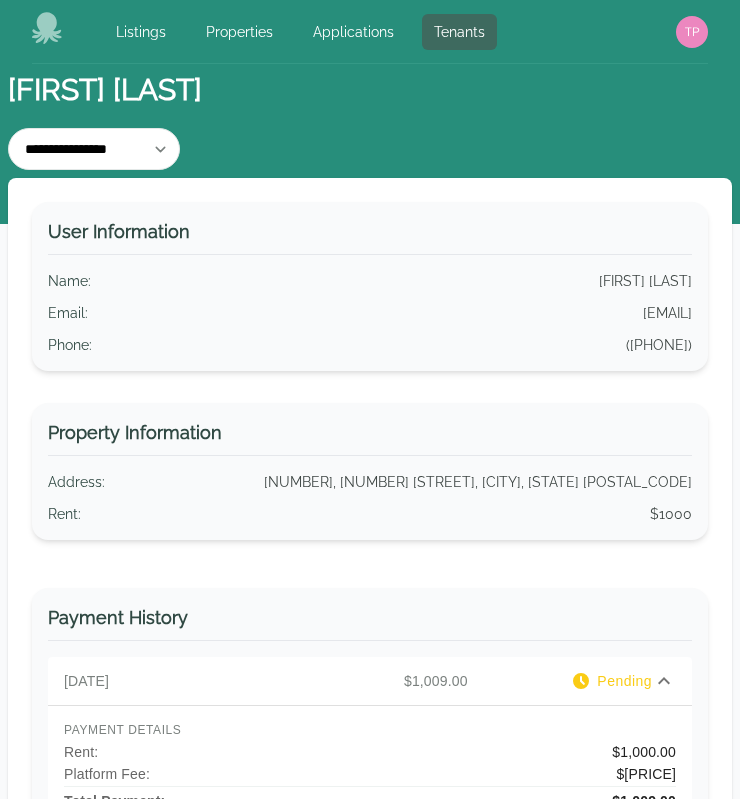 click on "[FIRST] [LAST]" at bounding box center [370, 90] 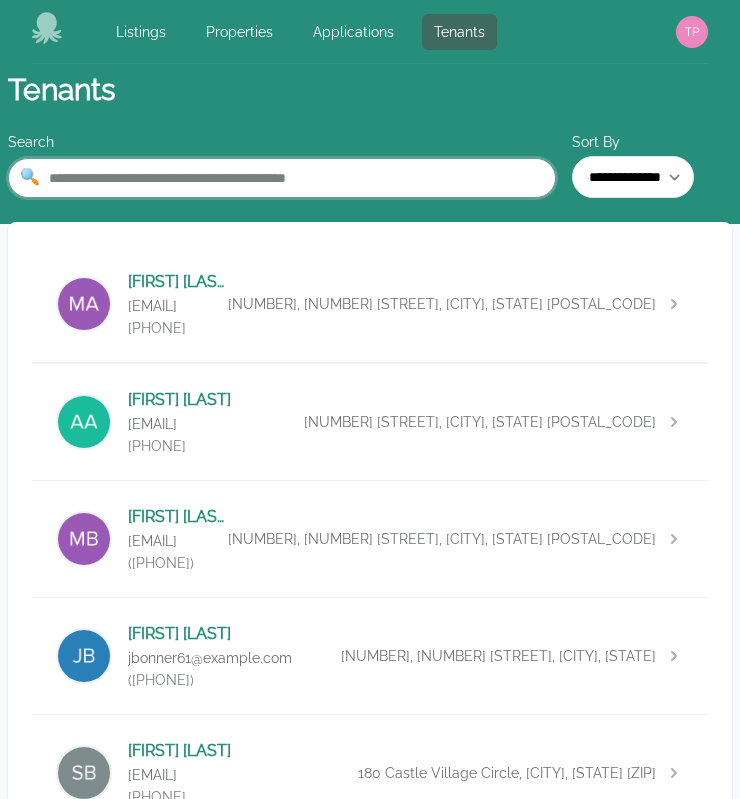 click at bounding box center (282, 178) 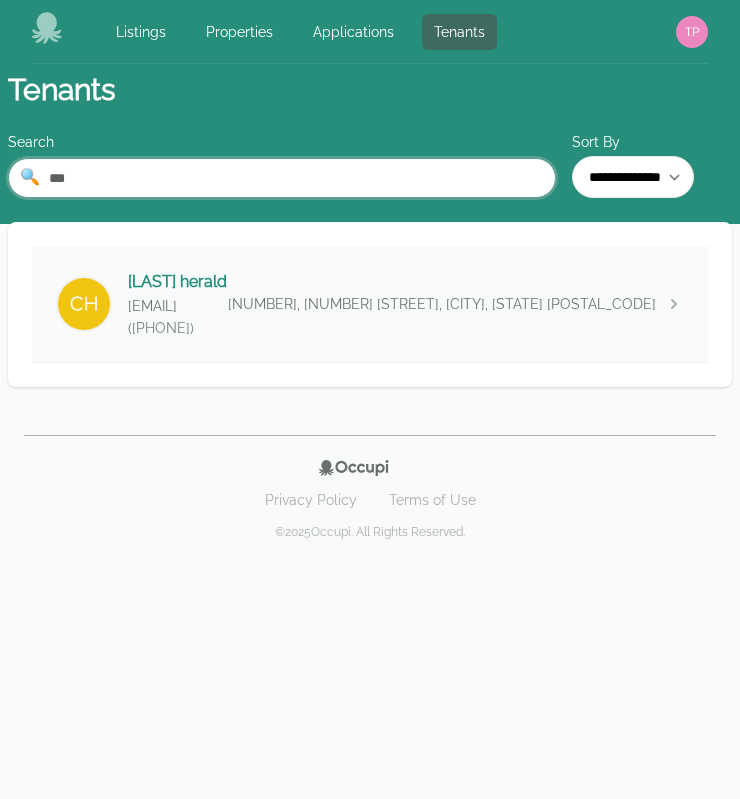 type on "***" 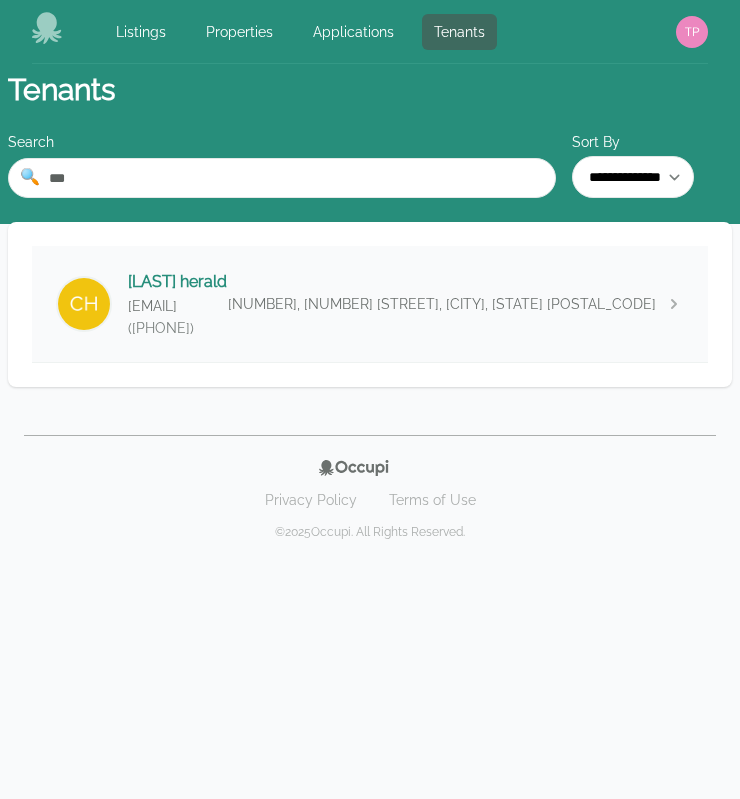 click on "[FIRST] [LAST] [EMAIL] ([PHONE]) [NUMBER], [NUMBER] [STREET], [CITY], [STATE] [POSTAL_CODE]" at bounding box center (370, 304) 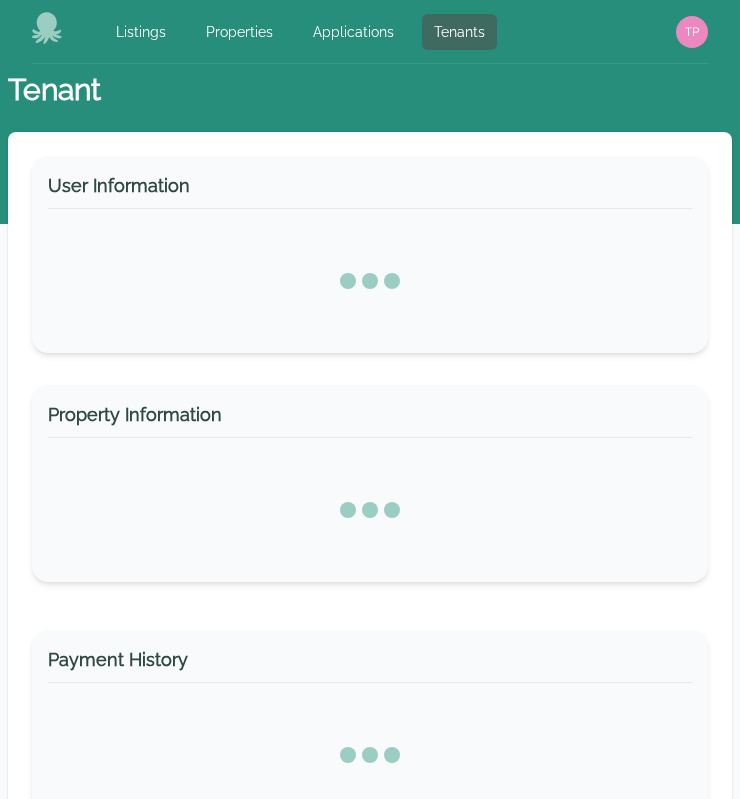 select on "*" 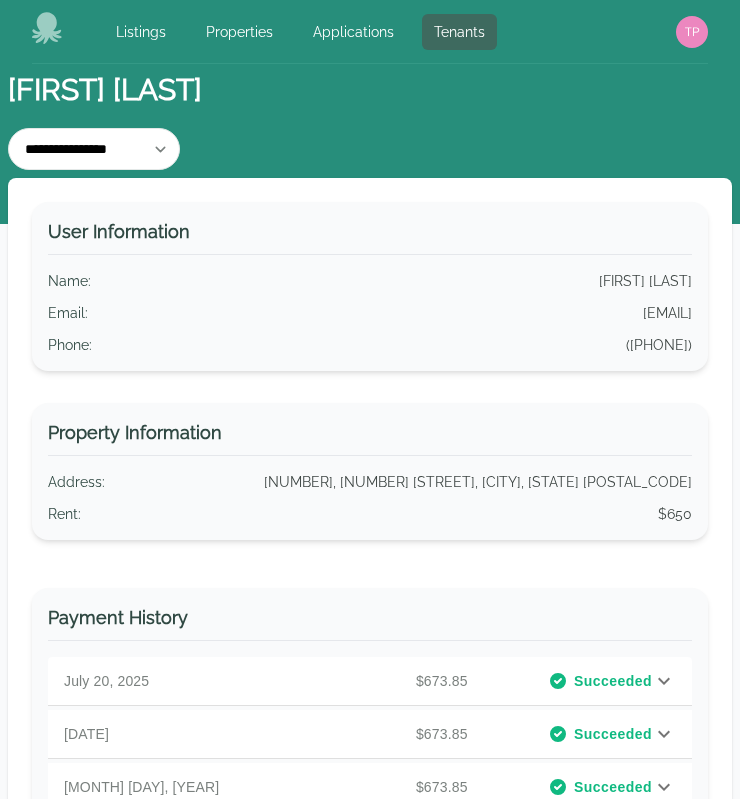click 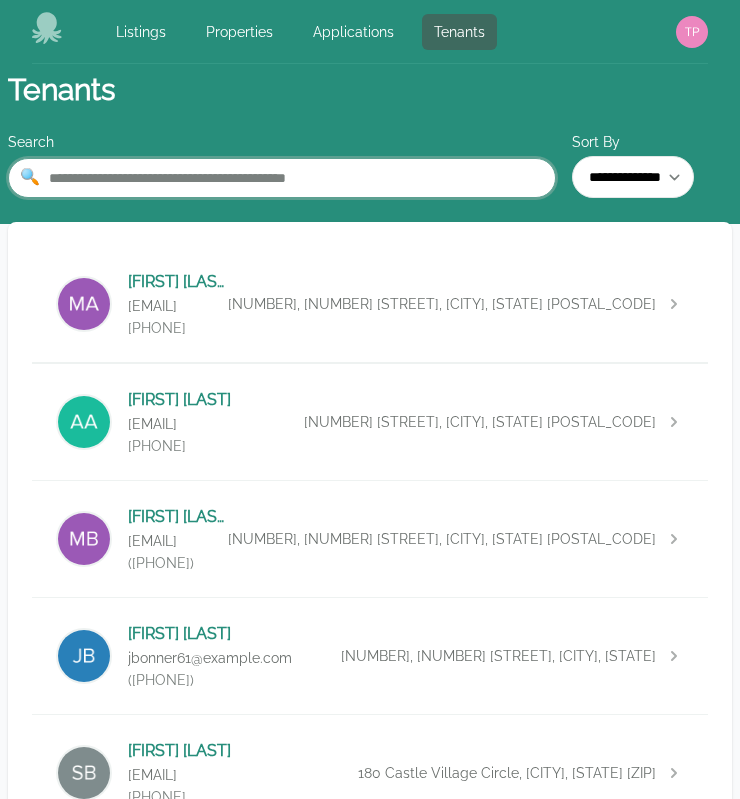 click at bounding box center (282, 178) 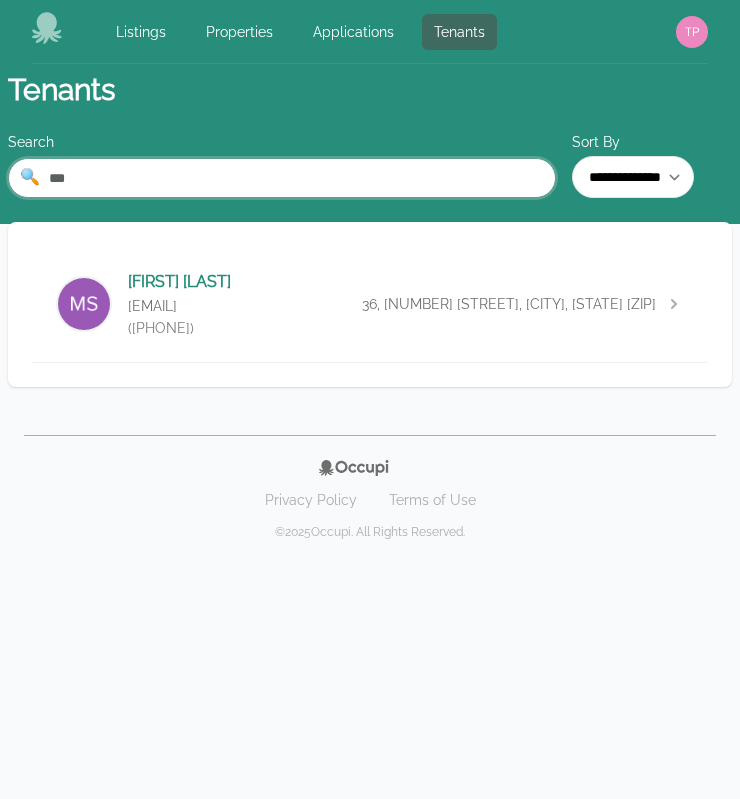 type on "***" 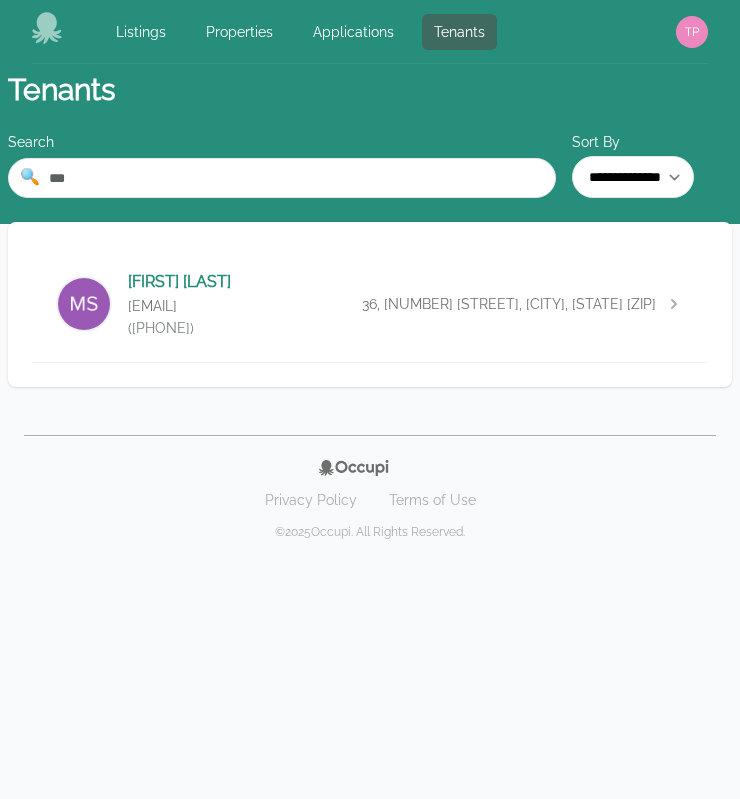 click on "[FIRST]   [LAST] [EMAIL] ([PHONE]) [NUMBER], [NUMBER] [STREET], [CITY], [STATE] [POSTAL_CODE]" at bounding box center [370, 304] 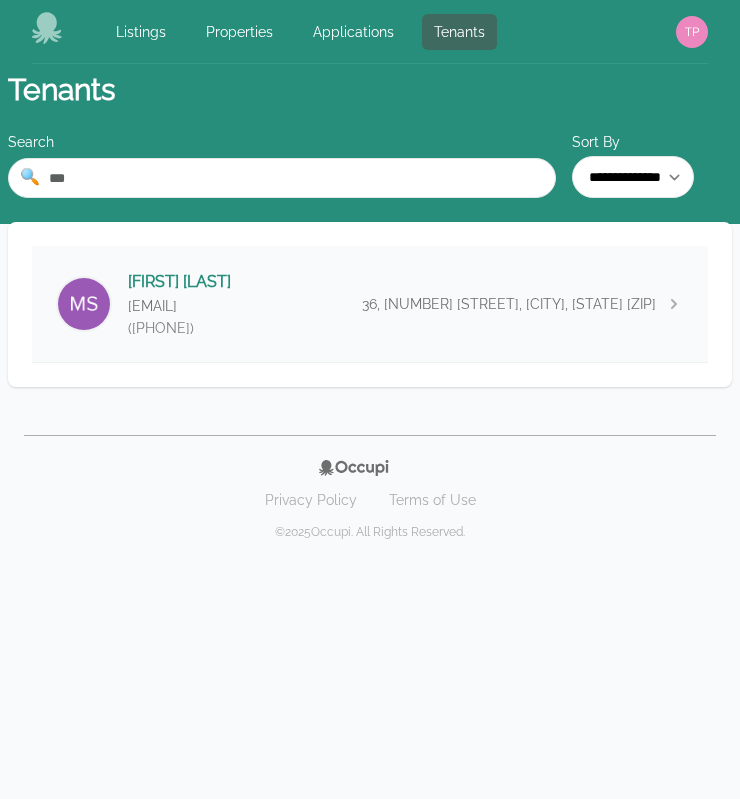 click on "[EMAIL]" at bounding box center (179, 306) 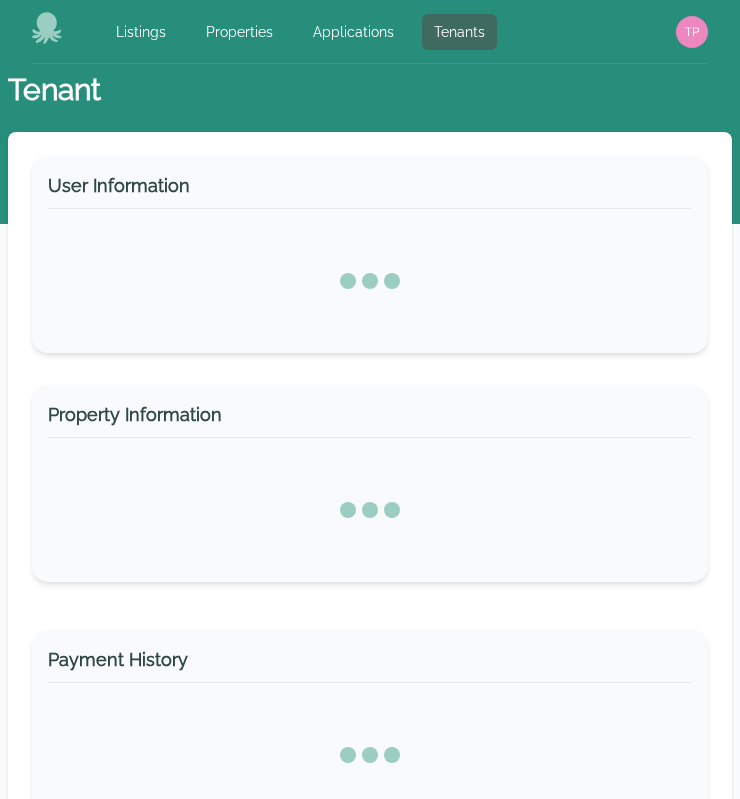 select on "*" 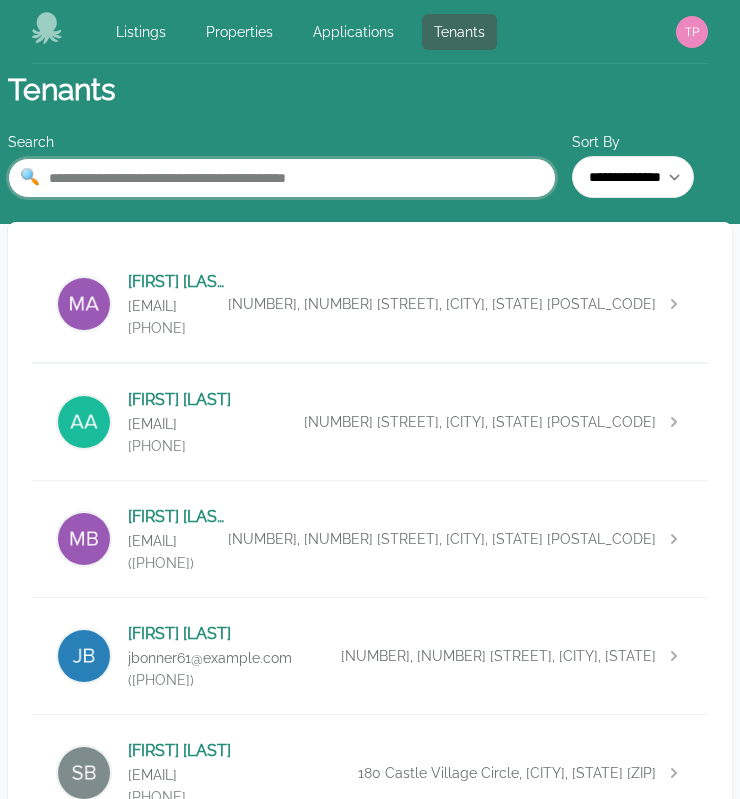 click at bounding box center [282, 178] 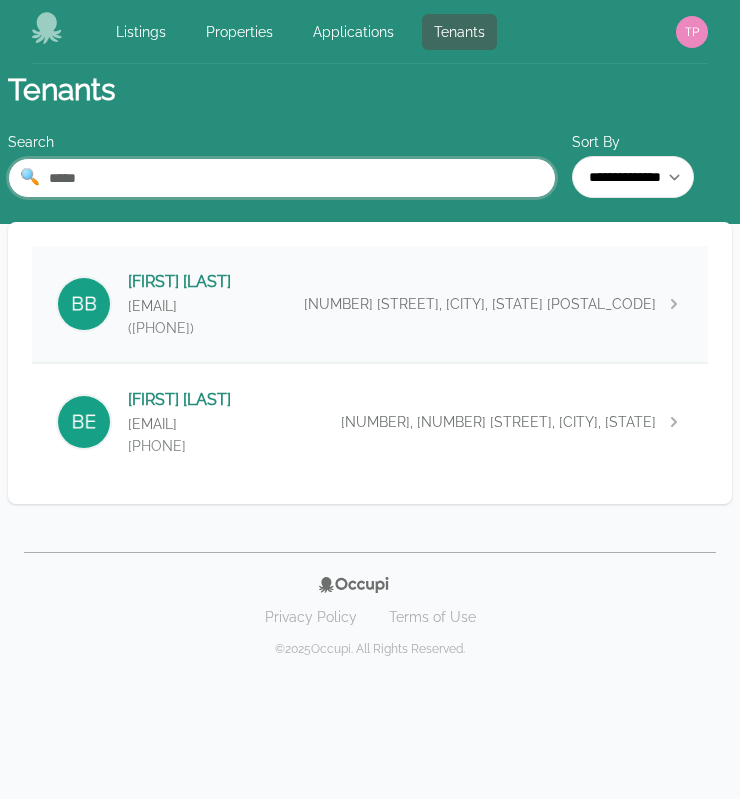 type on "*****" 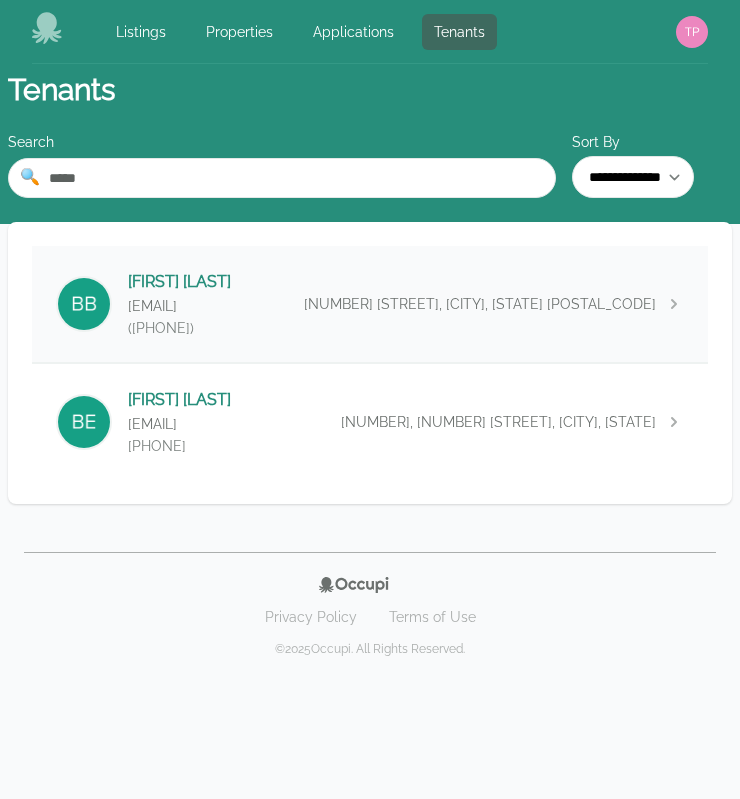 click on "[FIRST]   [LAST] [EMAIL] ([PHONE]) [NUMBER] [STREET], [CITY], [STATE] [POSTAL_CODE]" at bounding box center (370, 304) 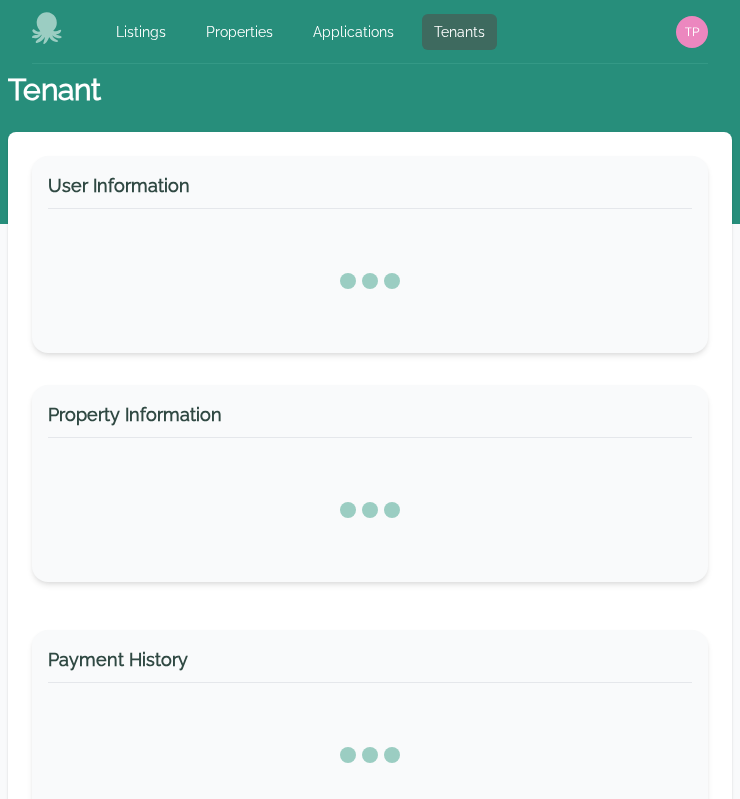 select on "*" 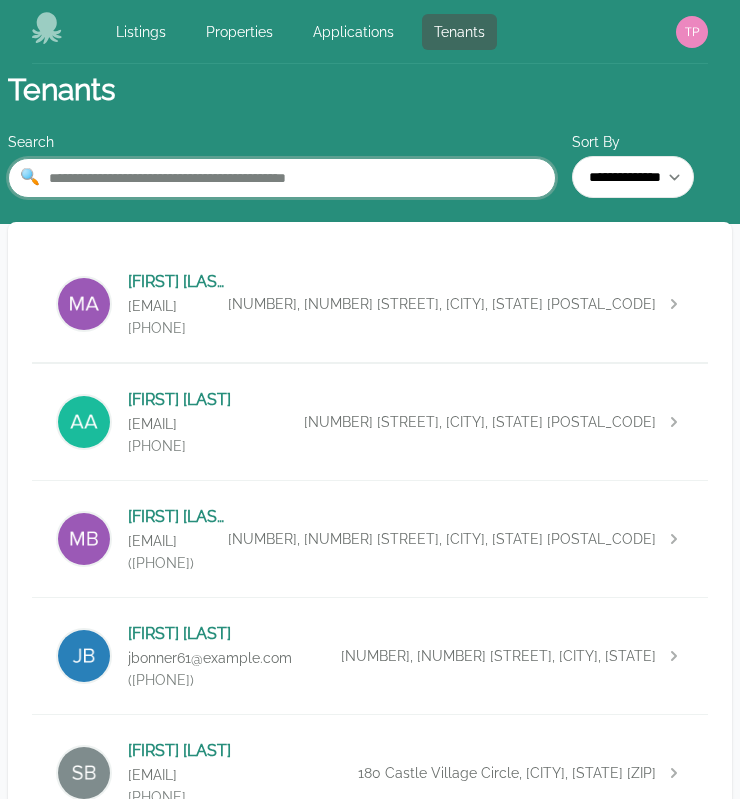 click at bounding box center (282, 178) 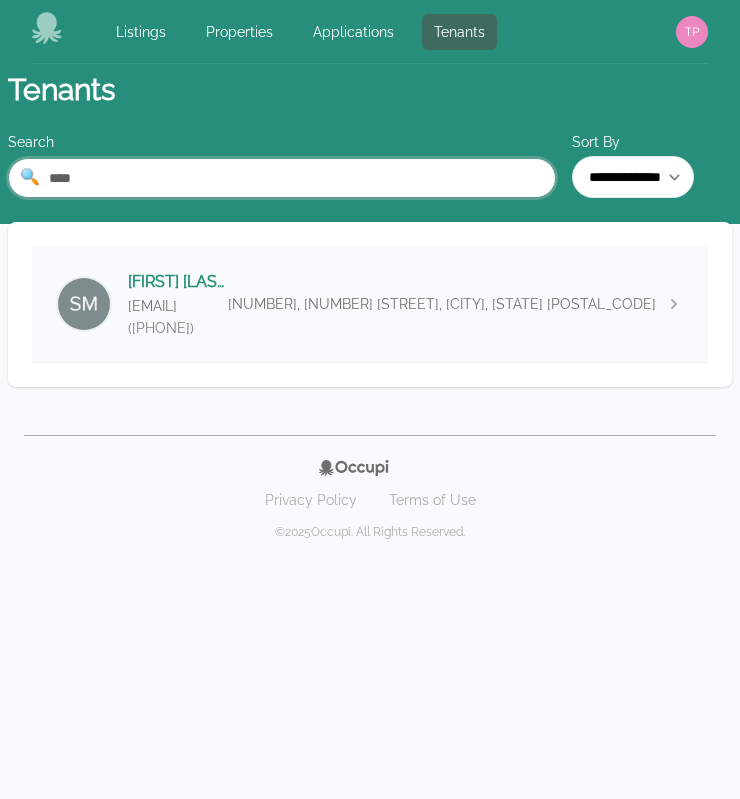 type on "****" 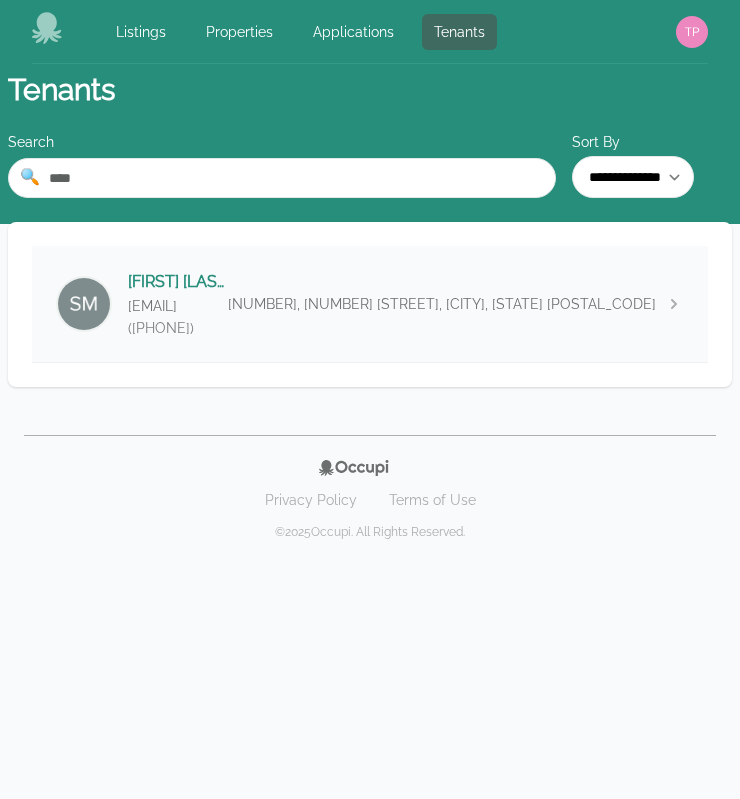 click at bounding box center [84, 304] 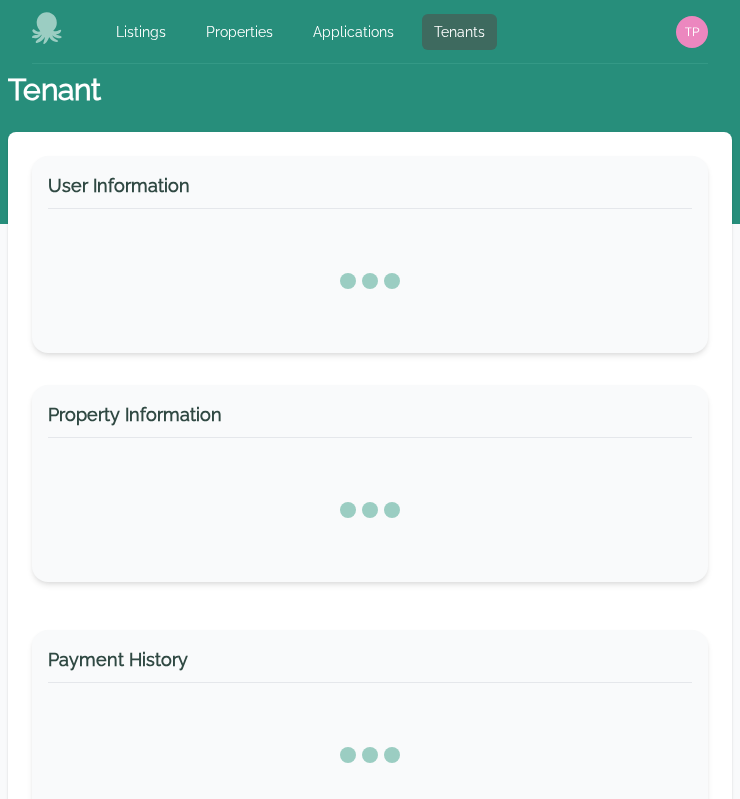 select on "*" 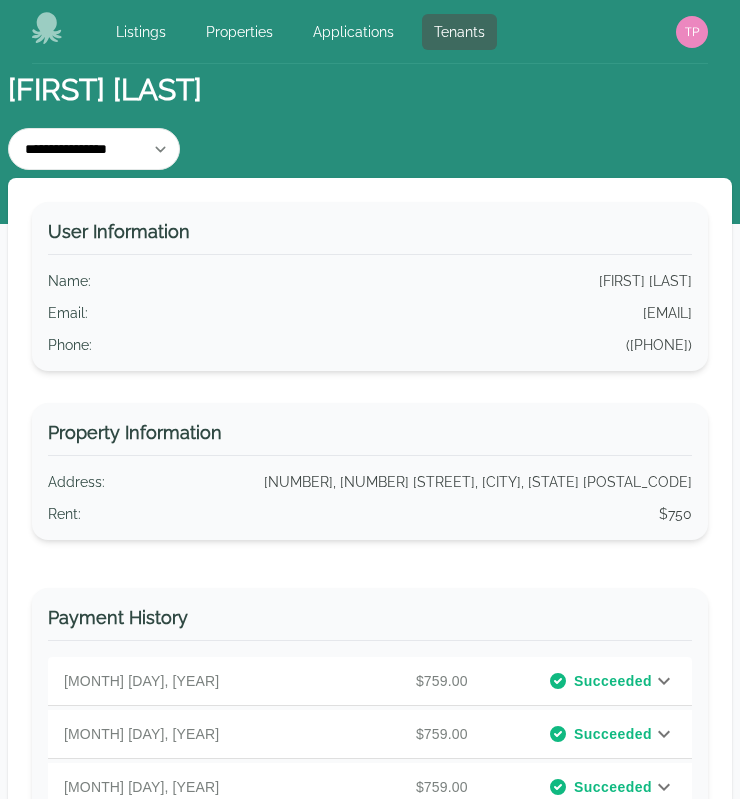 click 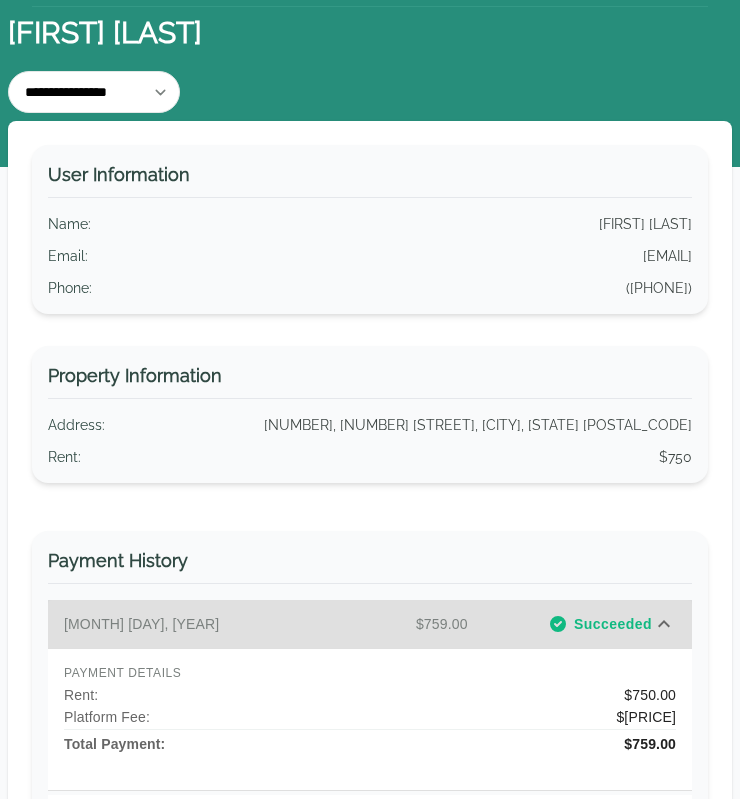 scroll, scrollTop: 62, scrollLeft: 0, axis: vertical 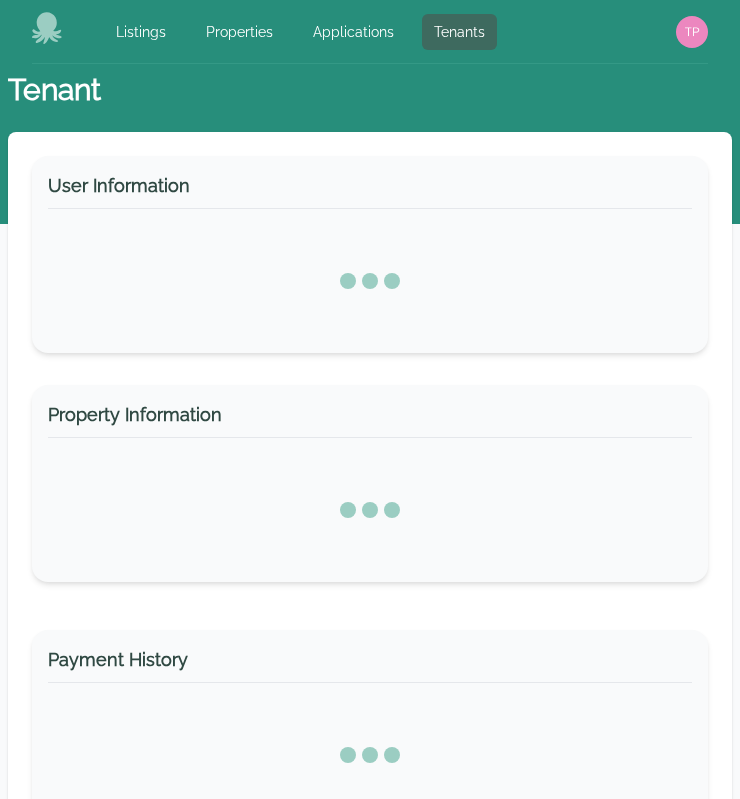 select on "*" 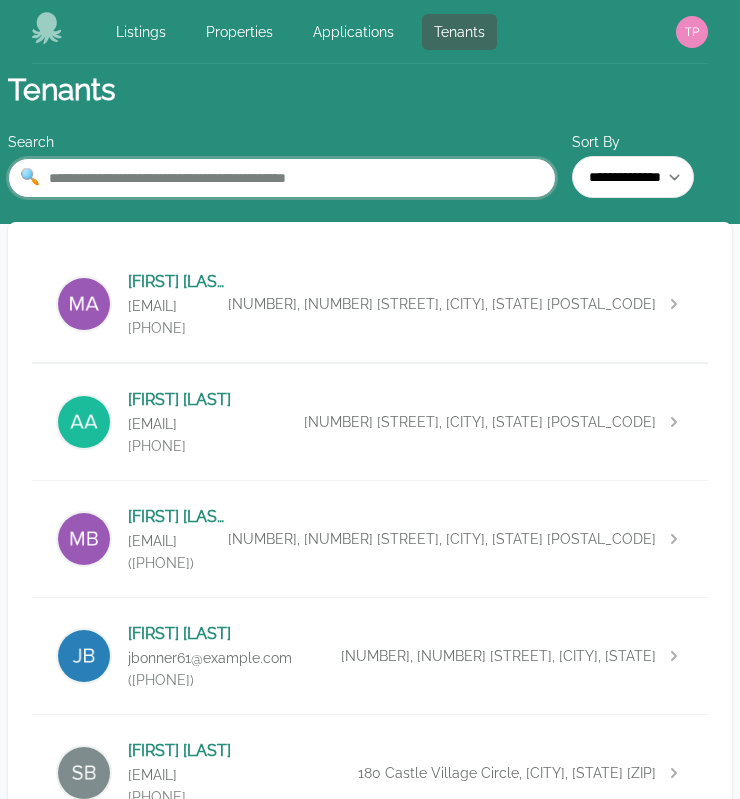 click at bounding box center (282, 178) 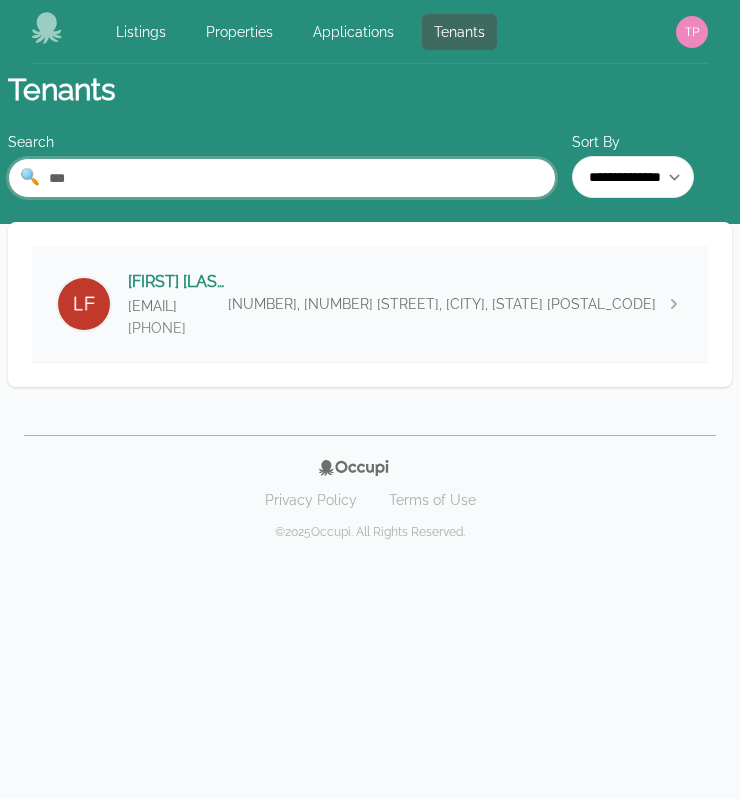 type on "***" 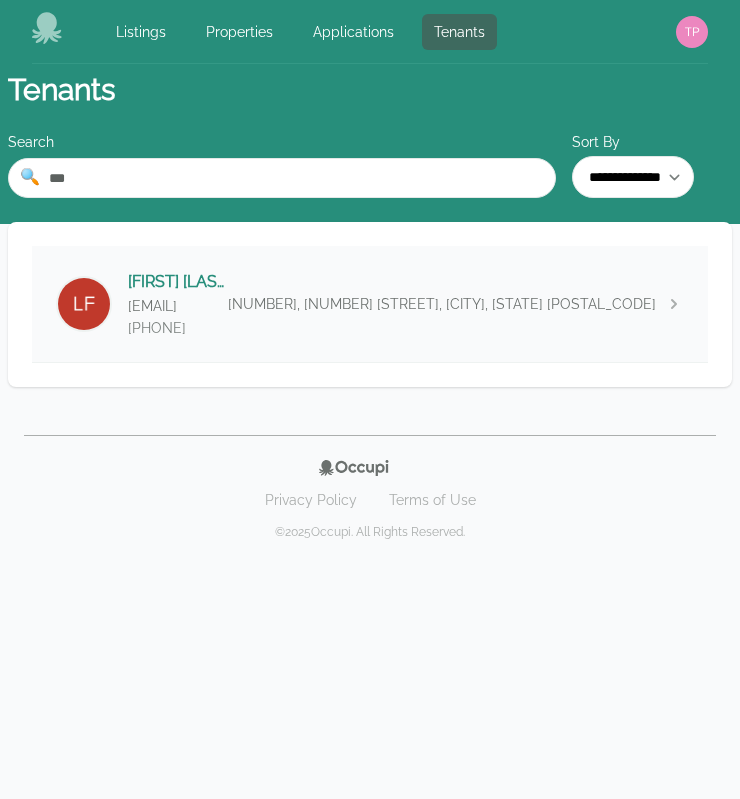 click on "[FIRST] [LAST] [EMAIL] [PHONE] [AGE], [NUMBER] [STREET], [CITY], [STATE] [POSTAL_CODE]" at bounding box center [370, 304] 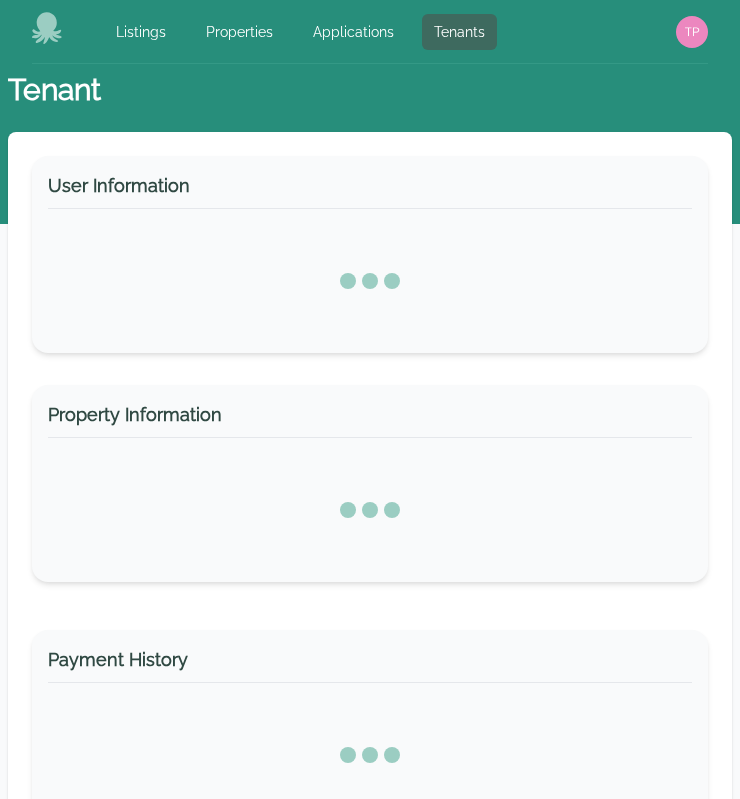 select on "*" 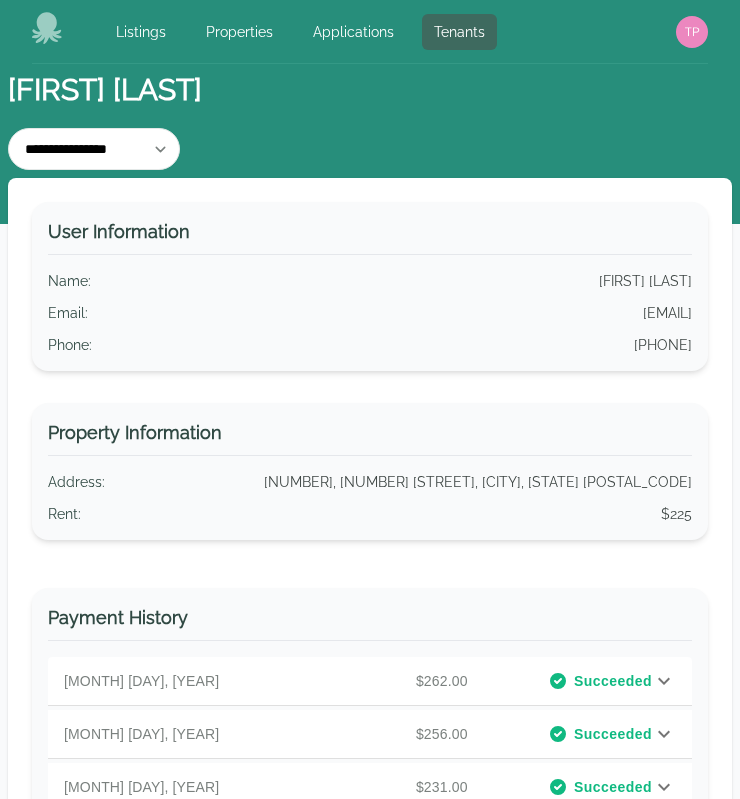 click 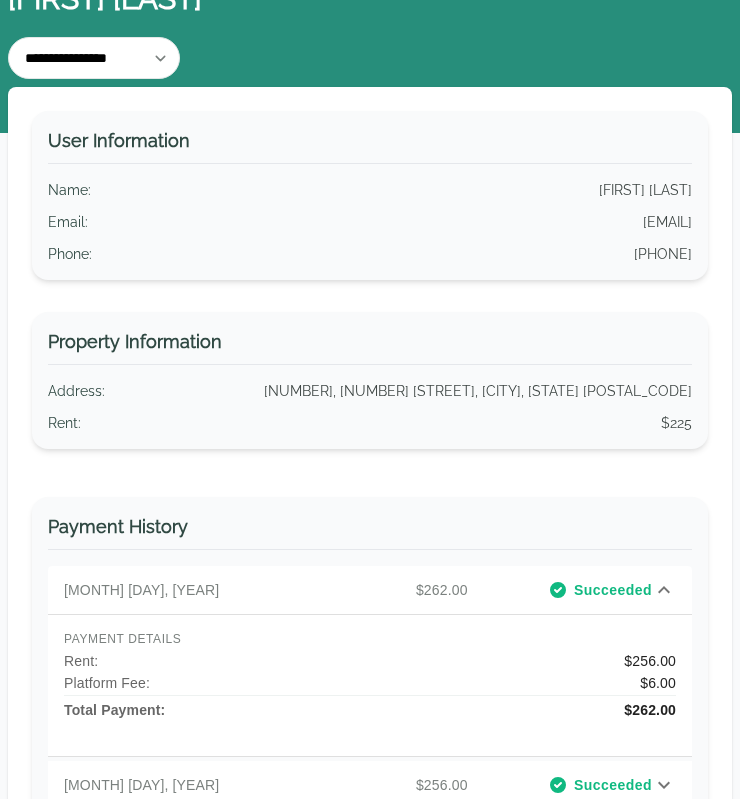 scroll, scrollTop: 93, scrollLeft: 0, axis: vertical 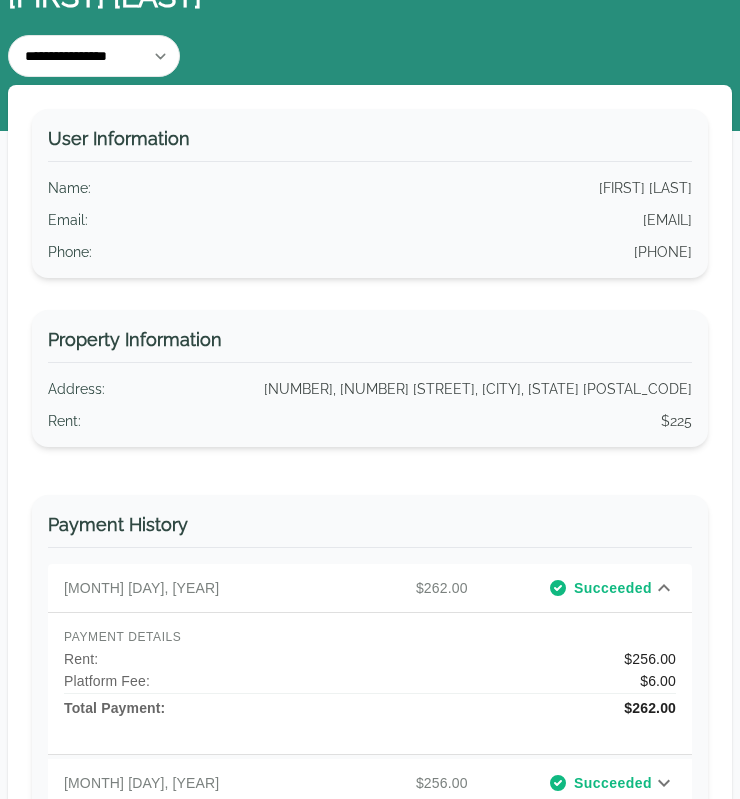 click on "Email : [EMAIL]" at bounding box center [370, 220] 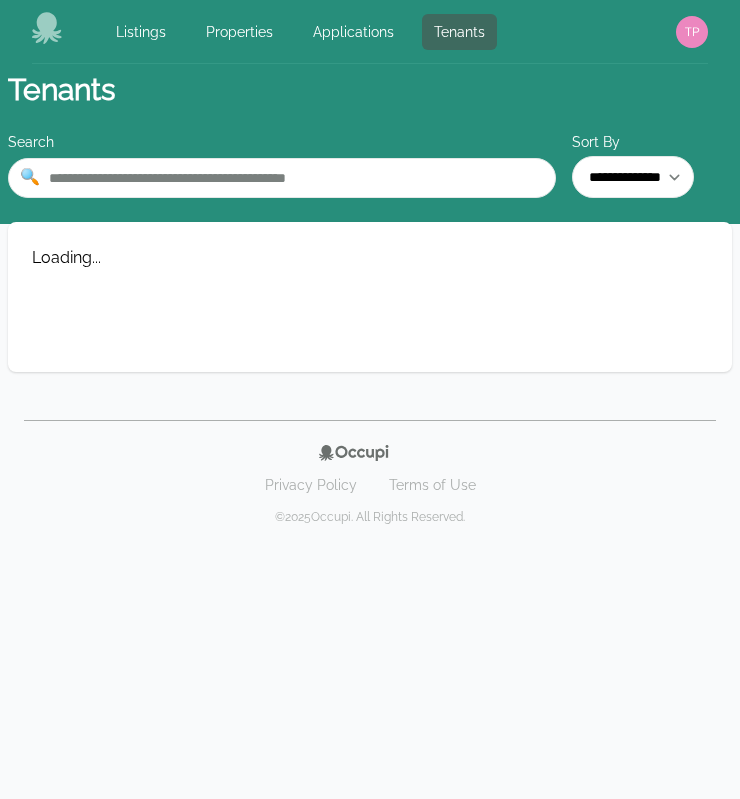 scroll, scrollTop: 0, scrollLeft: 0, axis: both 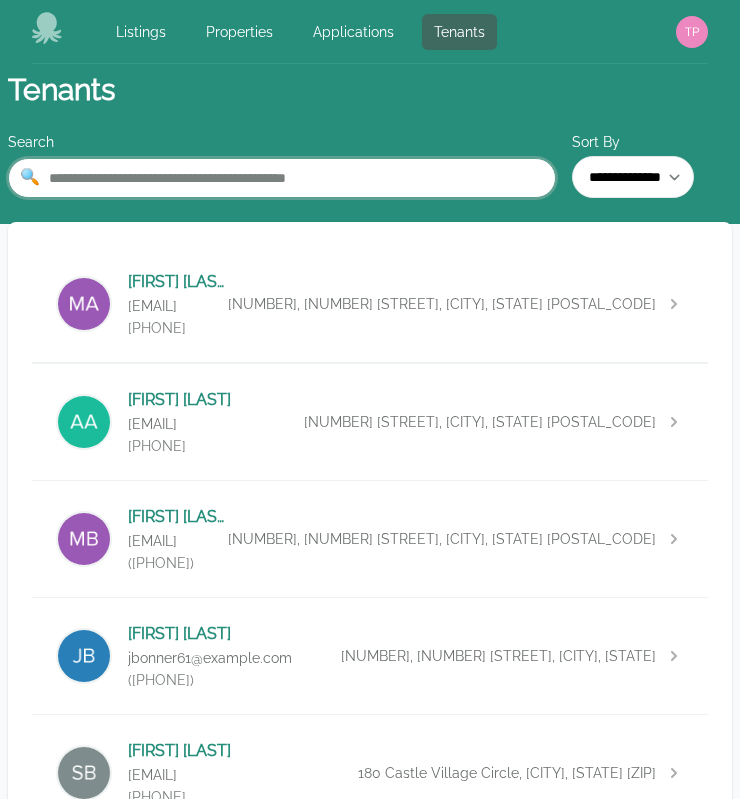 click at bounding box center (282, 178) 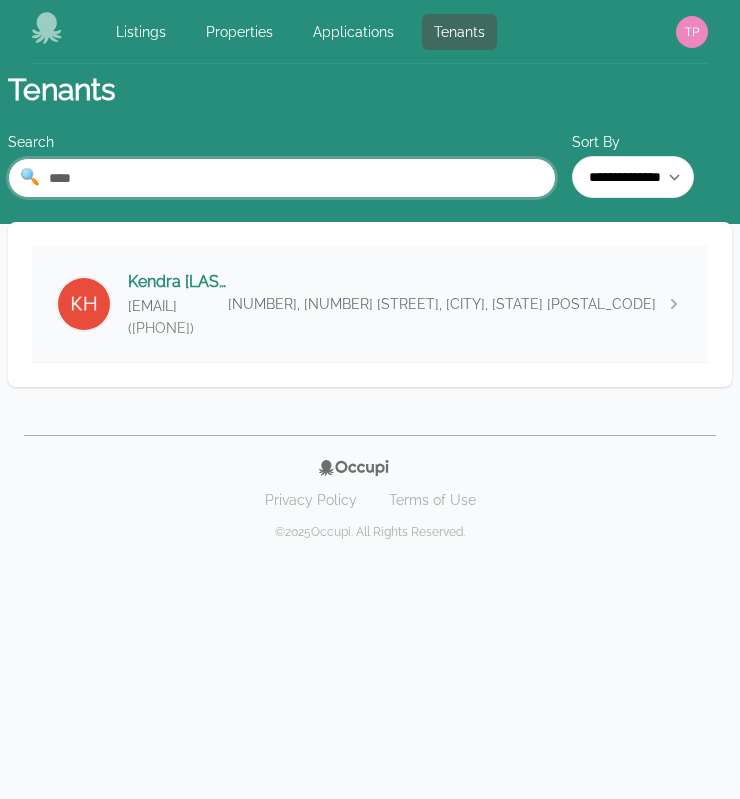 type on "****" 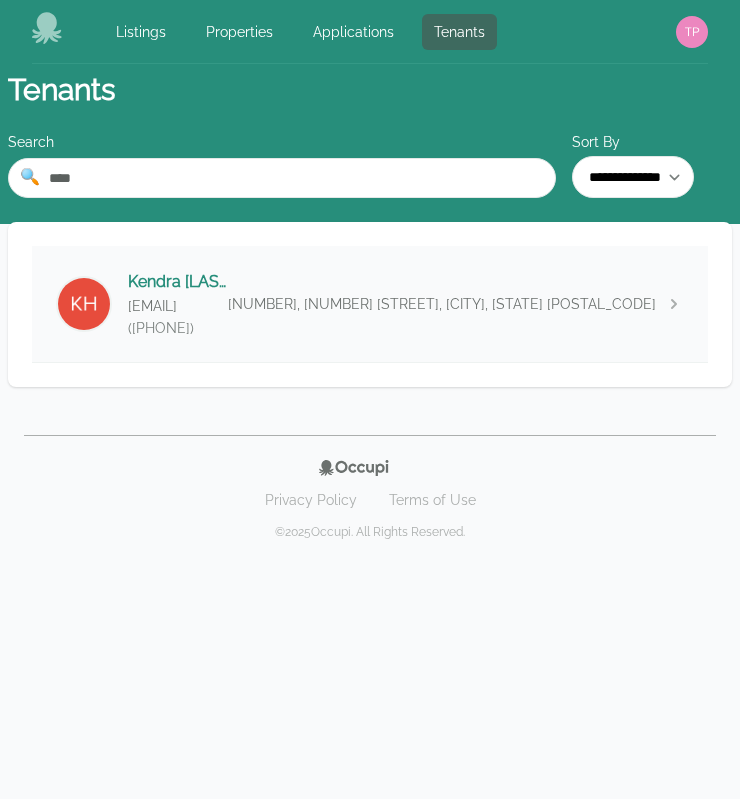 click on "[FIRST] [LAST]" at bounding box center (178, 282) 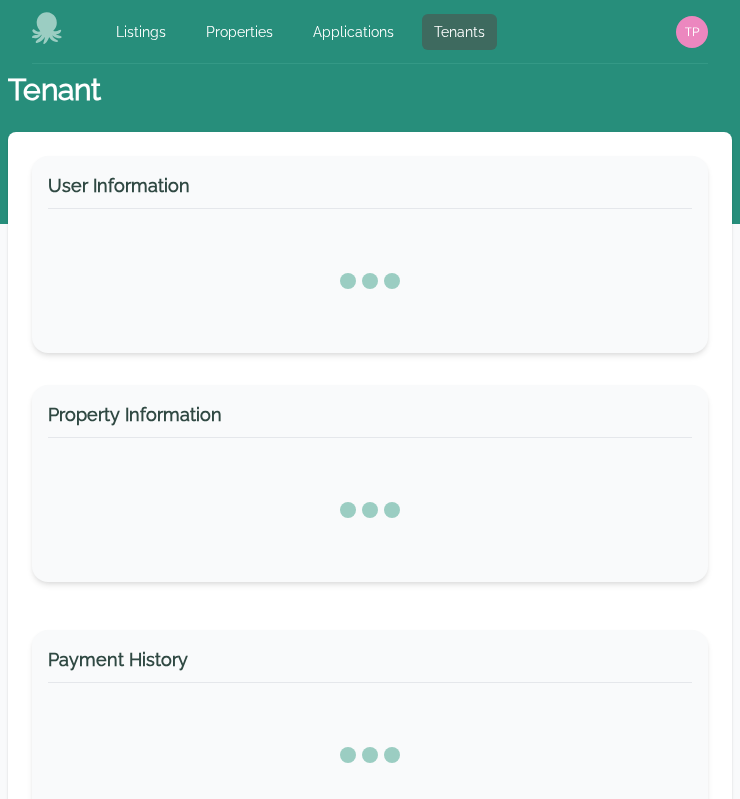 select on "*" 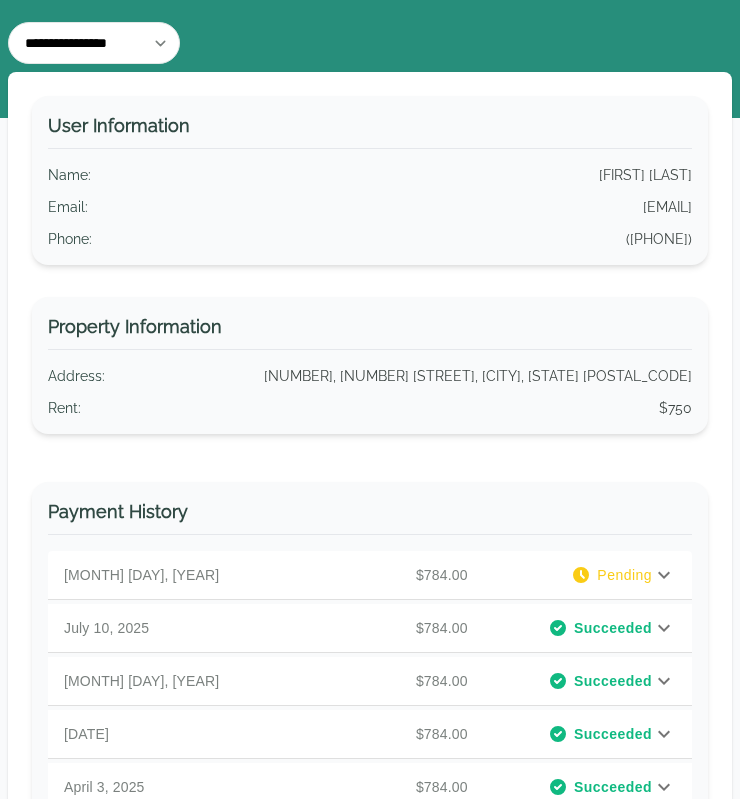 scroll, scrollTop: 108, scrollLeft: 0, axis: vertical 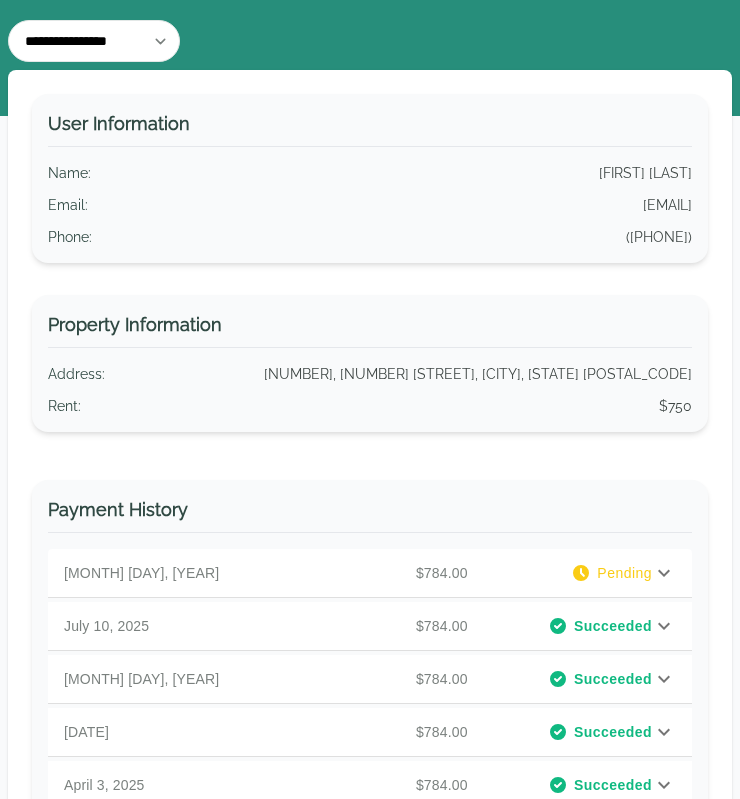 click 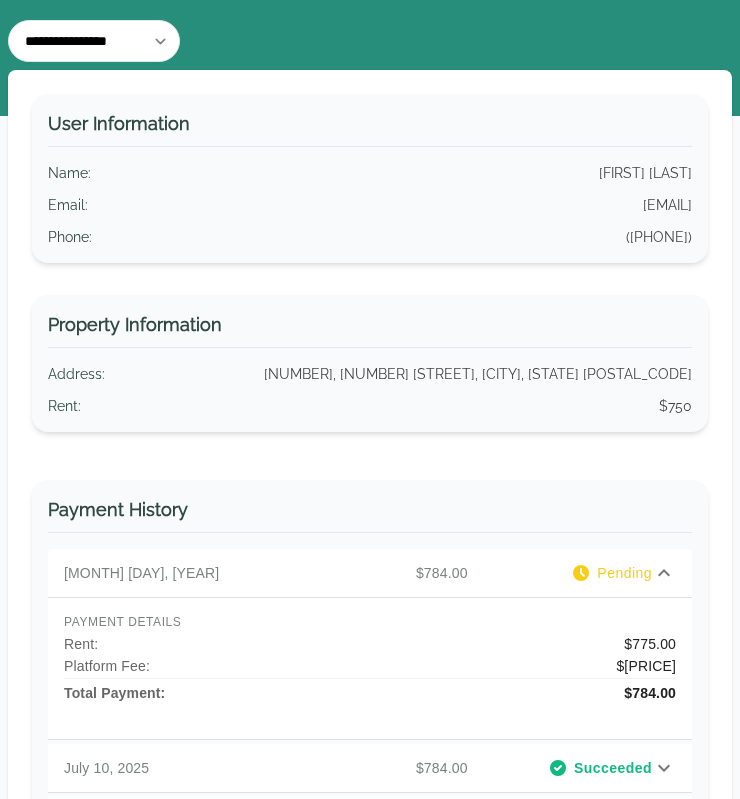 scroll, scrollTop: 0, scrollLeft: 0, axis: both 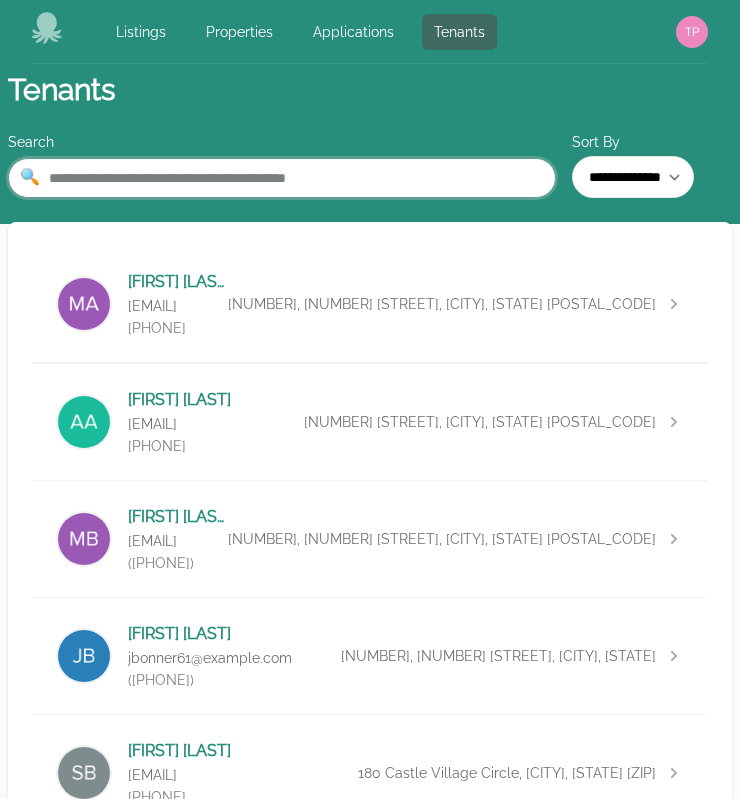 click at bounding box center (282, 178) 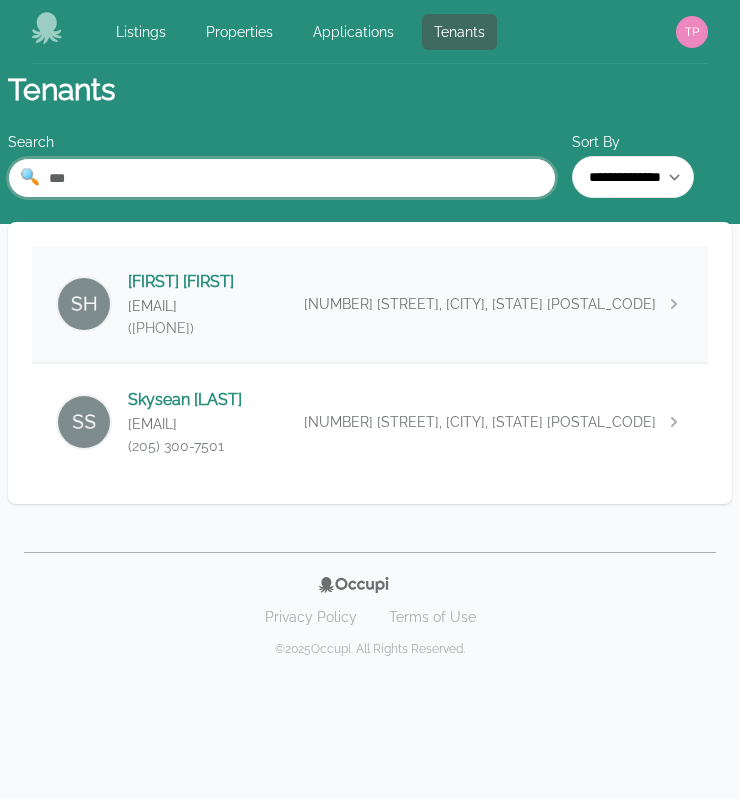 type on "***" 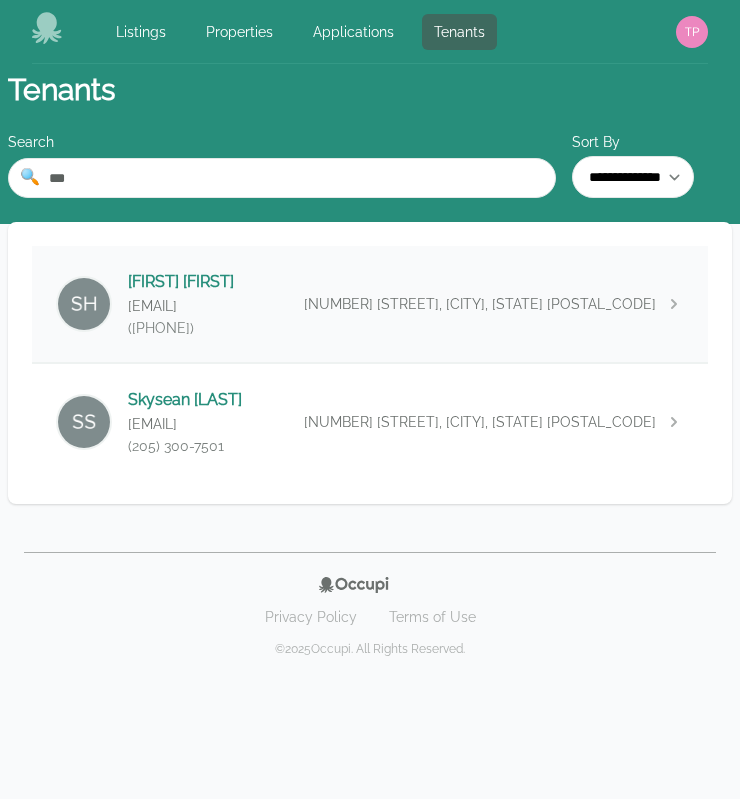 click on "[FIRST] [LAST] [EMAIL] [PHONE] [NUMBER] [STREET], [CITY], [STATE] [POSTAL_CODE]" at bounding box center [370, 304] 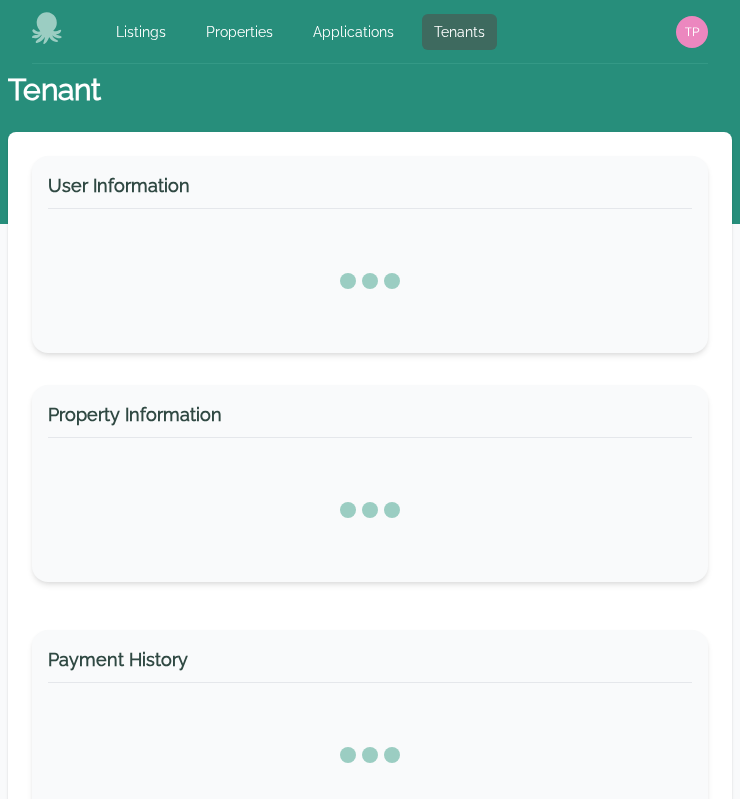 select on "*" 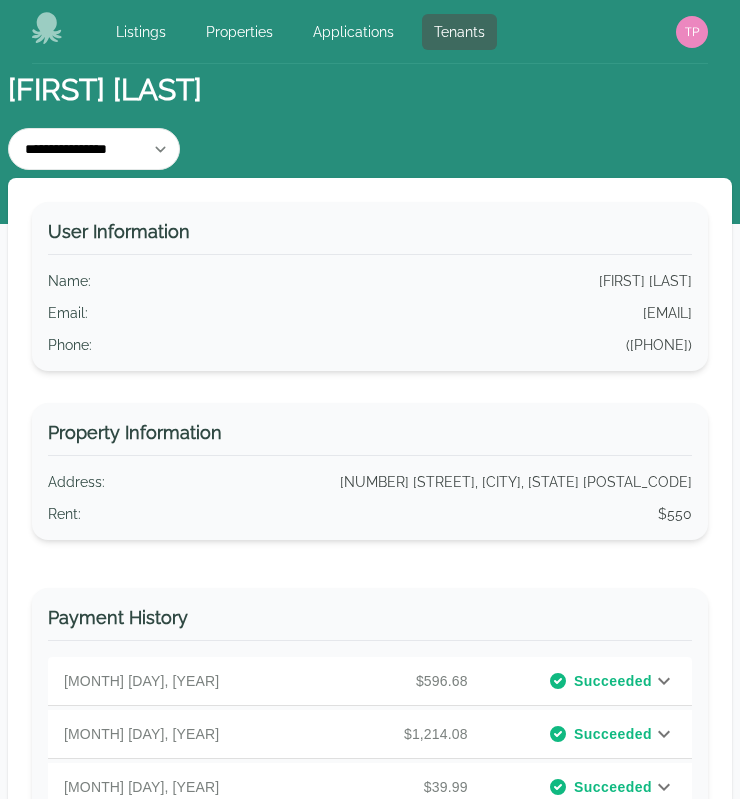 scroll, scrollTop: 78, scrollLeft: 0, axis: vertical 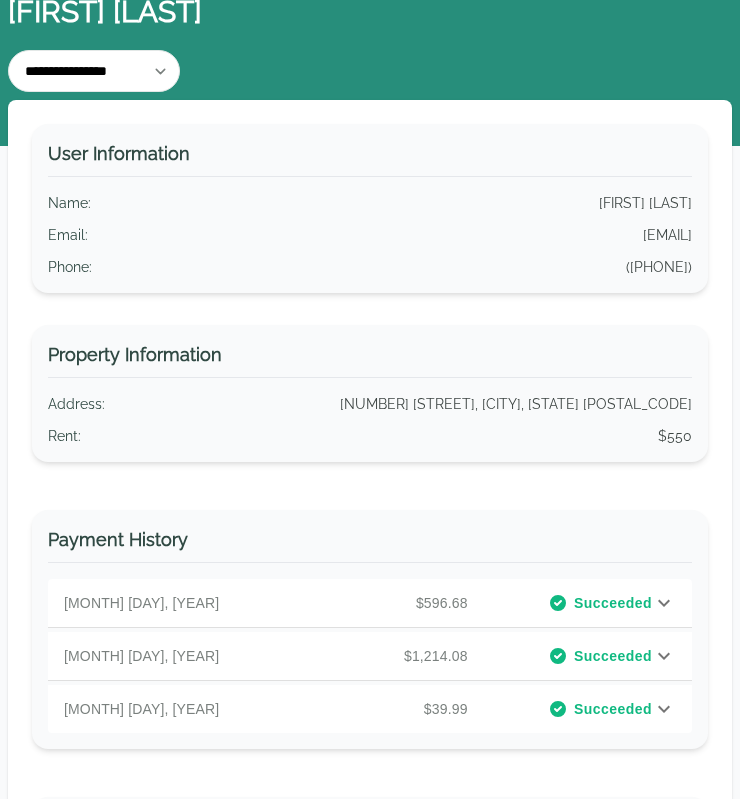 click 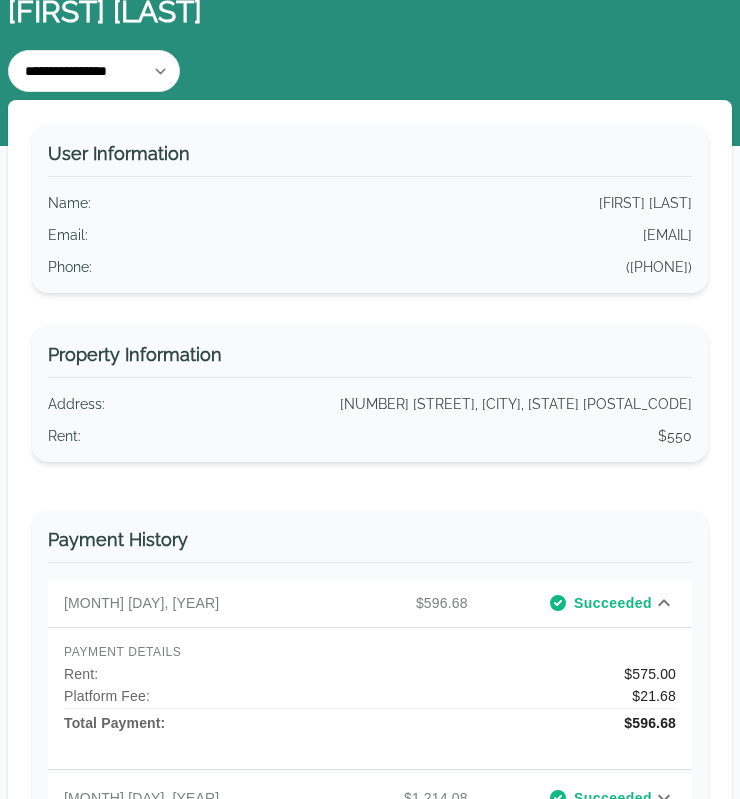 scroll, scrollTop: 0, scrollLeft: 0, axis: both 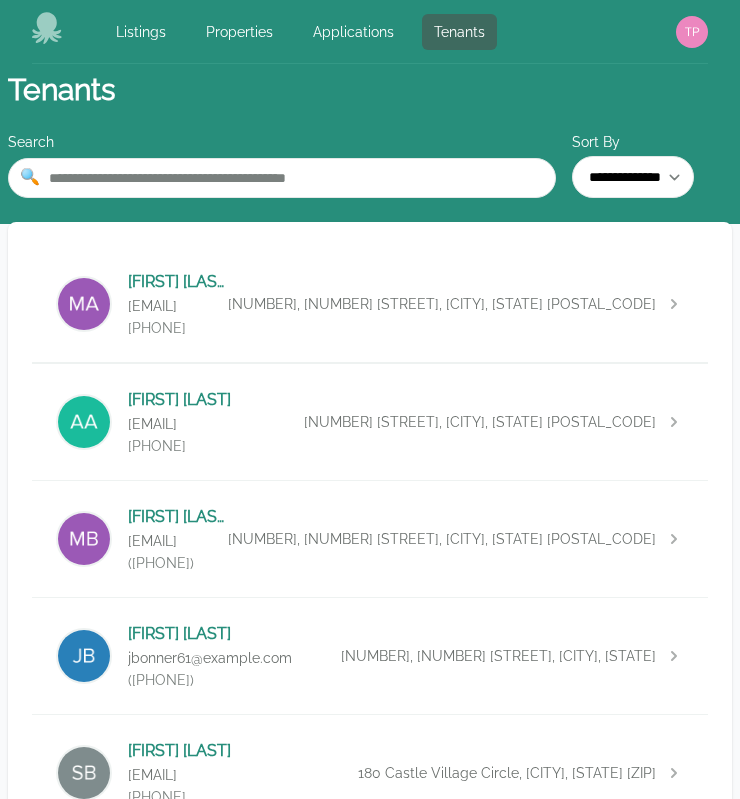 click on "**********" at bounding box center (370, 2940) 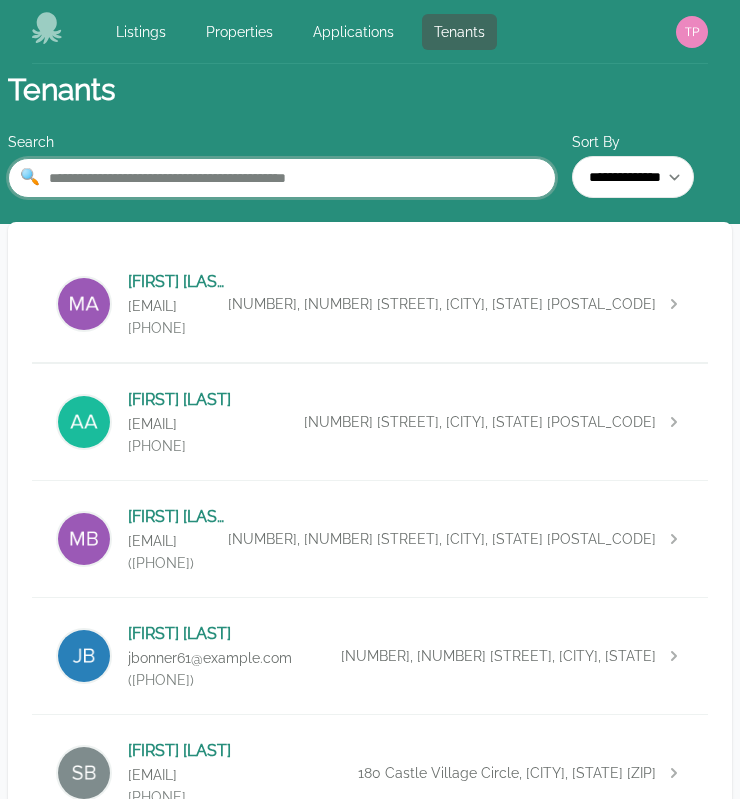 click at bounding box center [282, 178] 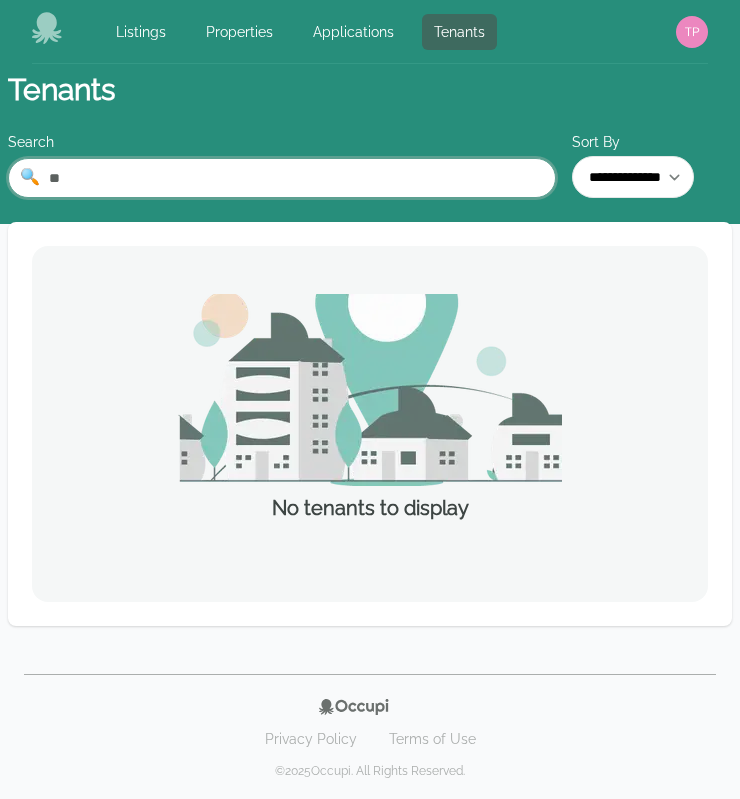 type on "*" 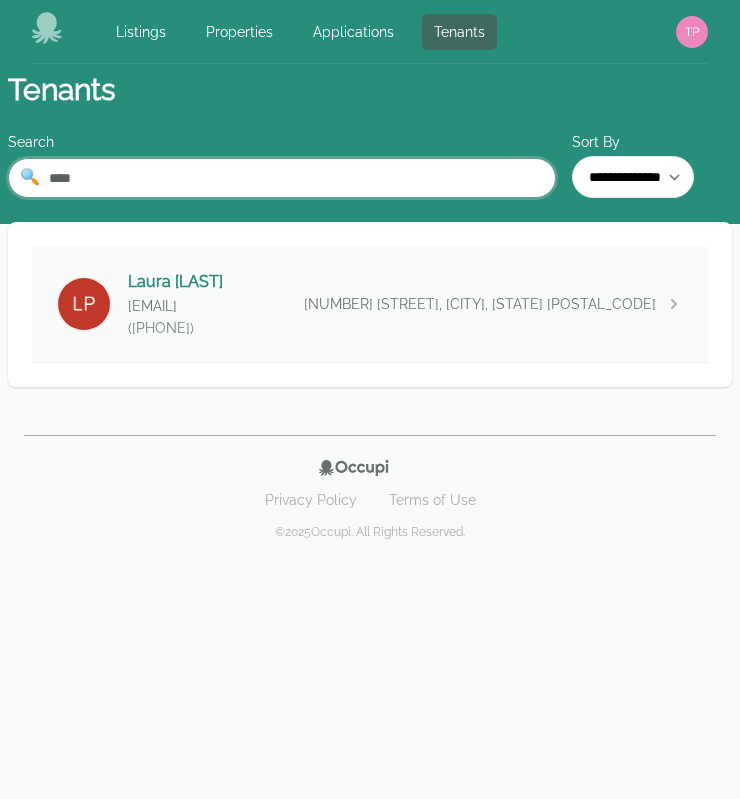 type on "****" 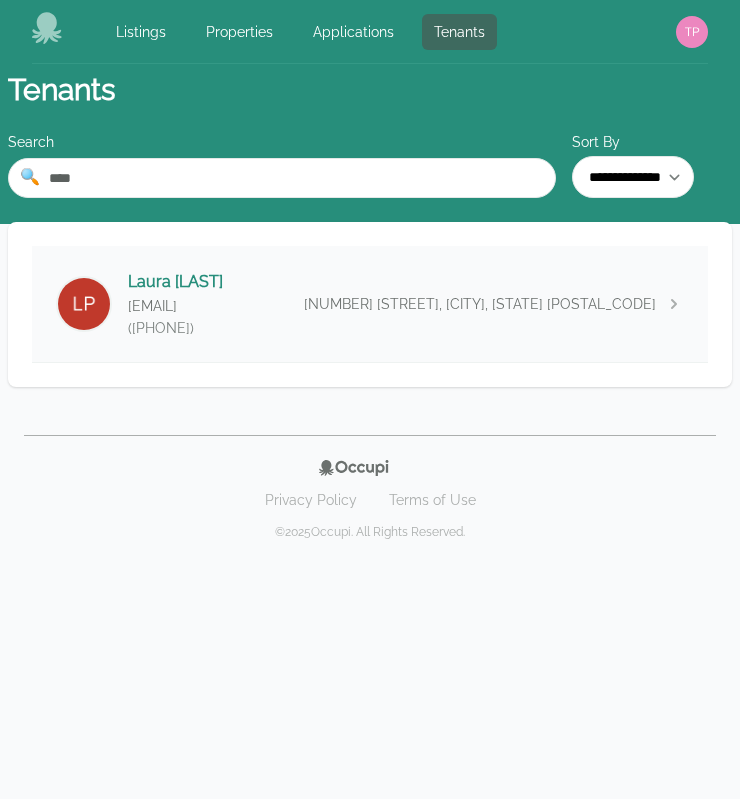 click on "[FIRST]   [LAST]" at bounding box center [175, 282] 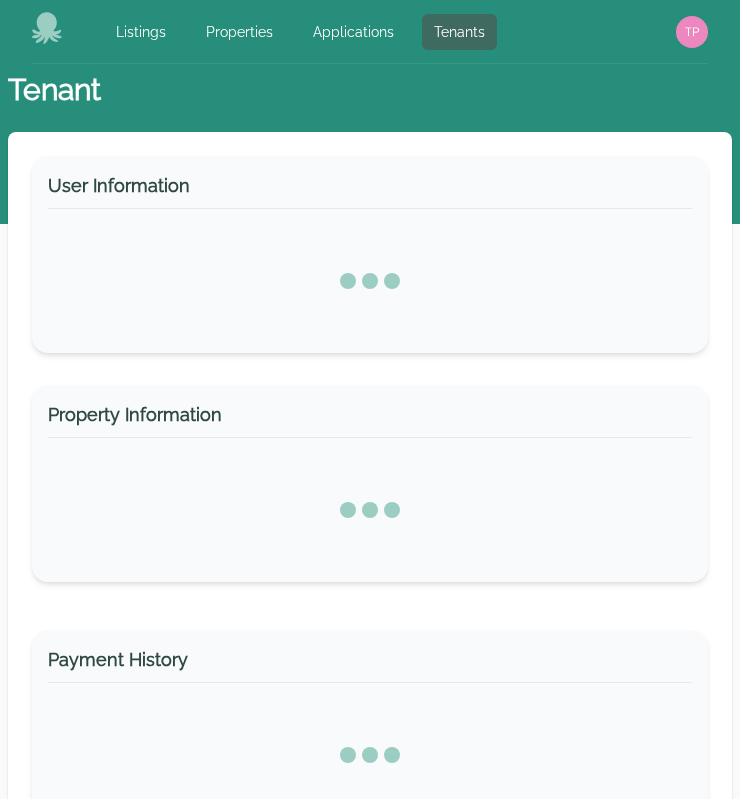 select on "*" 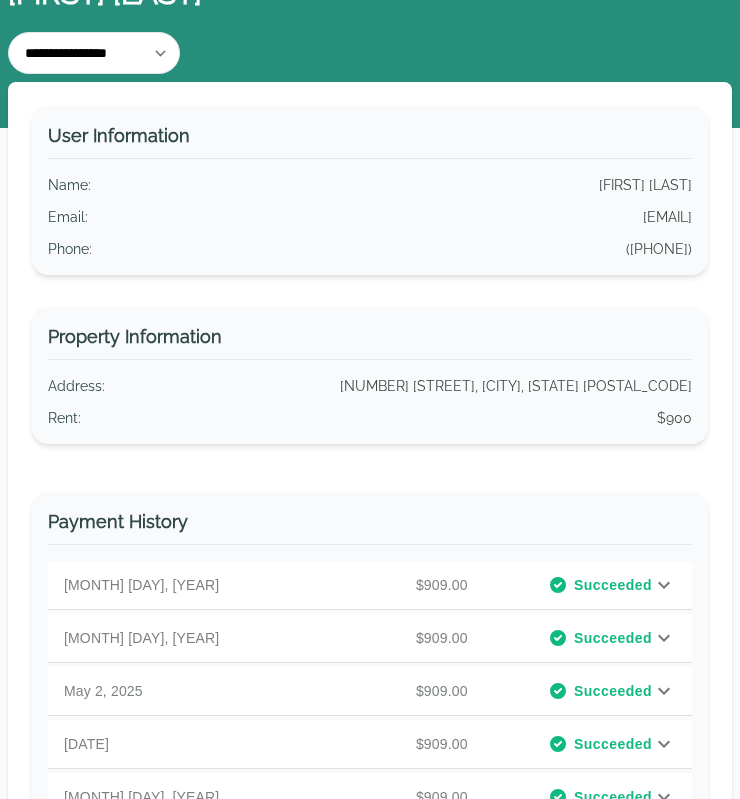 scroll, scrollTop: 103, scrollLeft: 0, axis: vertical 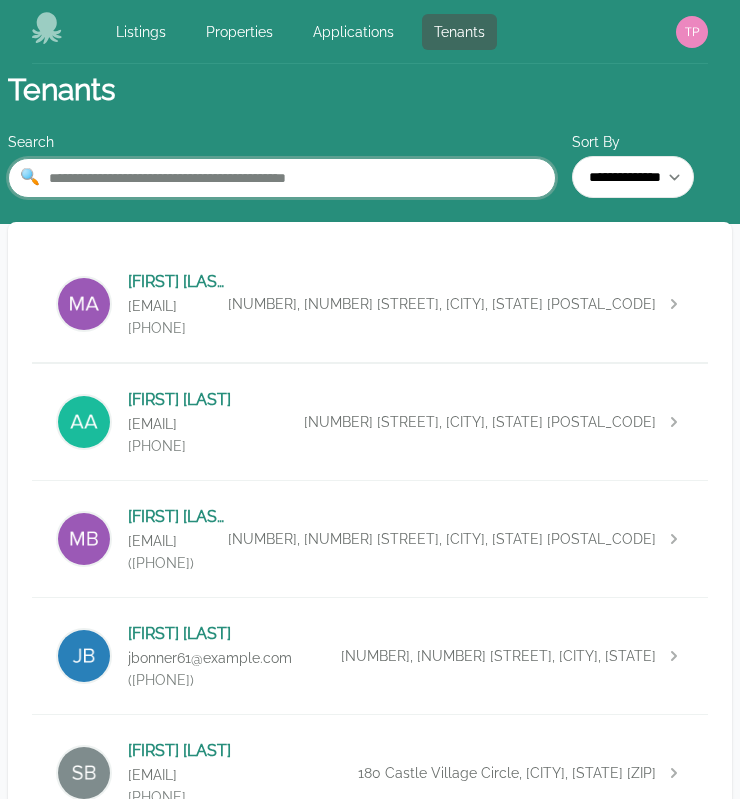 click at bounding box center (282, 178) 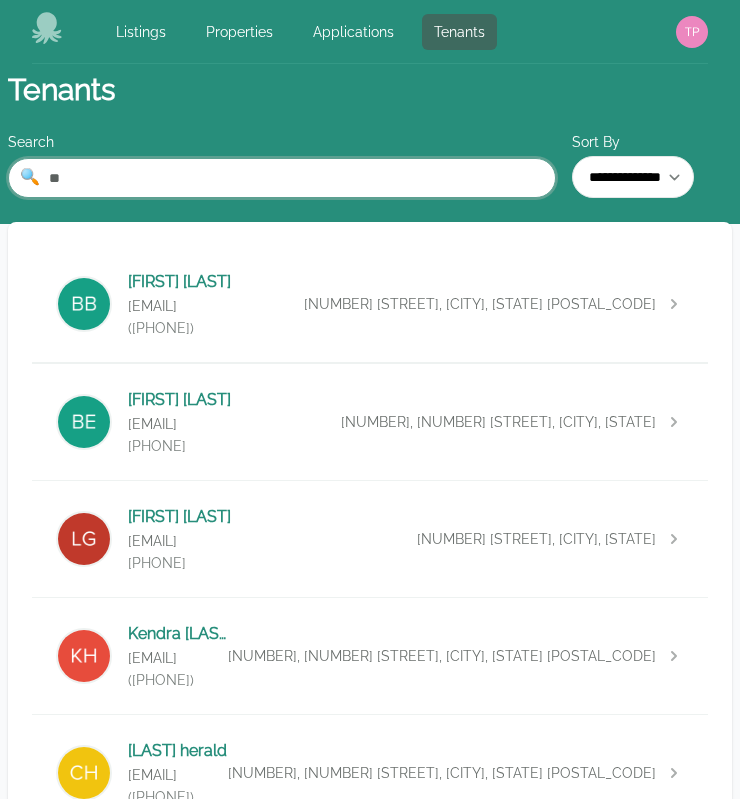 type on "*" 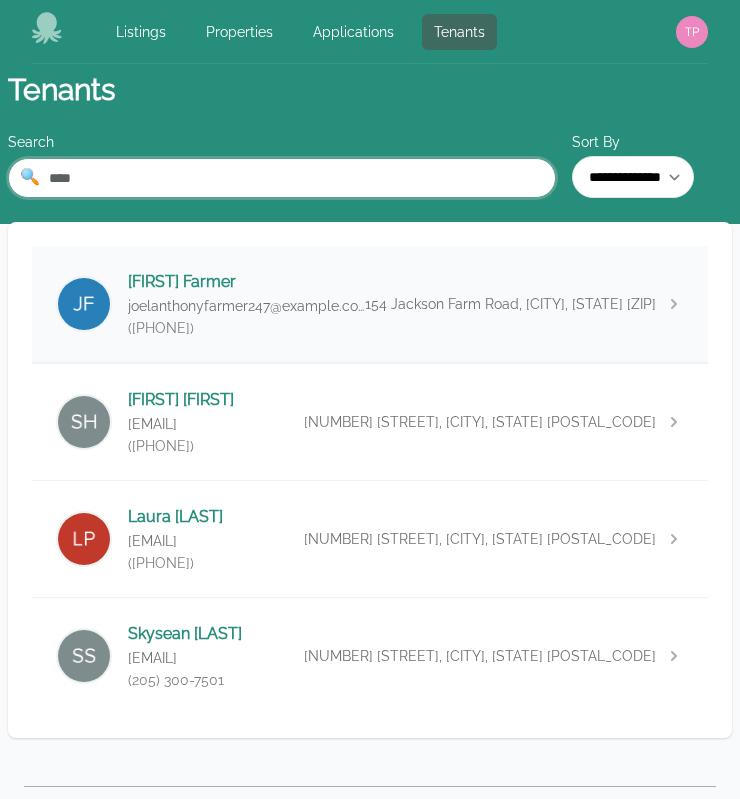 type on "****" 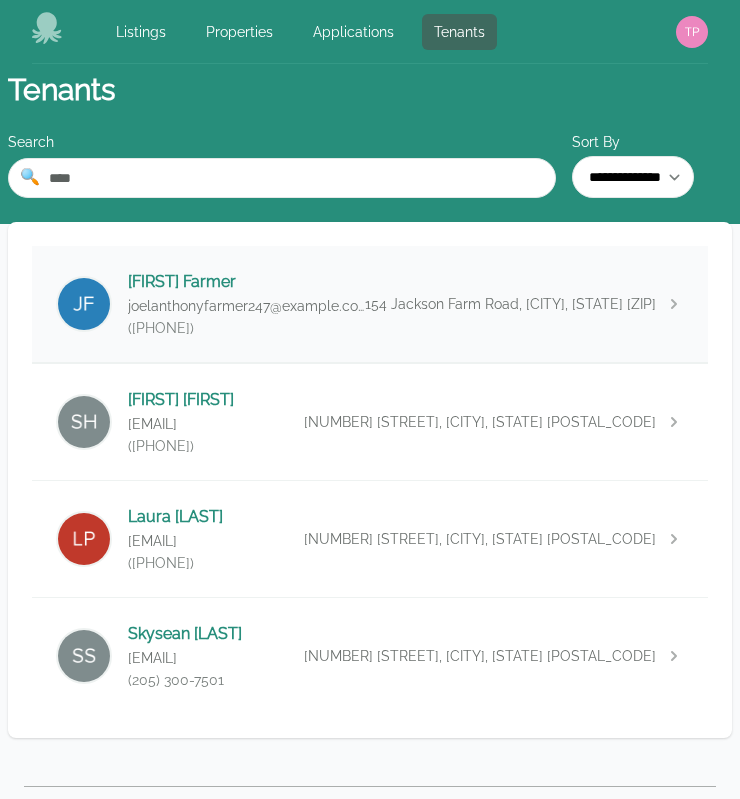 click on "([PHONE])" at bounding box center [246, 328] 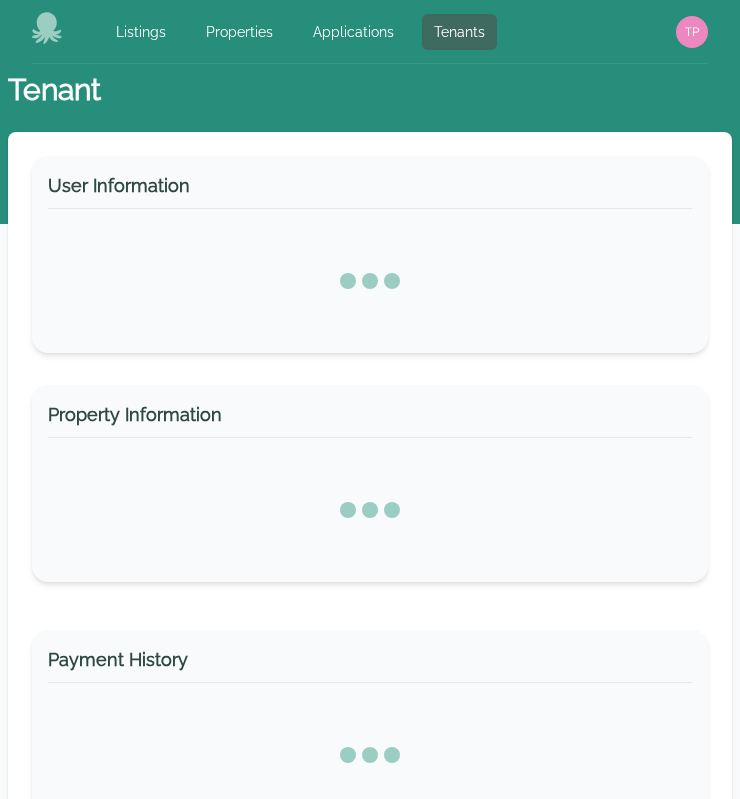 select on "*" 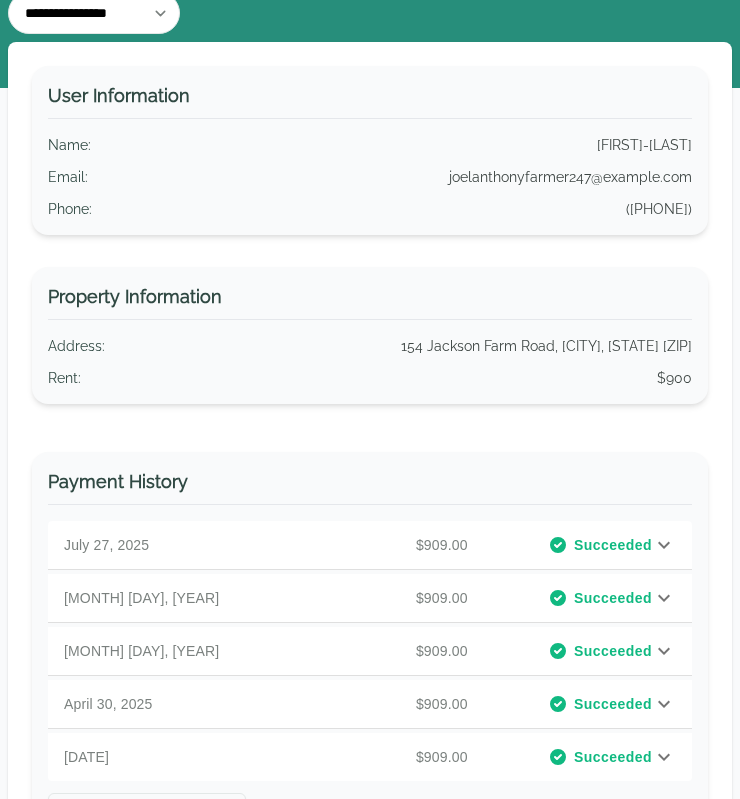 scroll, scrollTop: 149, scrollLeft: 0, axis: vertical 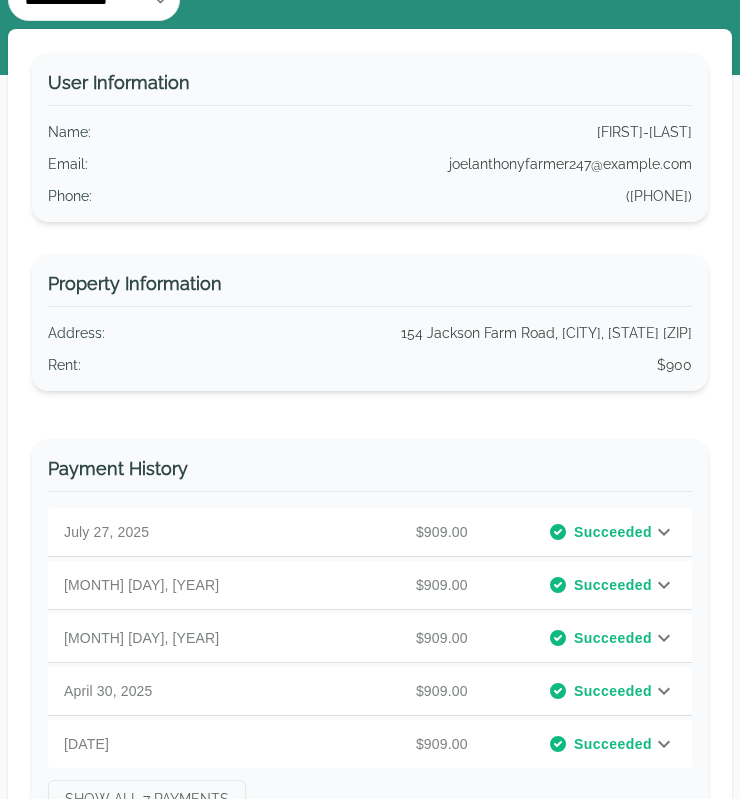 click 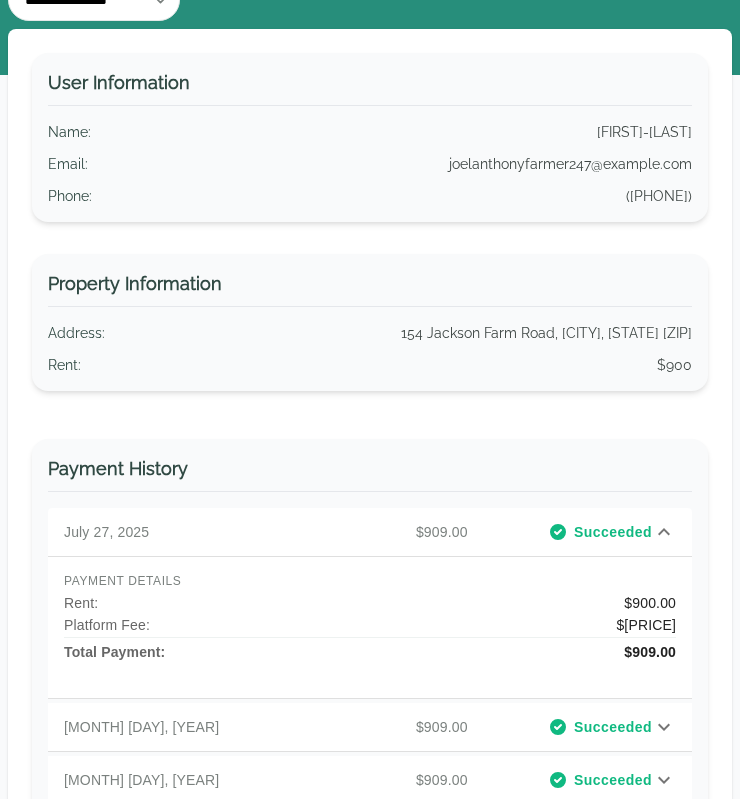 click on "User Information Name : [FIRST]-[LAST] Email : [EMAIL] Phone : ([PHONE]) Property Information Address : [NUMBER] [STREET], [CITY], [STATE] Rent : $[PRICE]" at bounding box center (370, 222) 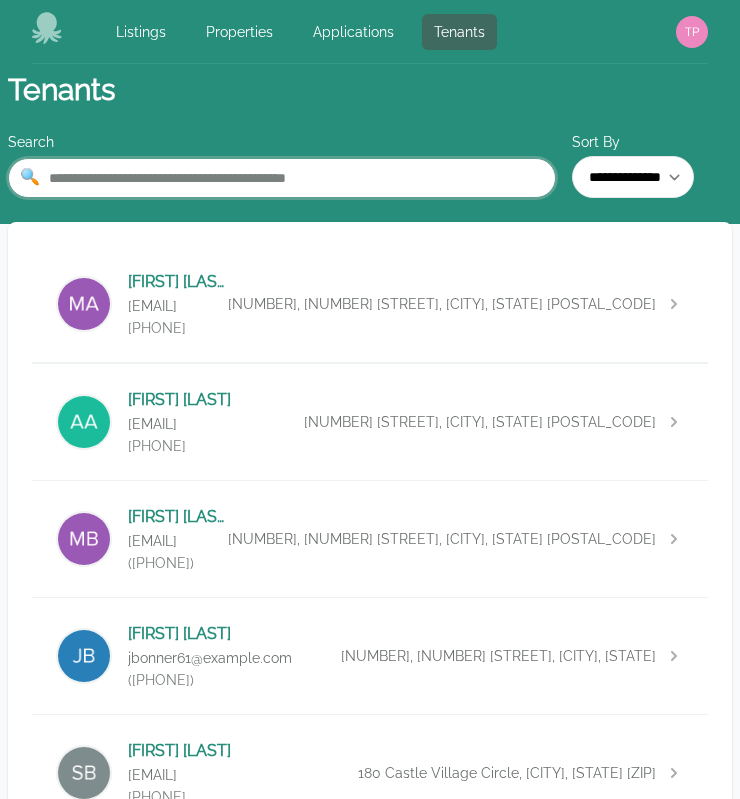 click at bounding box center [282, 178] 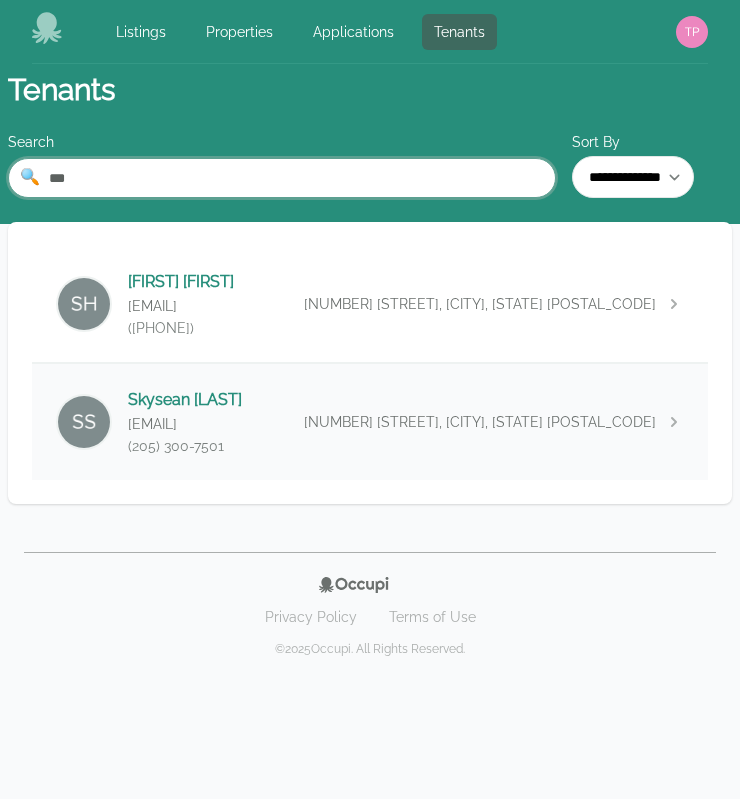 type on "***" 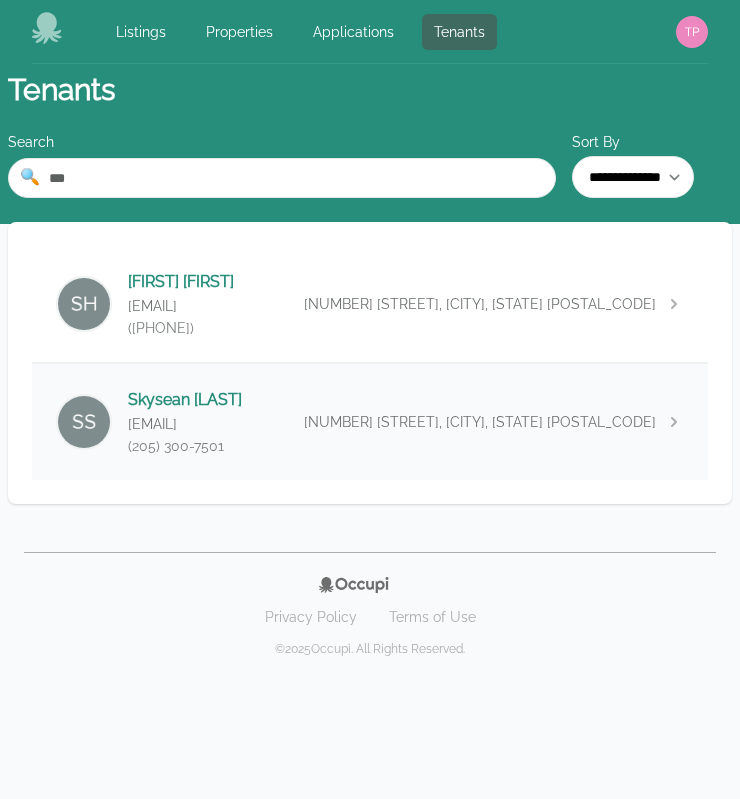 click on "[FIRST] [LAST] [EMAIL] [PHONE] [NUMBER] [STREET], [CITY], [STATE] [POSTAL_CODE]" at bounding box center [370, 422] 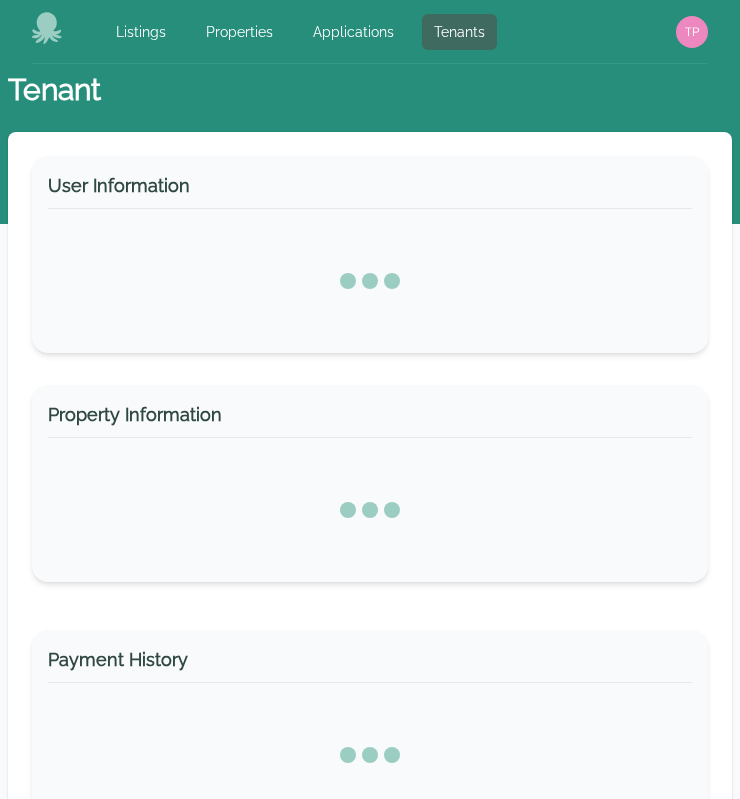 select on "*" 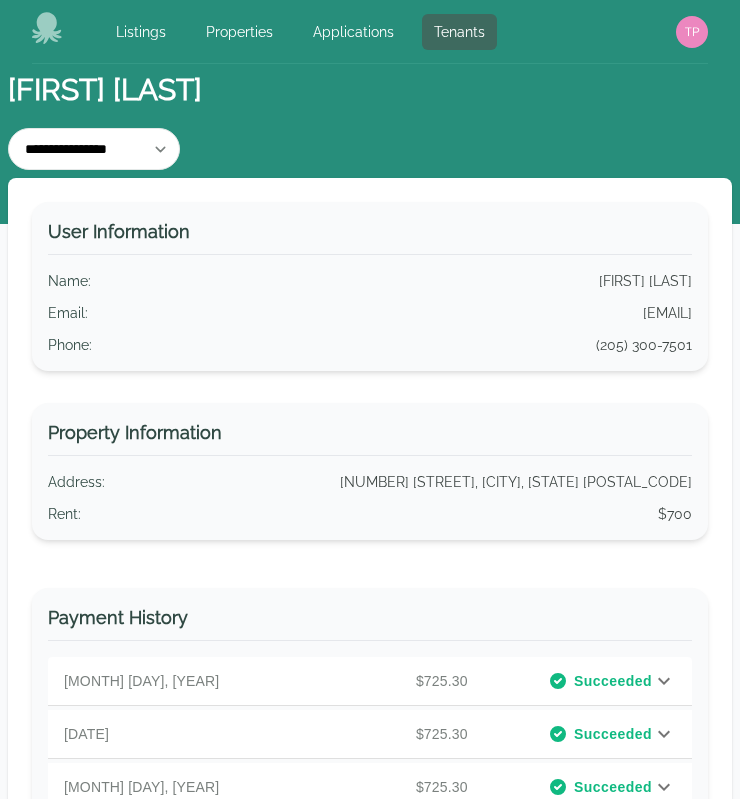 click 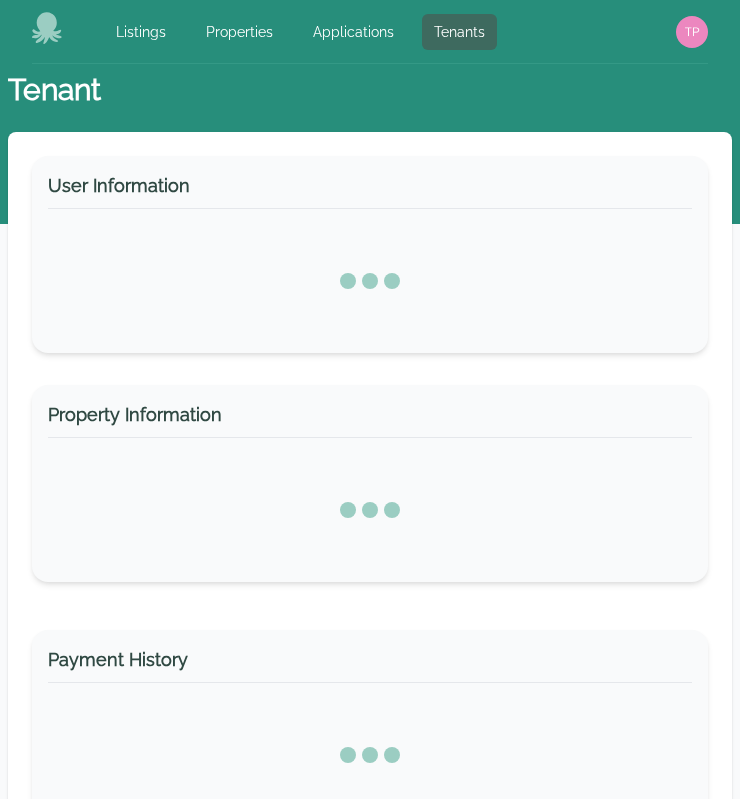 select on "*" 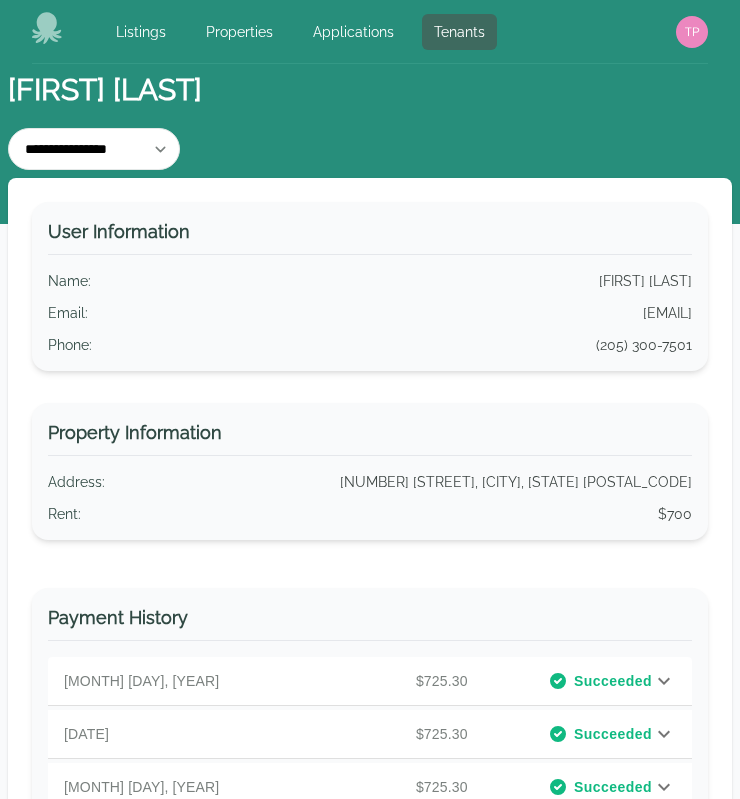 click on "User Information Name : [FIRST] [LAST] Email : [EMAIL] Phone : [PHONE] Property Information Address : [NUMBER] [STREET], [CITY], [STATE] [POSTAL_CODE] Rent : $700 Payment History August 1, 2025 $725.30 Succeeded PAYMENT DETAILS Rent : $700.00 Platform Fee: $25.30 Total Payment: $725.30 June 27, 2025 $725.30 Succeeded PAYMENT DETAILS Rent : $700.00 Platform Fee: $25.30 Total Payment: $725.30 May 28, 2025 $725.30 Succeeded PAYMENT DETAILS Rent : $700.00 Platform Fee: $25.30 Total Payment: $725.30 April 30, 2025 $725.30 Succeeded PAYMENT DETAILS Rent : $700.00 Platform Fee: $25.30 Total Payment: $725.30 March 31, 2025 $206.00 Succeeded PAYMENT DETAILS Rent : $200.00 Platform Fee: $6.00 Total Payment: $206.00 Show All 8 Payments Tenancy History Tenant Status Start Date End Date Actions [FIRST] [LAST] Current March 30, 2025 N/A End Transfer Rows per page: * * ** ** *** 1–1 of 1" at bounding box center (370, 779) 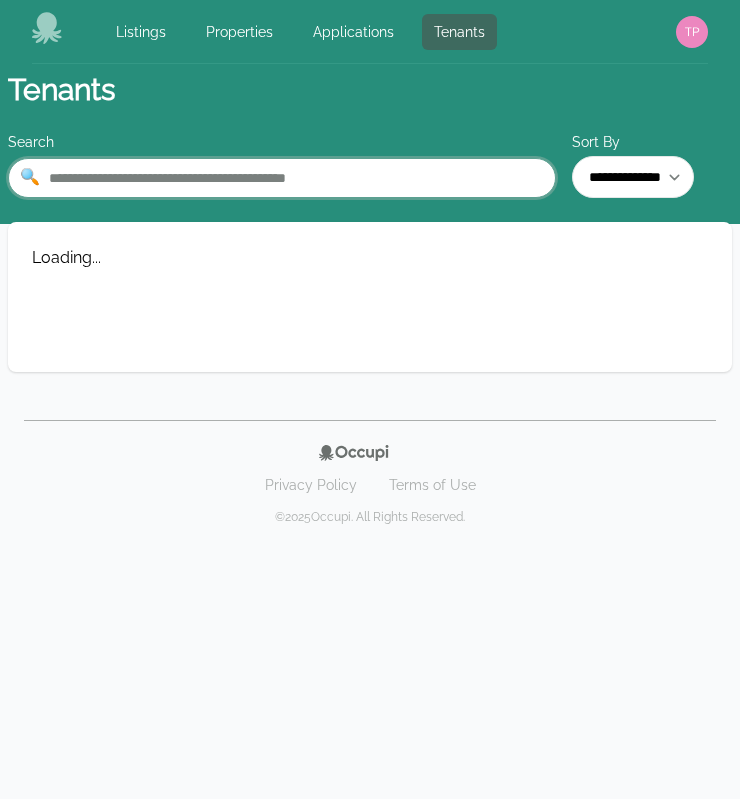 click at bounding box center (282, 178) 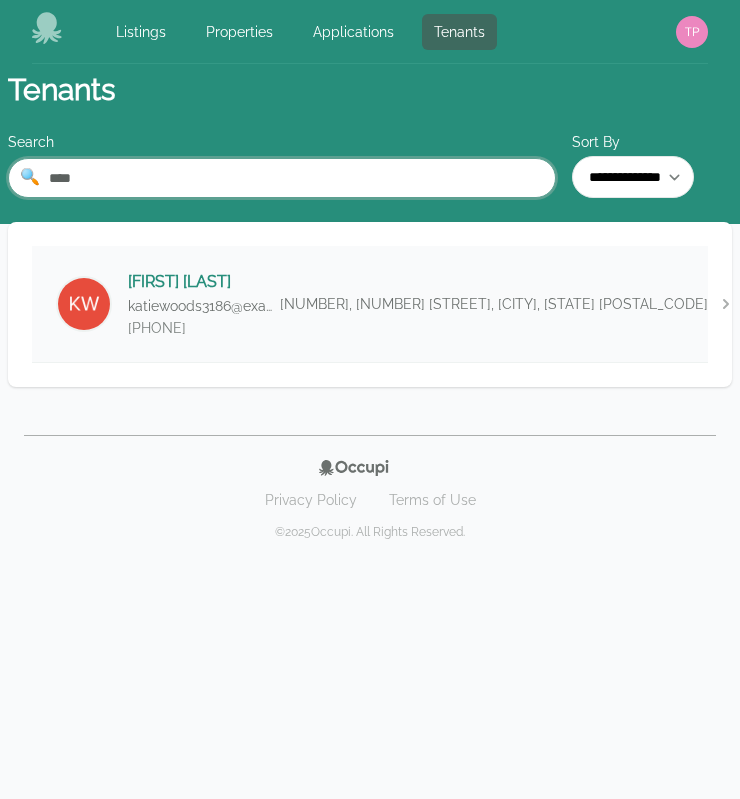 type on "****" 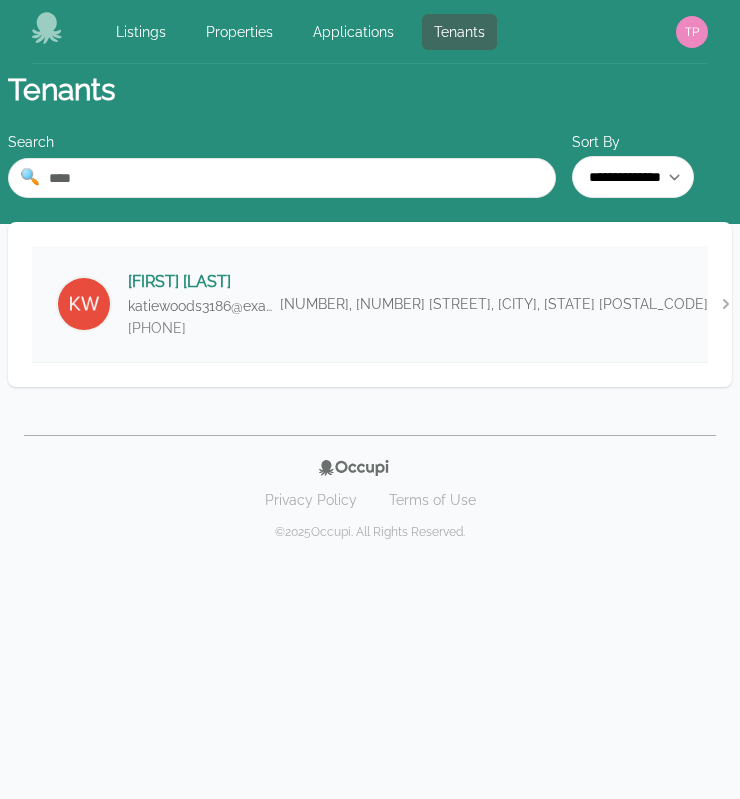 click on "katiewoods3186@example.com" at bounding box center (204, 306) 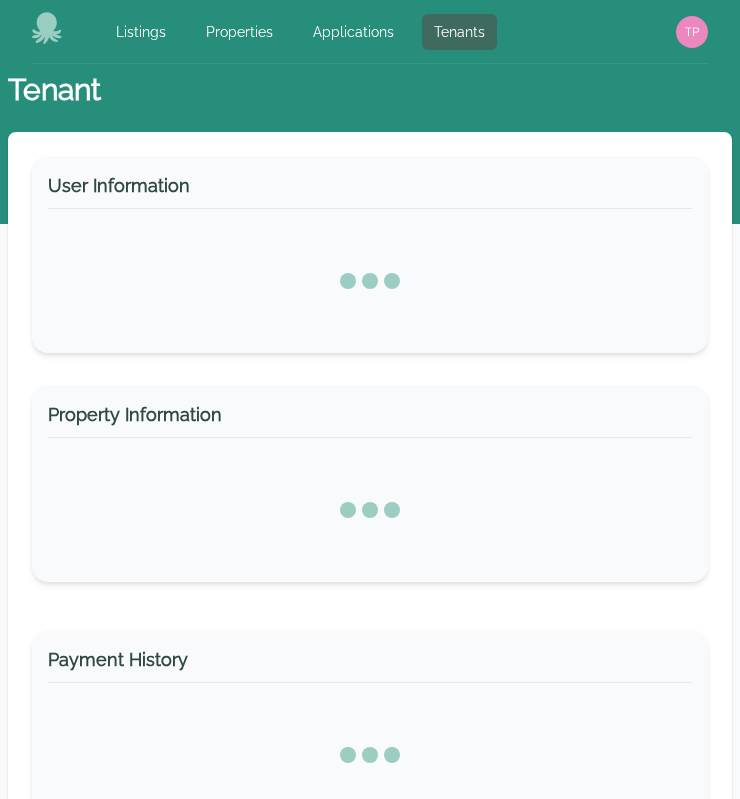 select on "*" 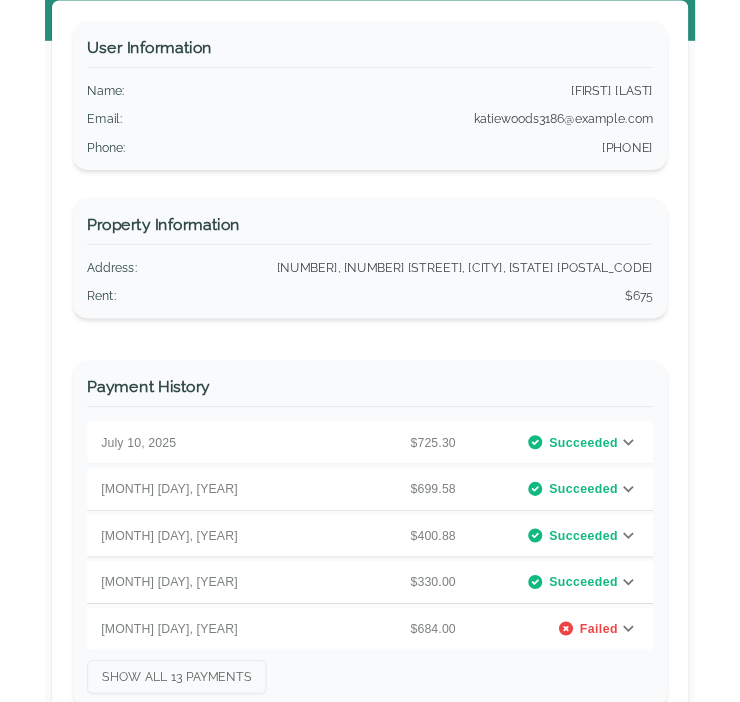 scroll, scrollTop: 178, scrollLeft: 0, axis: vertical 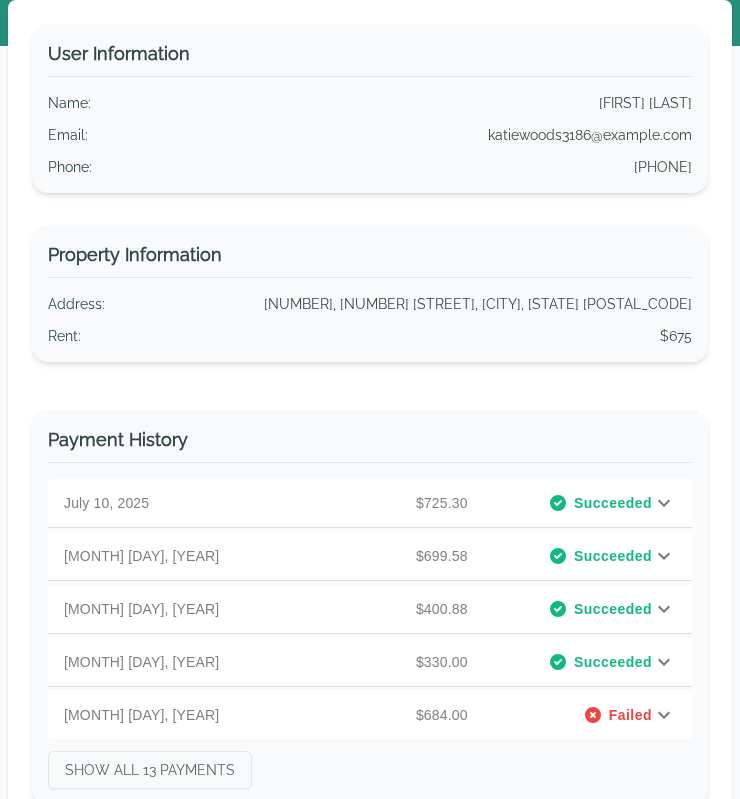 click 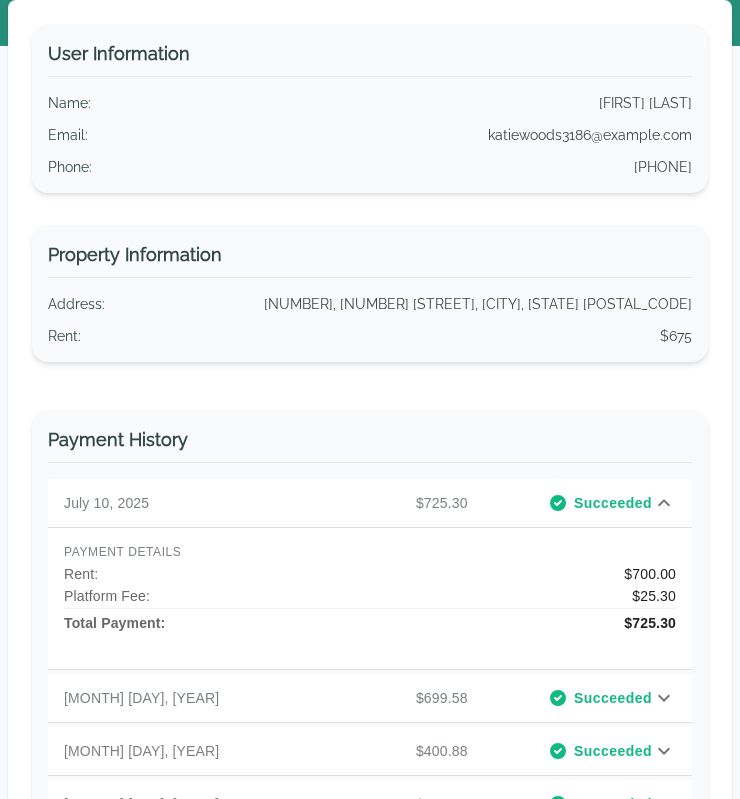 click 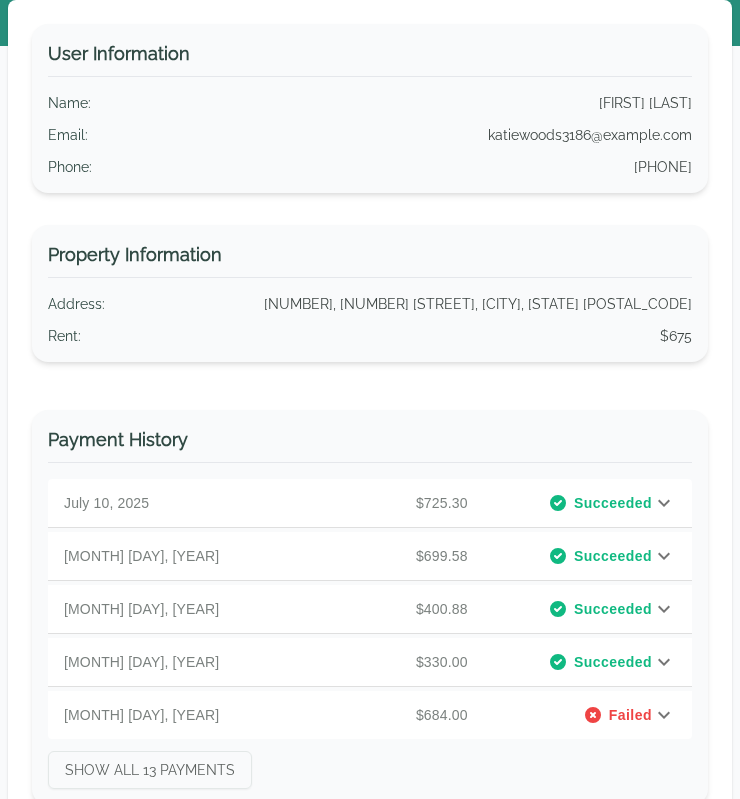 click 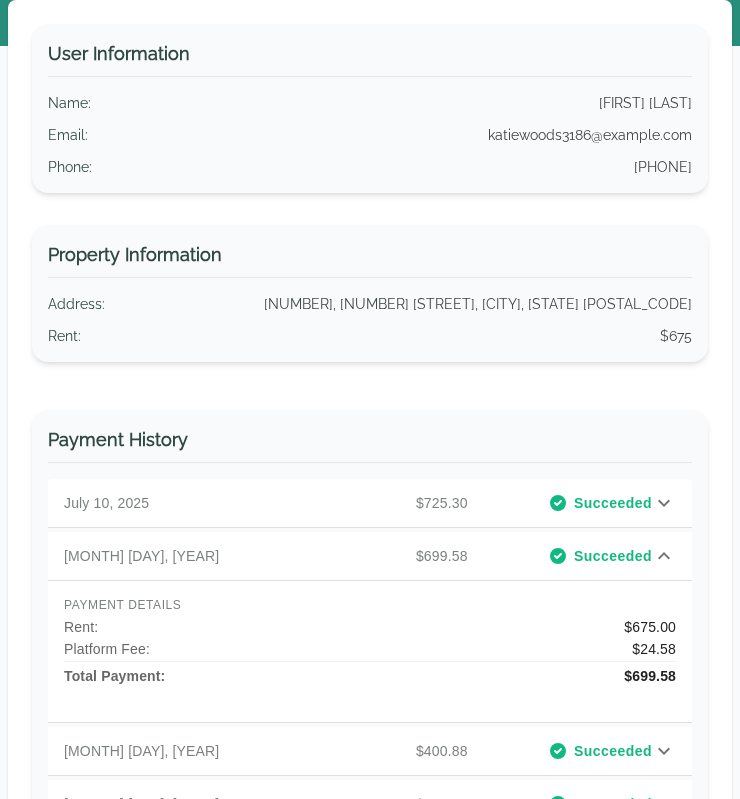 click 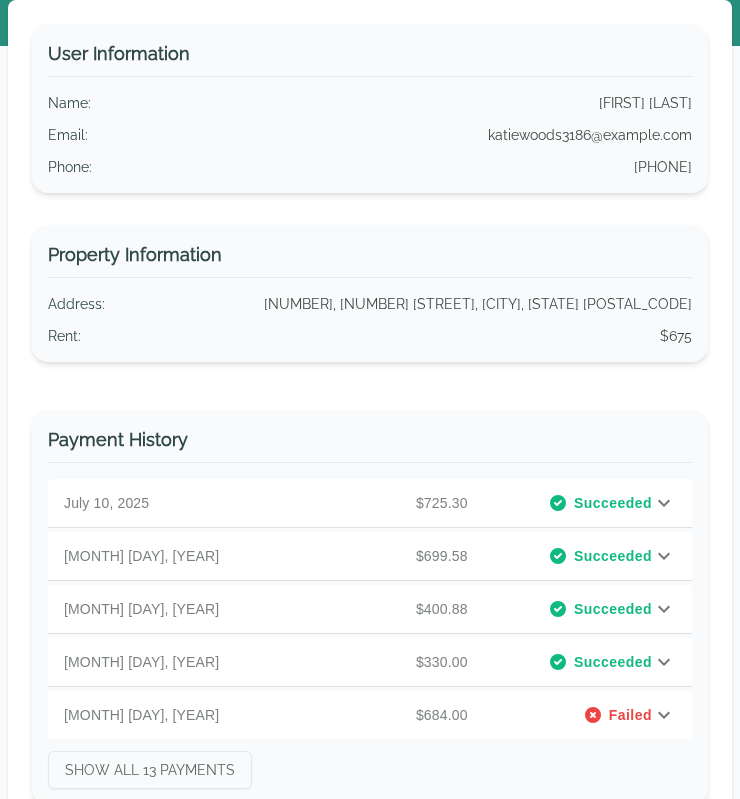 click 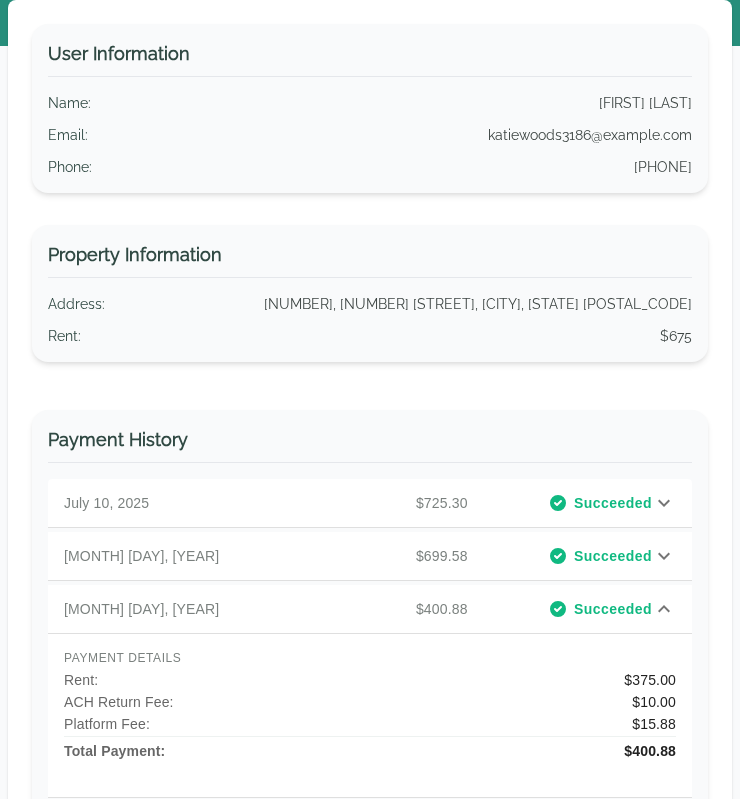 click 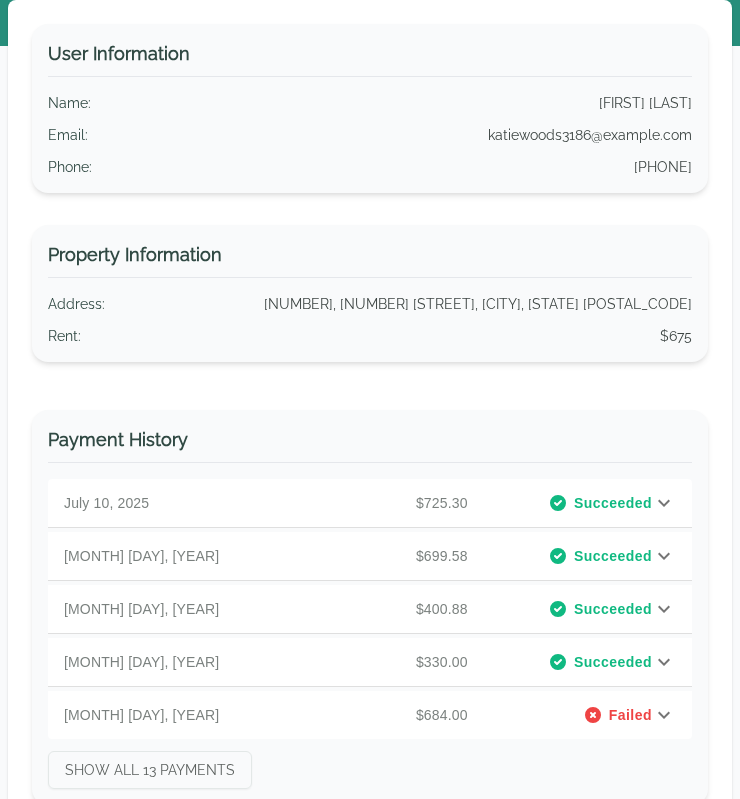 click 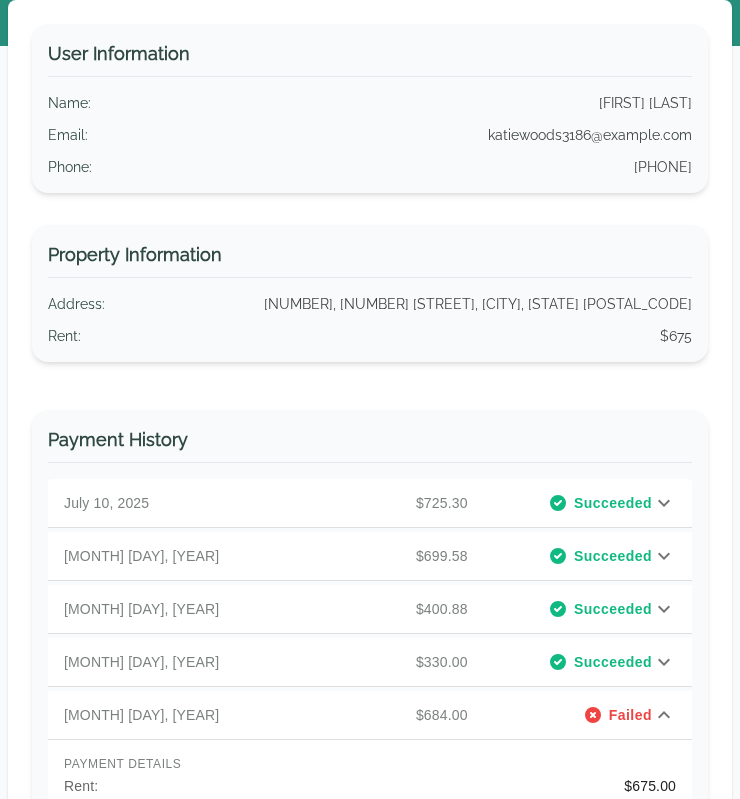 click 